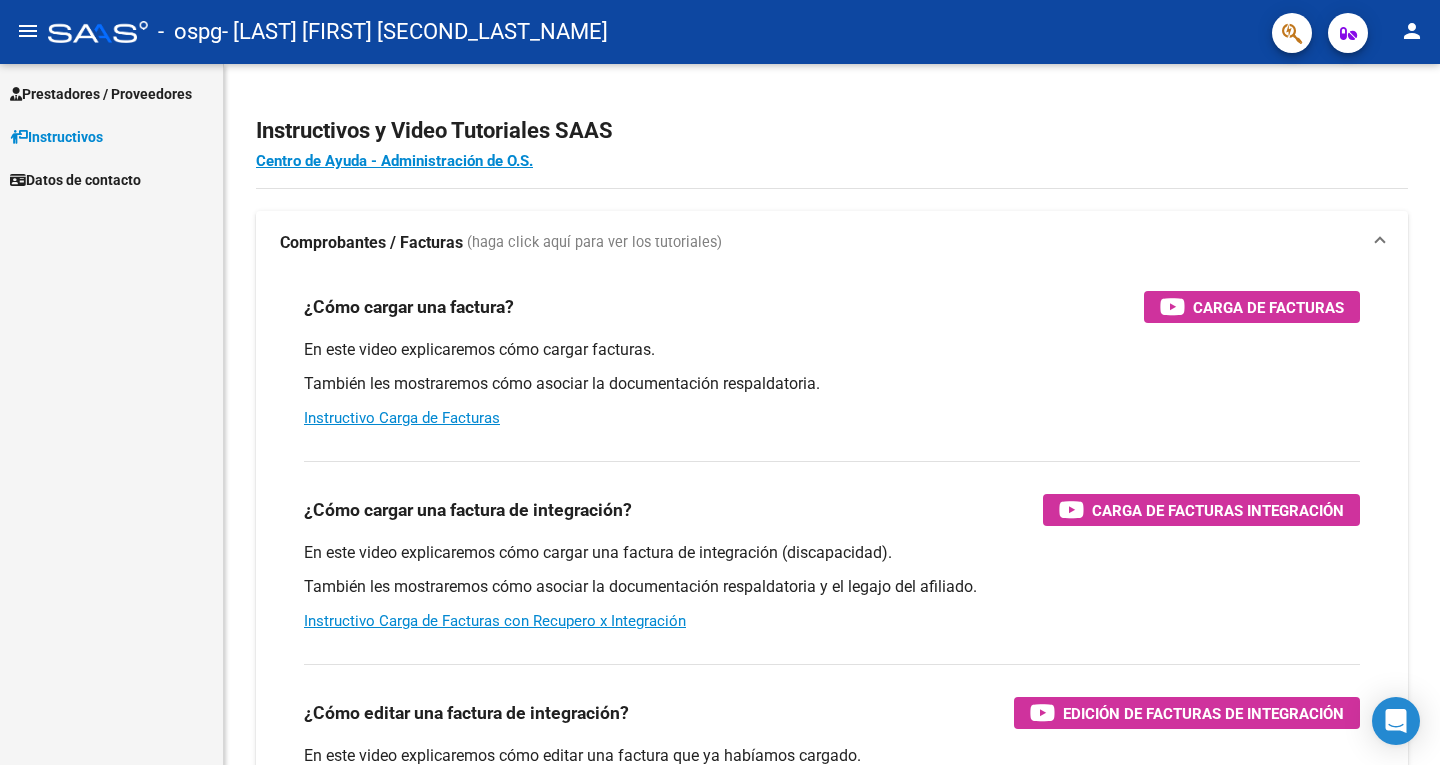 scroll, scrollTop: 0, scrollLeft: 0, axis: both 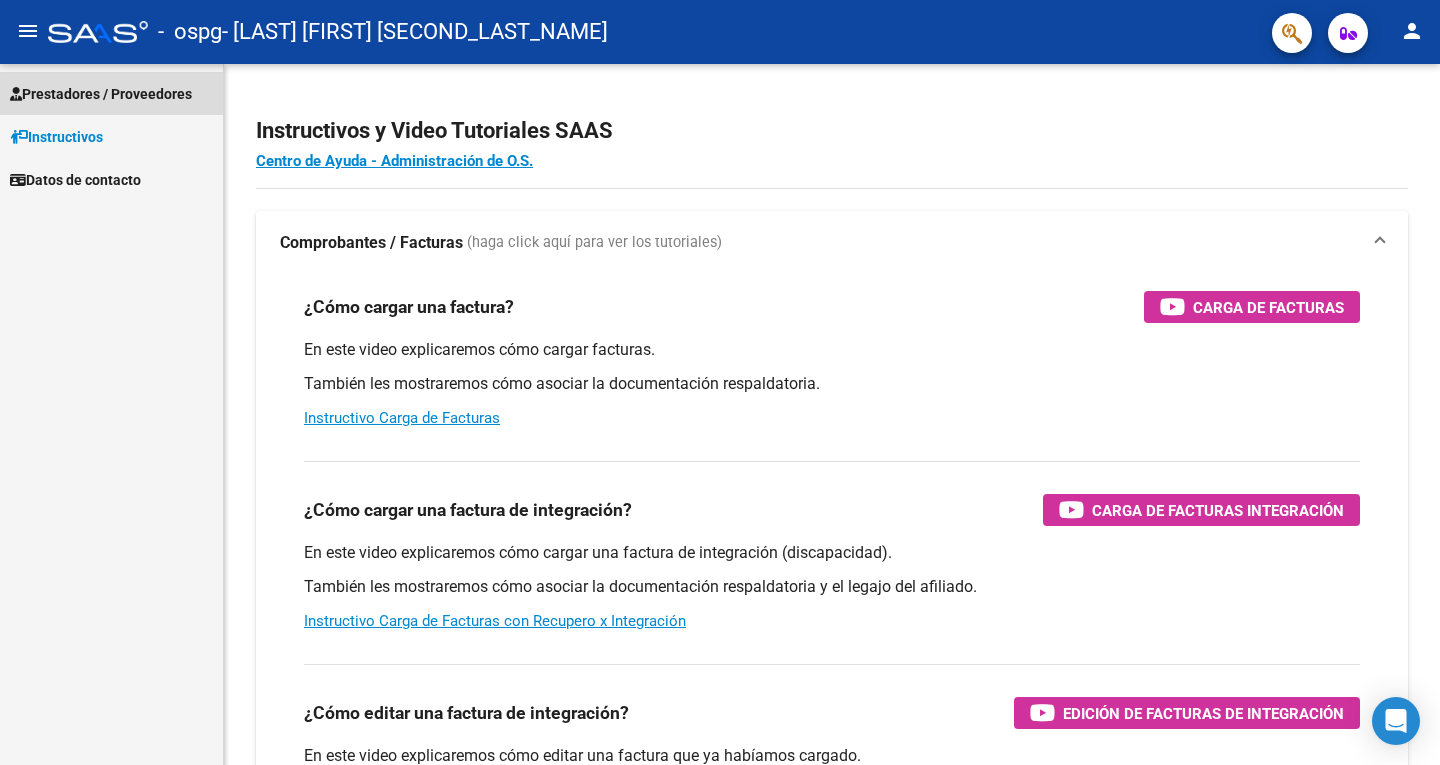 click on "Prestadores / Proveedores" at bounding box center (101, 94) 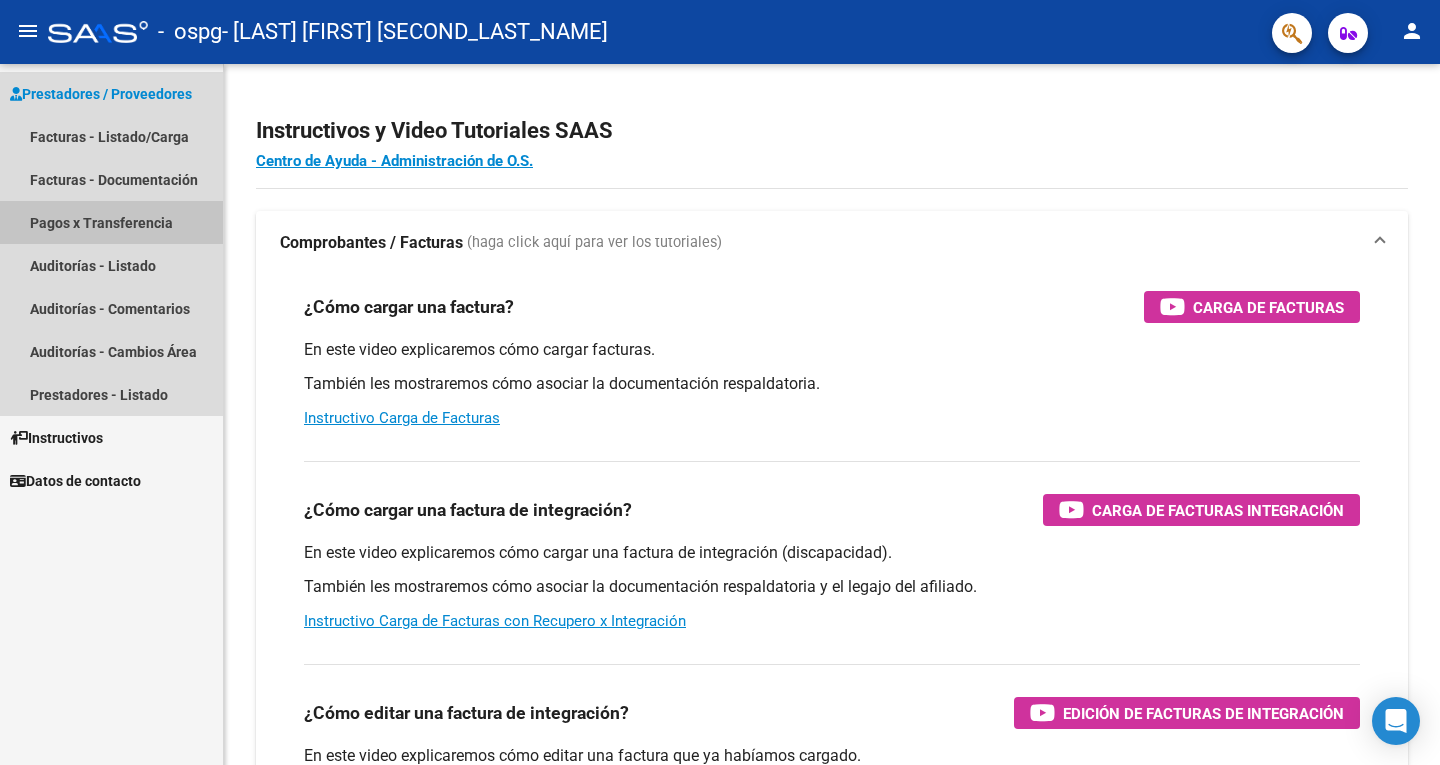 click on "Pagos x Transferencia" at bounding box center [111, 222] 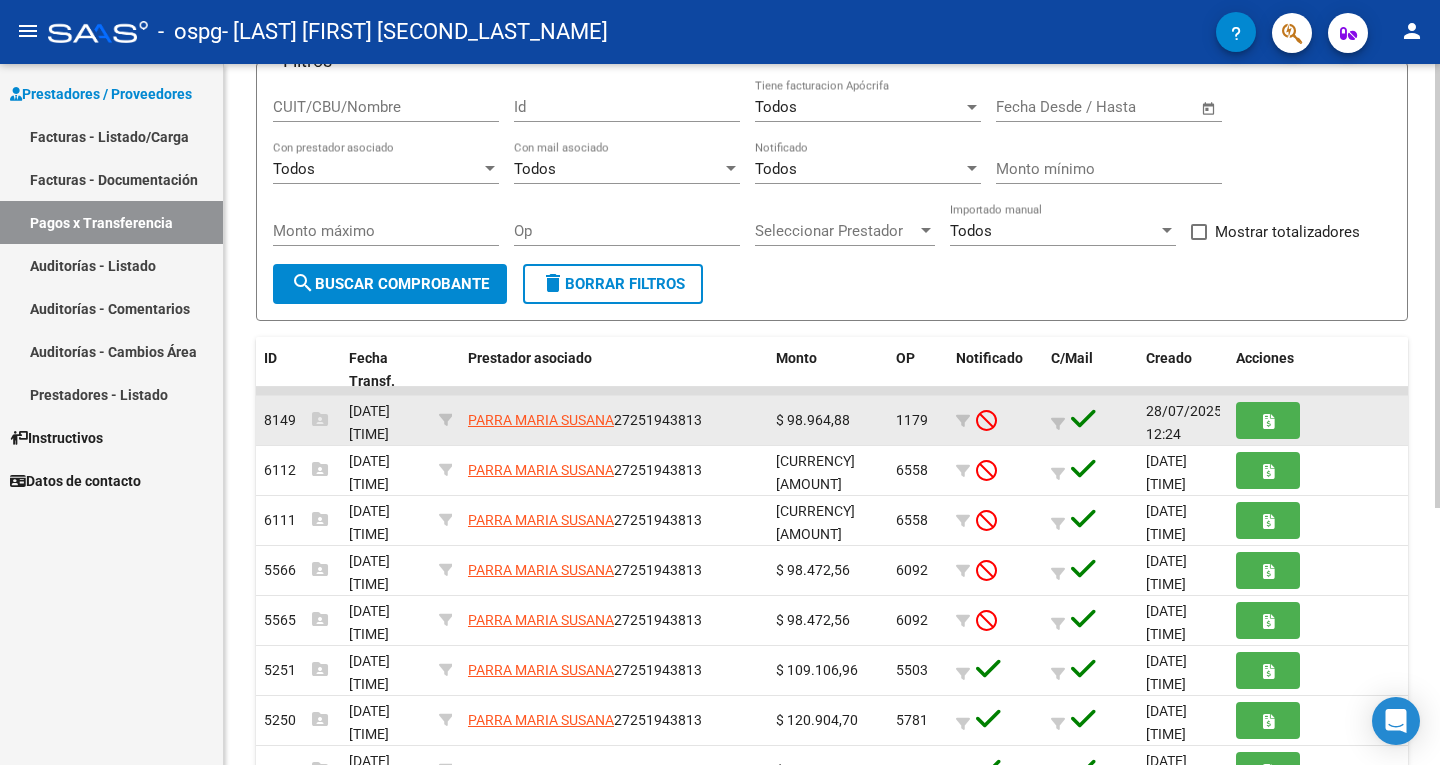 scroll, scrollTop: 200, scrollLeft: 0, axis: vertical 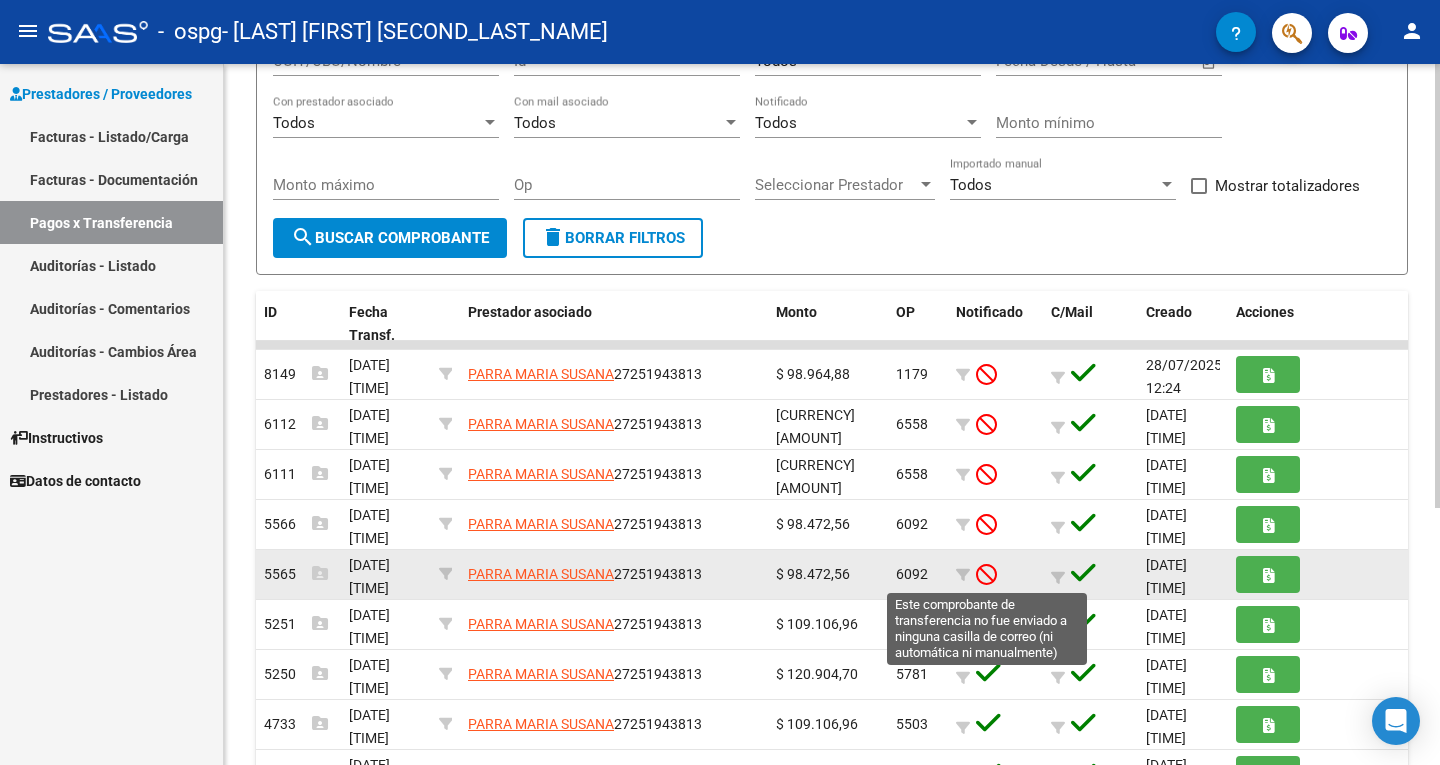 click 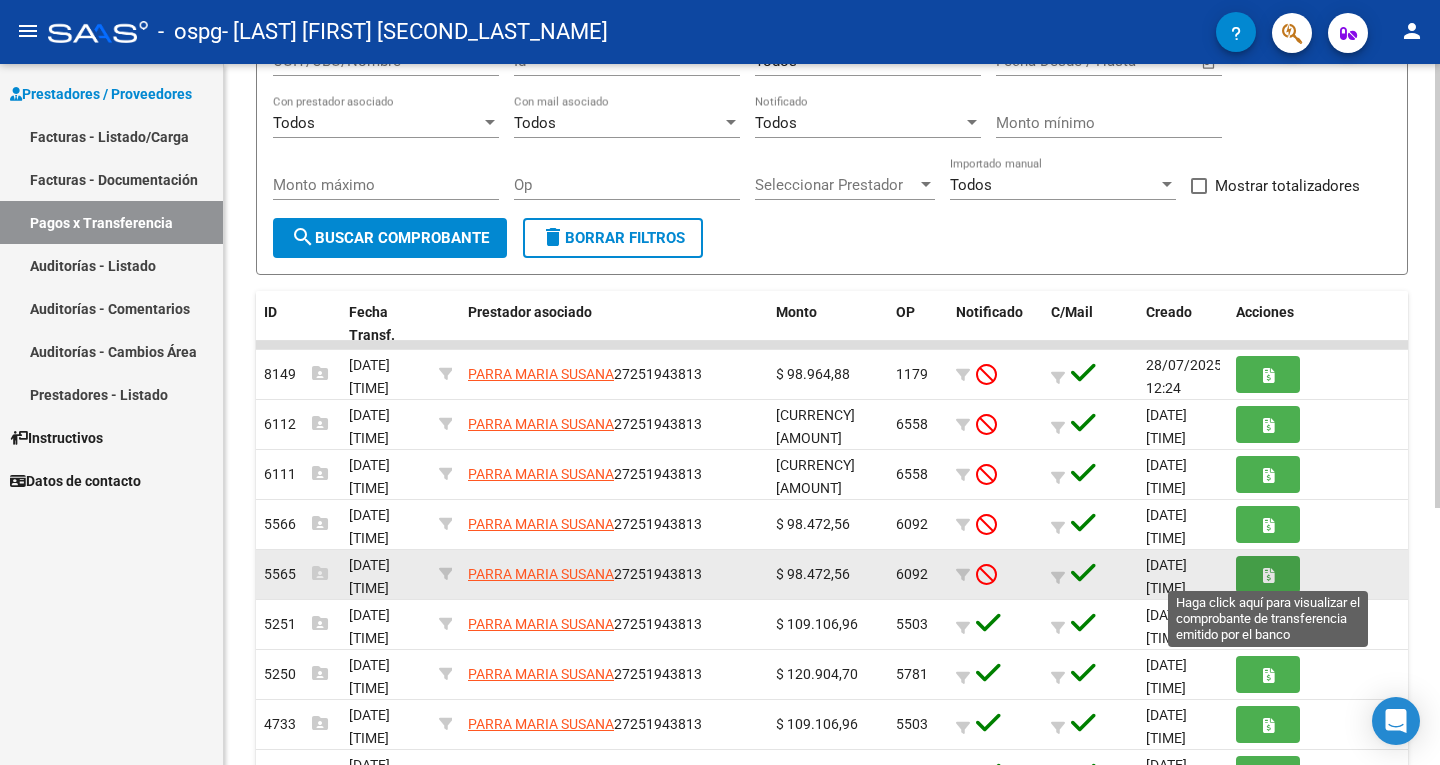 click 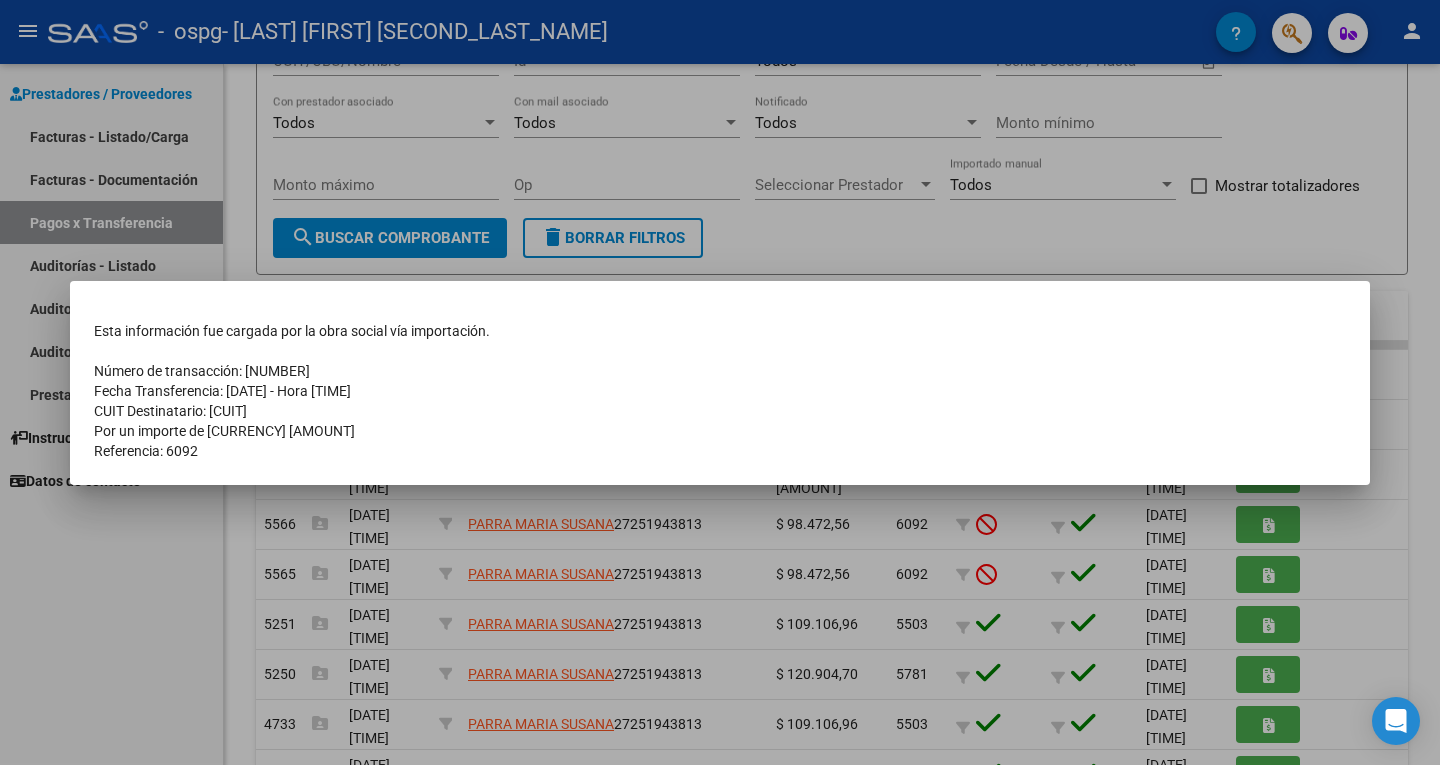 click on "Fecha Transferencia: [DATE] - Hora [TIME]" at bounding box center (720, 391) 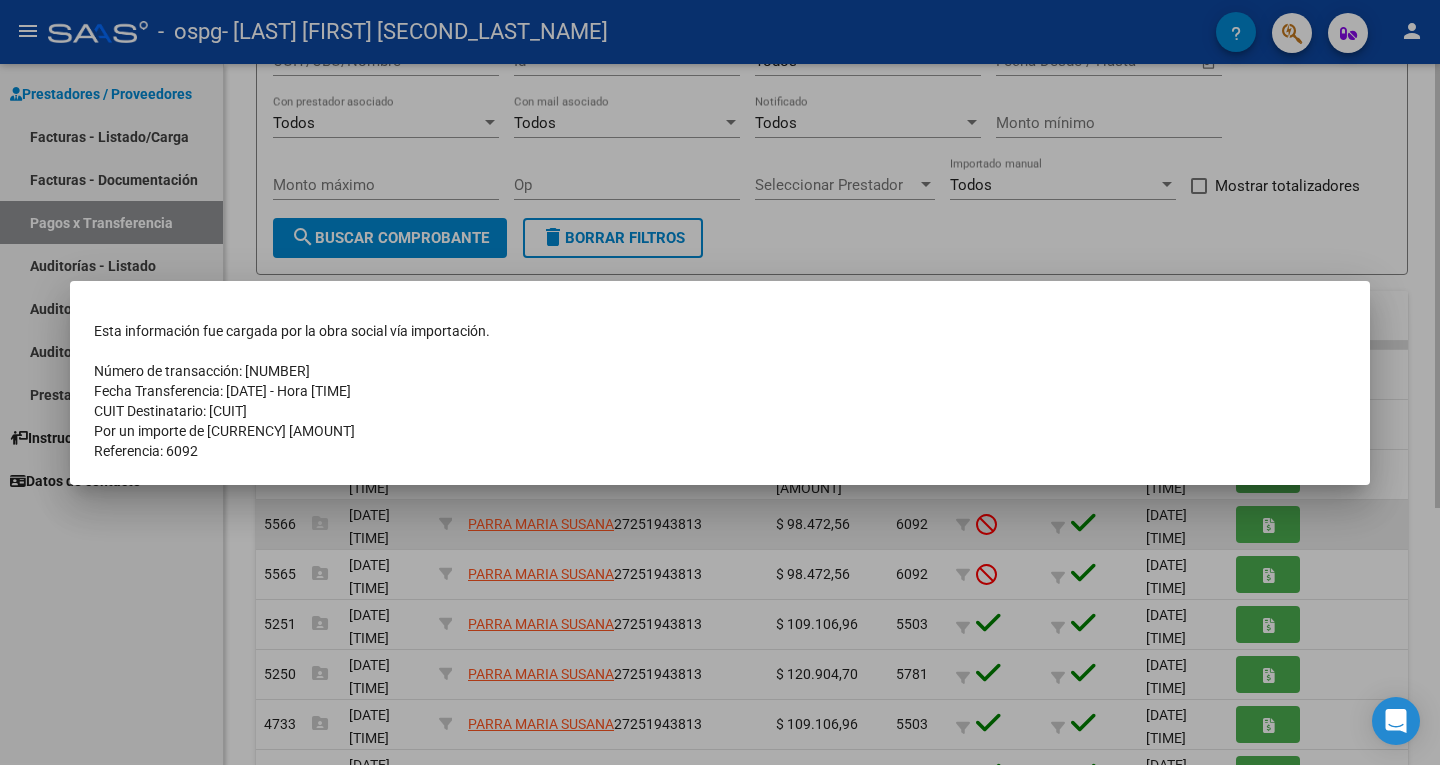 drag, startPoint x: 1336, startPoint y: 504, endPoint x: 1351, endPoint y: 507, distance: 15.297058 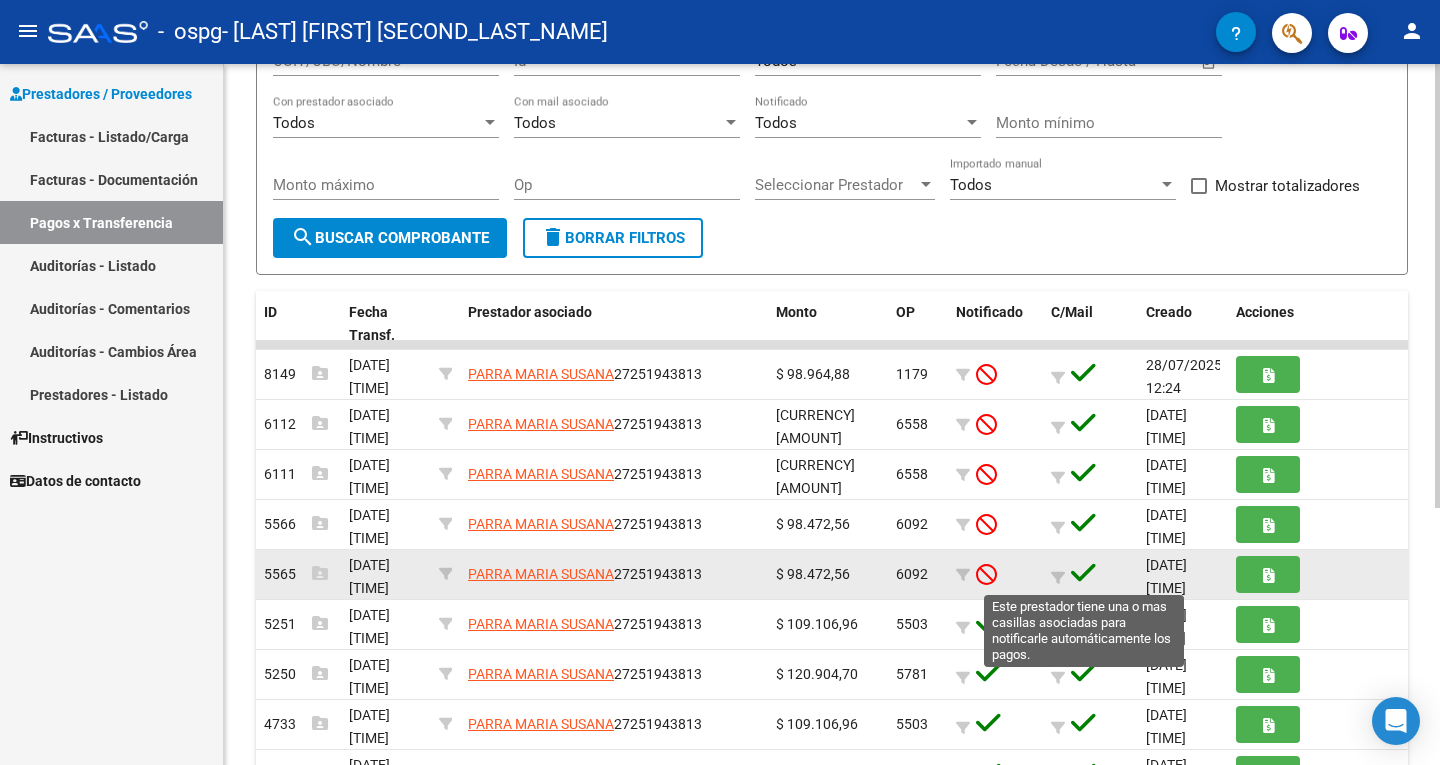 click 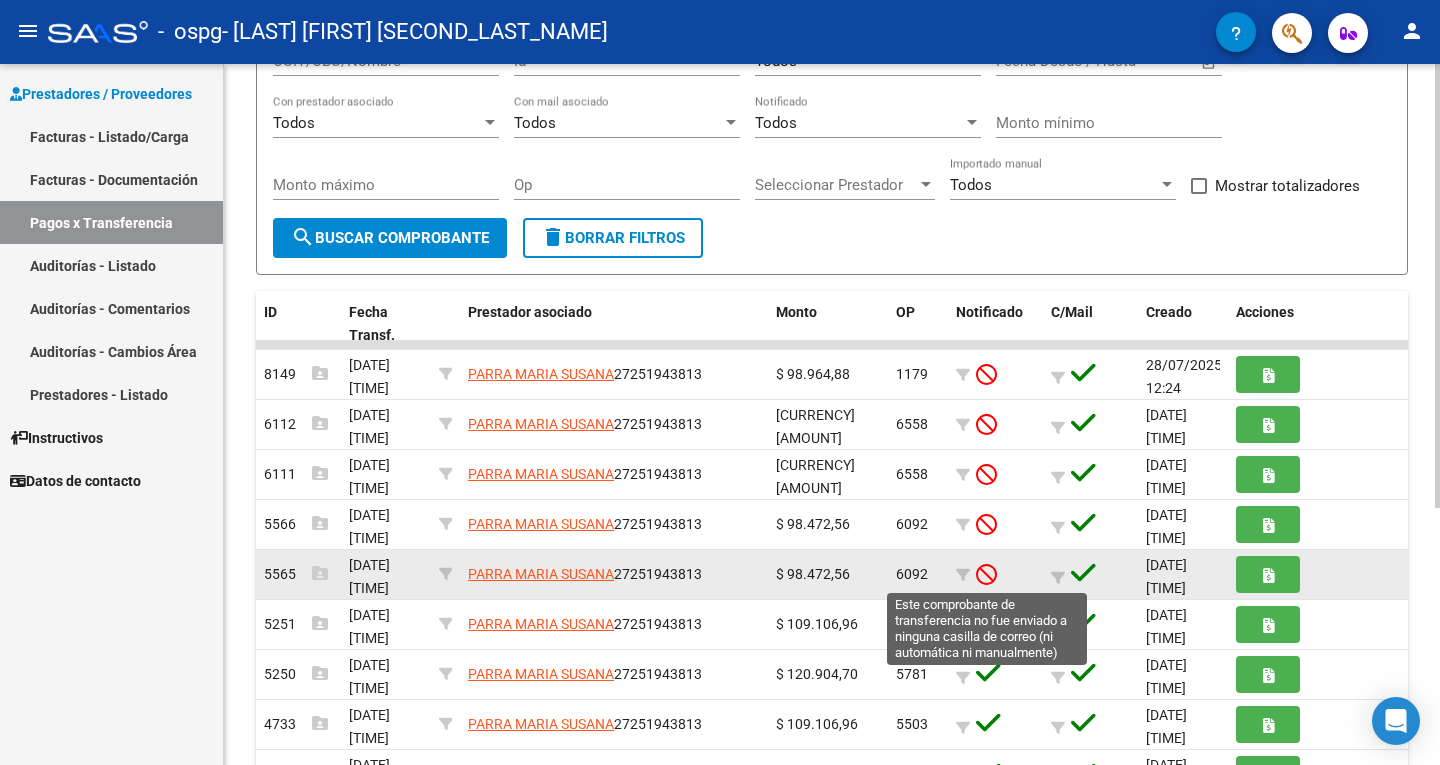 click 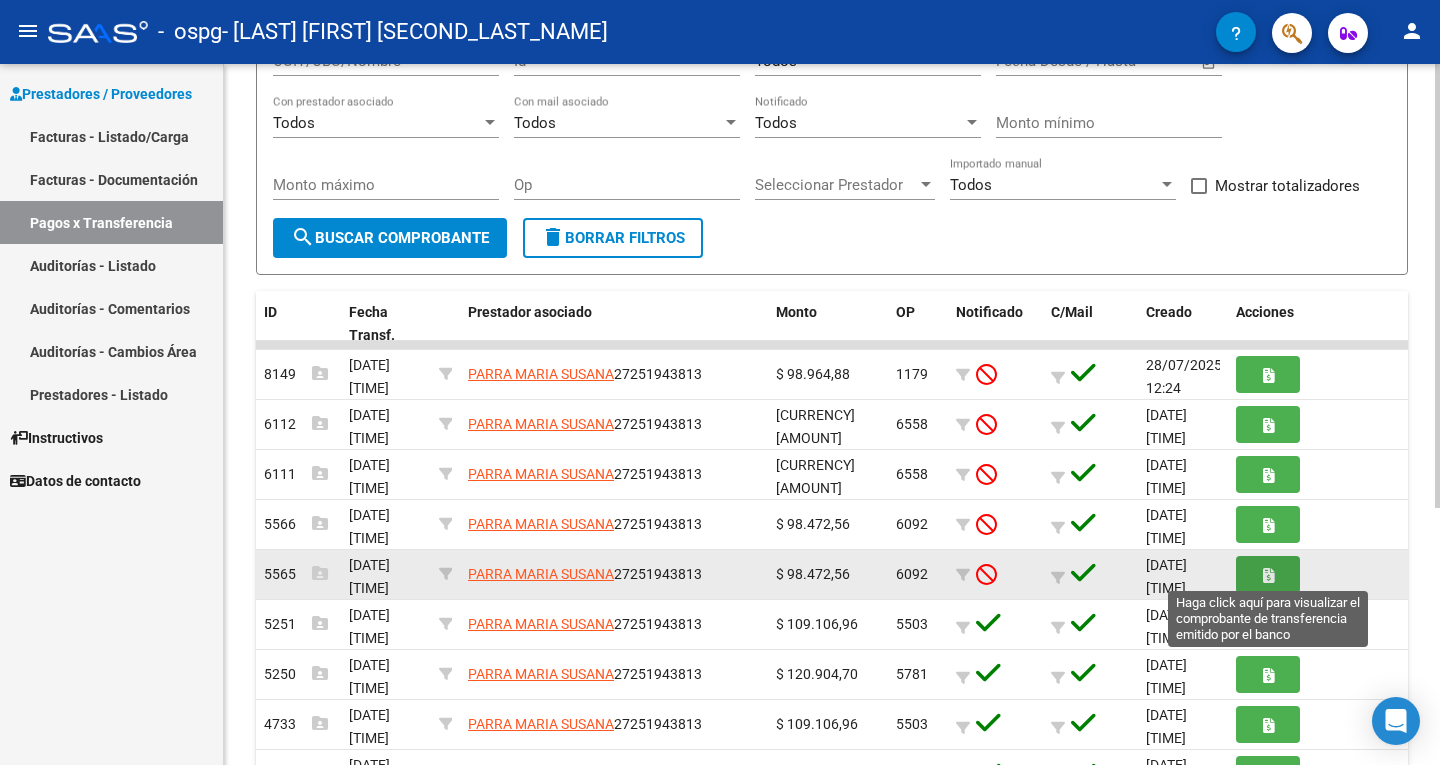 click 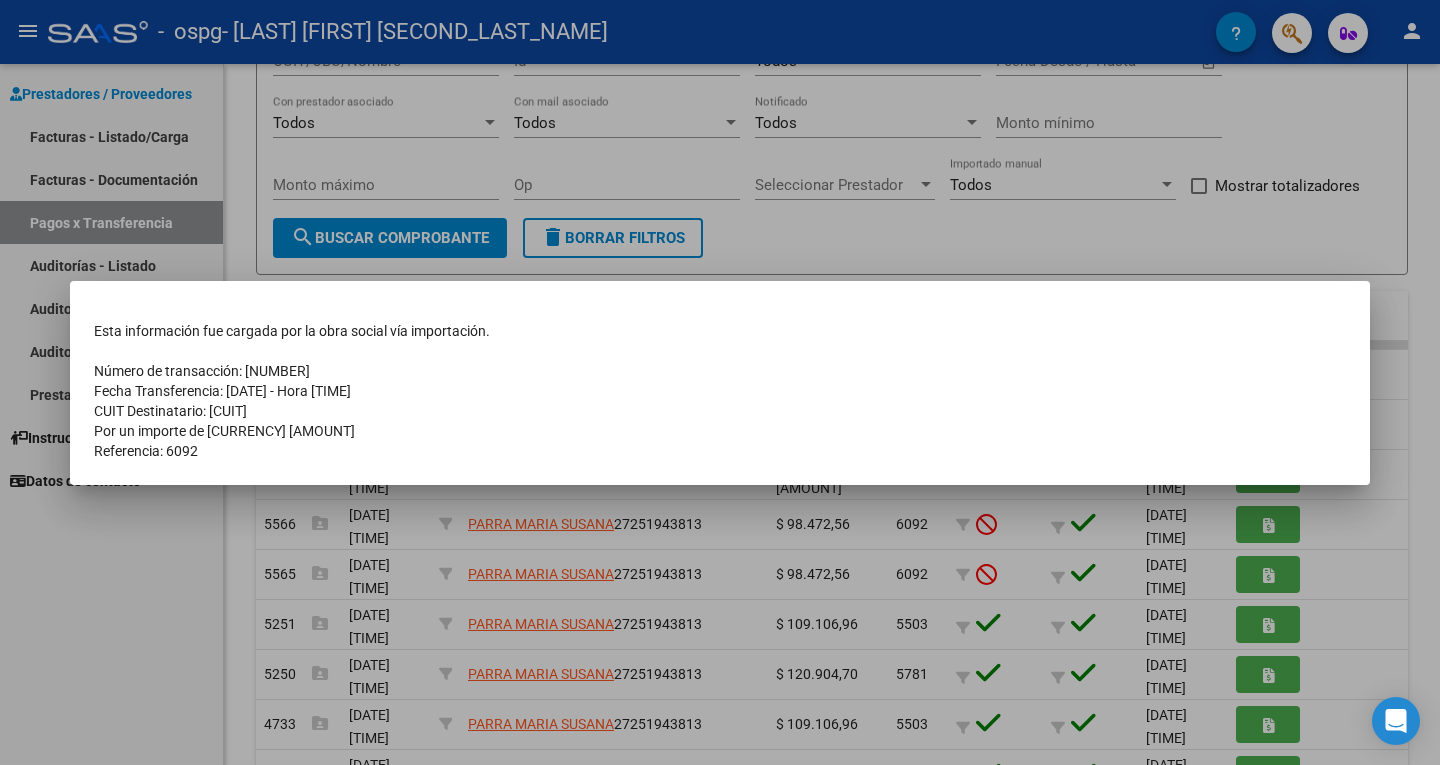 click on "CUIT Destinatario: [CUIT]" at bounding box center (720, 411) 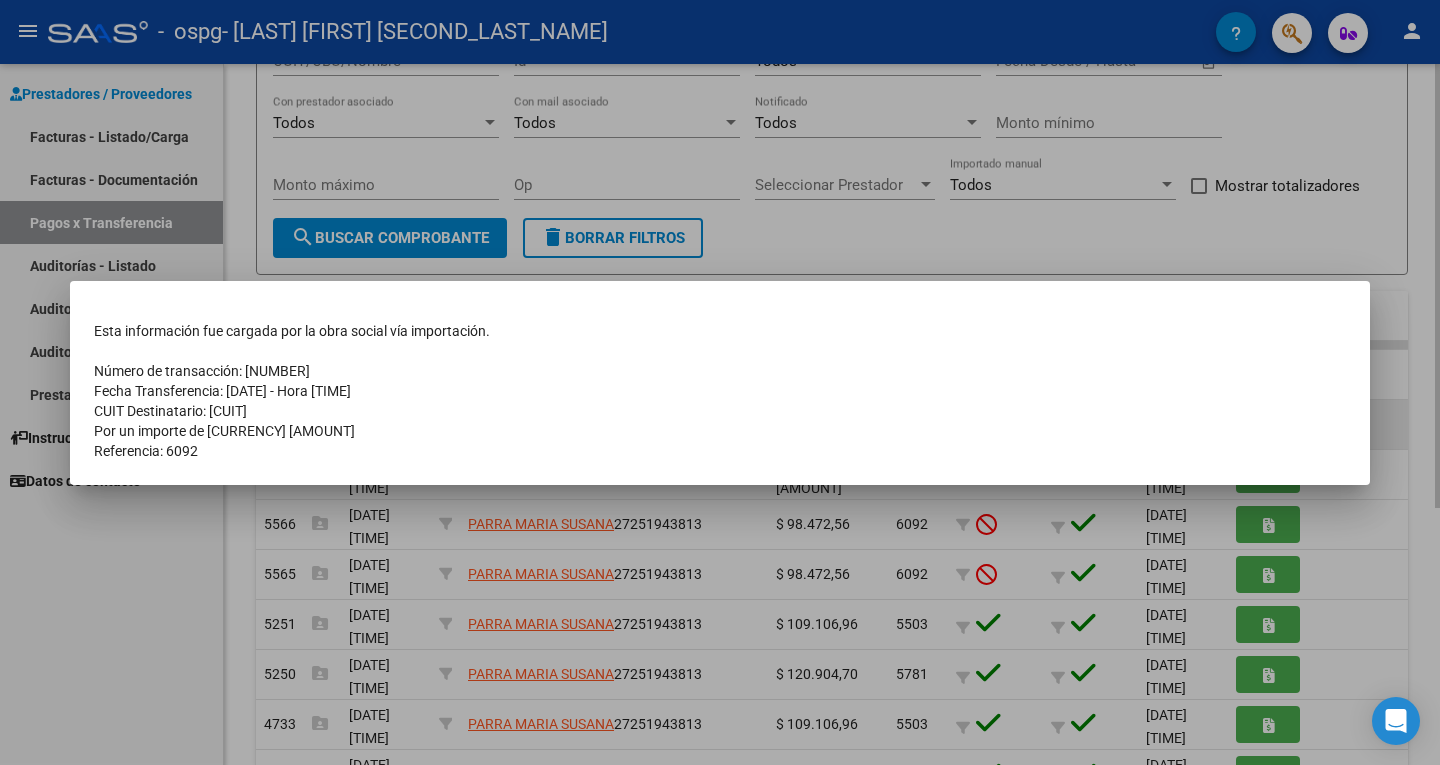 drag, startPoint x: 1397, startPoint y: 441, endPoint x: 1385, endPoint y: 448, distance: 13.892444 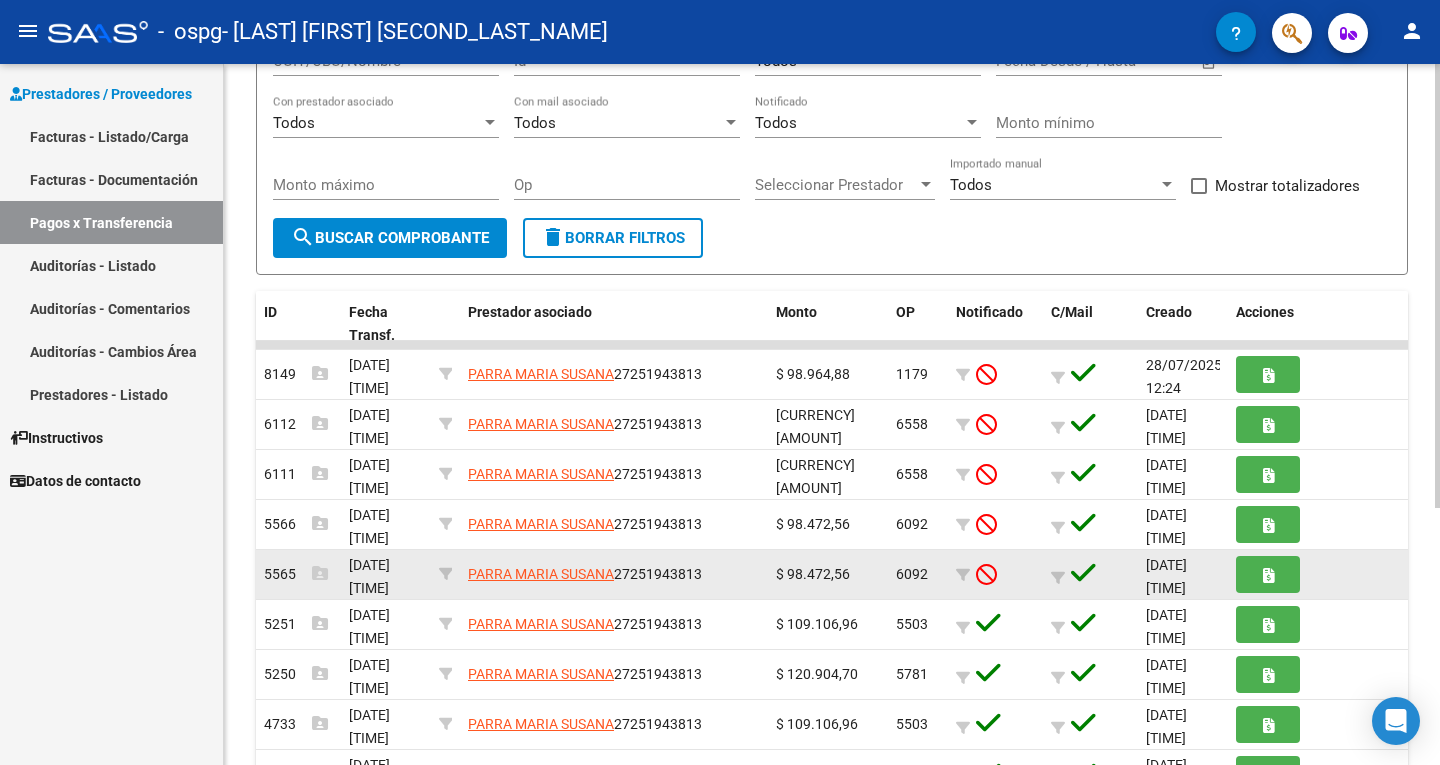 scroll, scrollTop: 3, scrollLeft: 0, axis: vertical 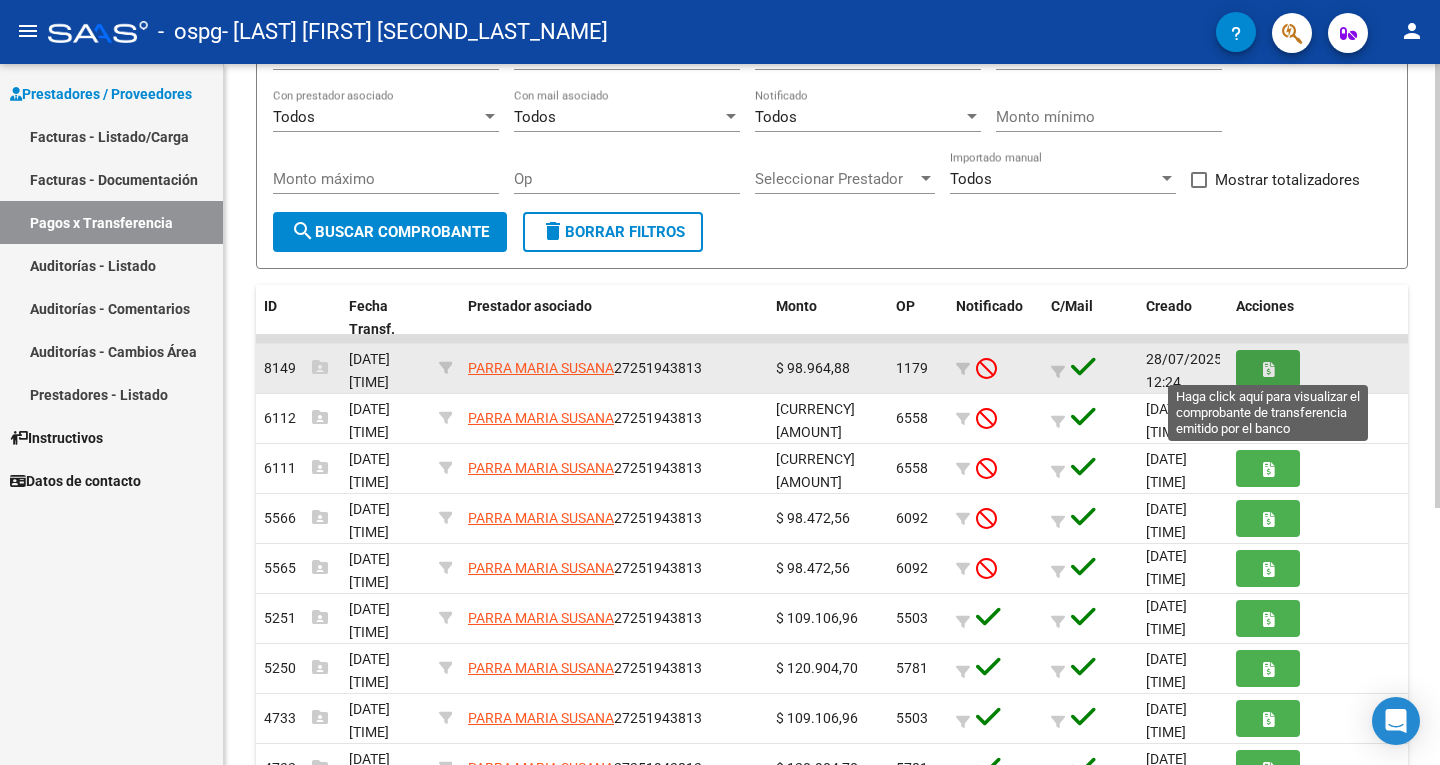 click 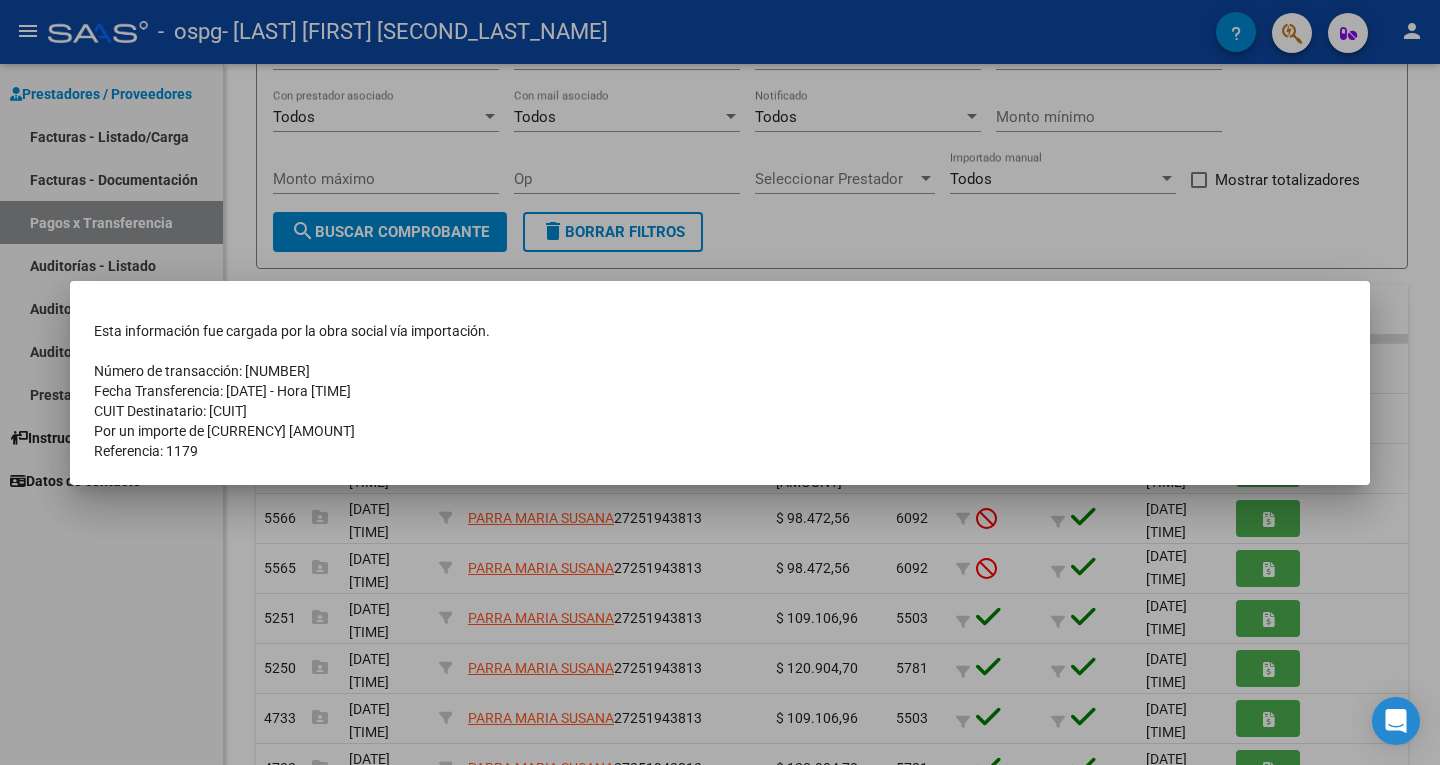 click on "Número de transacción: [NUMBER]" at bounding box center (720, 371) 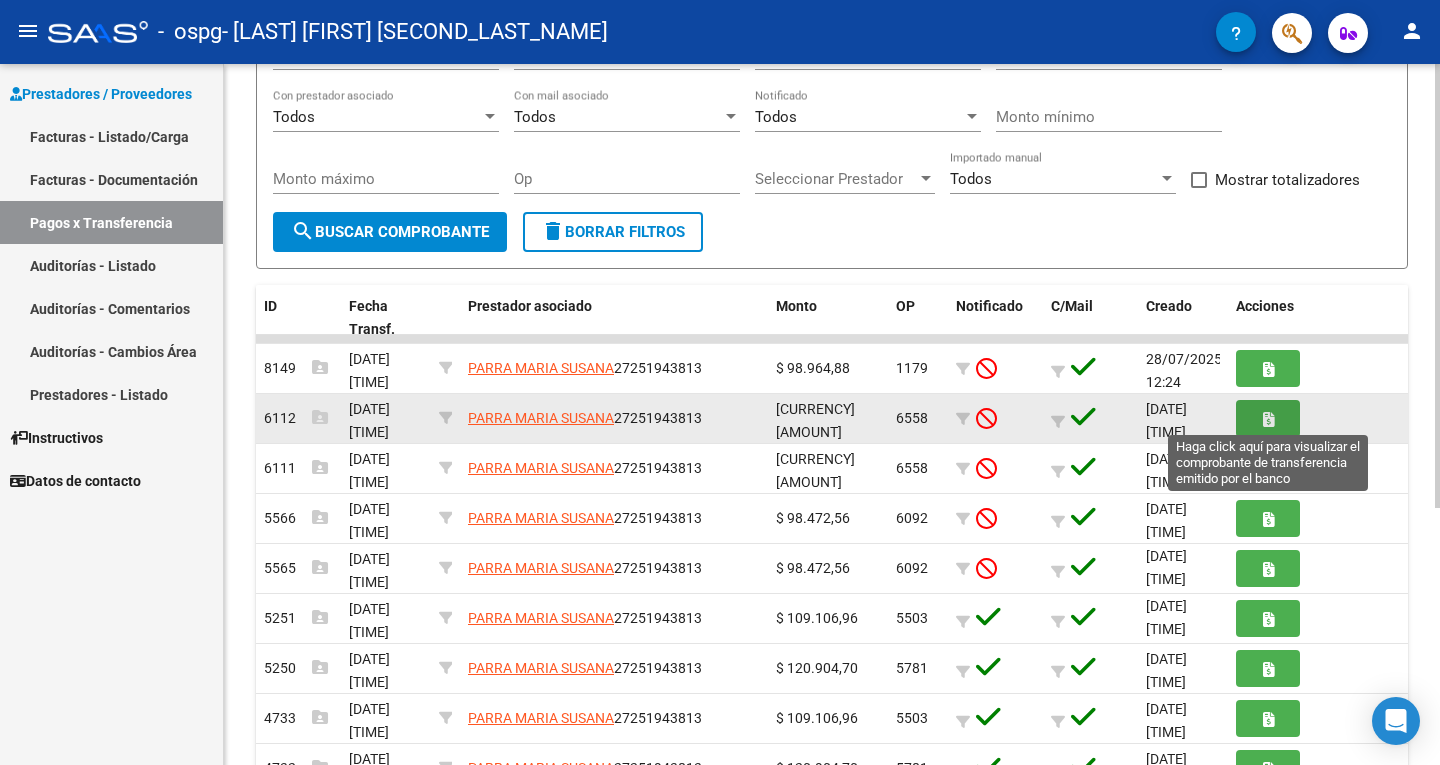click 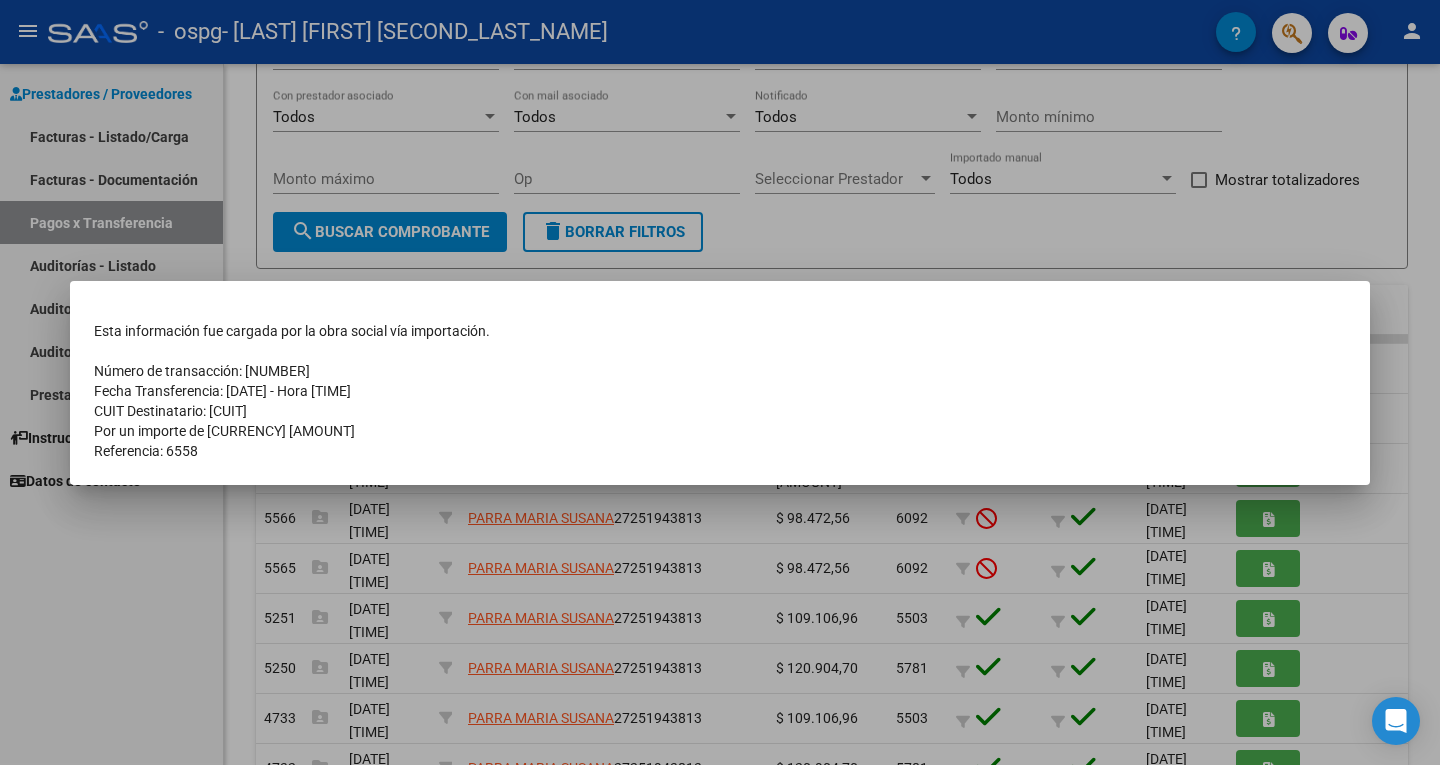 click at bounding box center (720, 382) 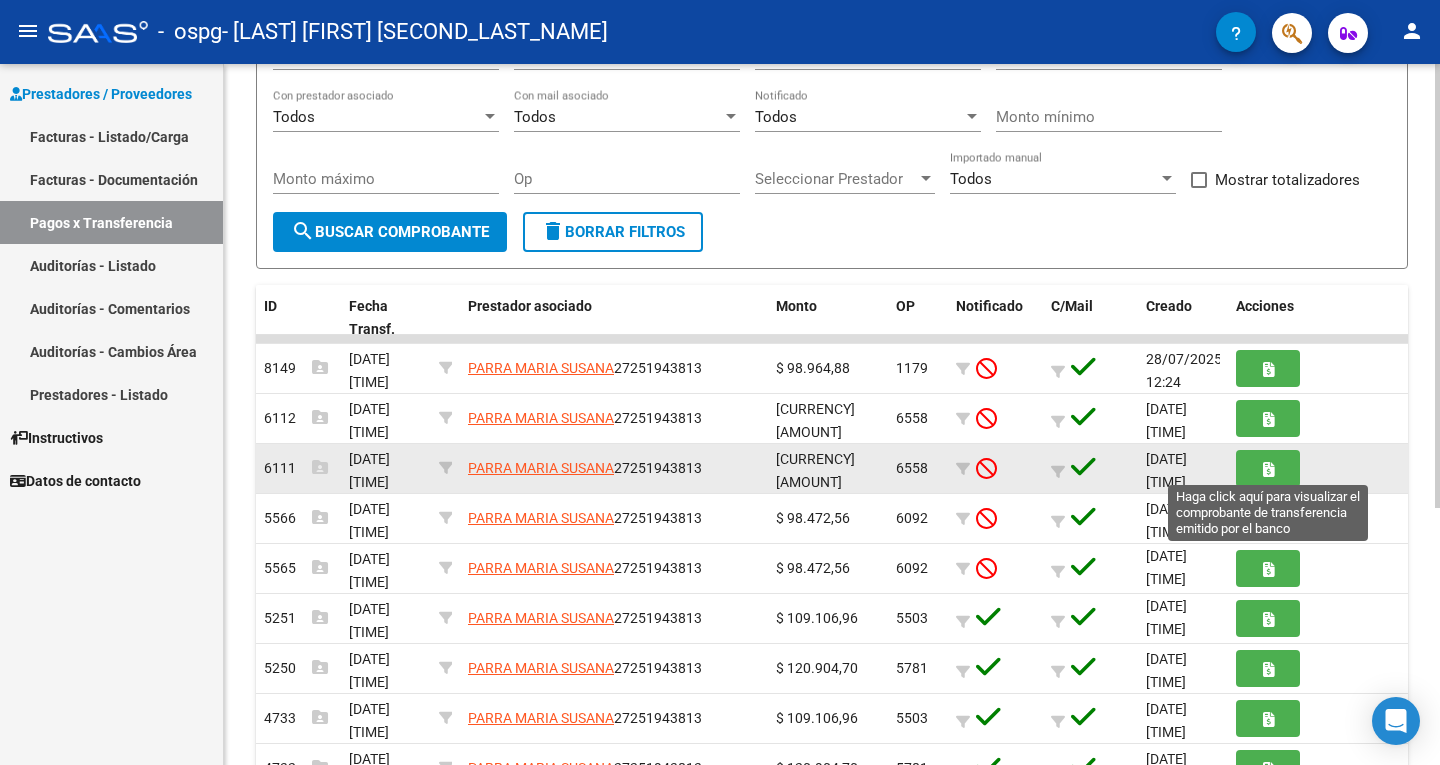 click 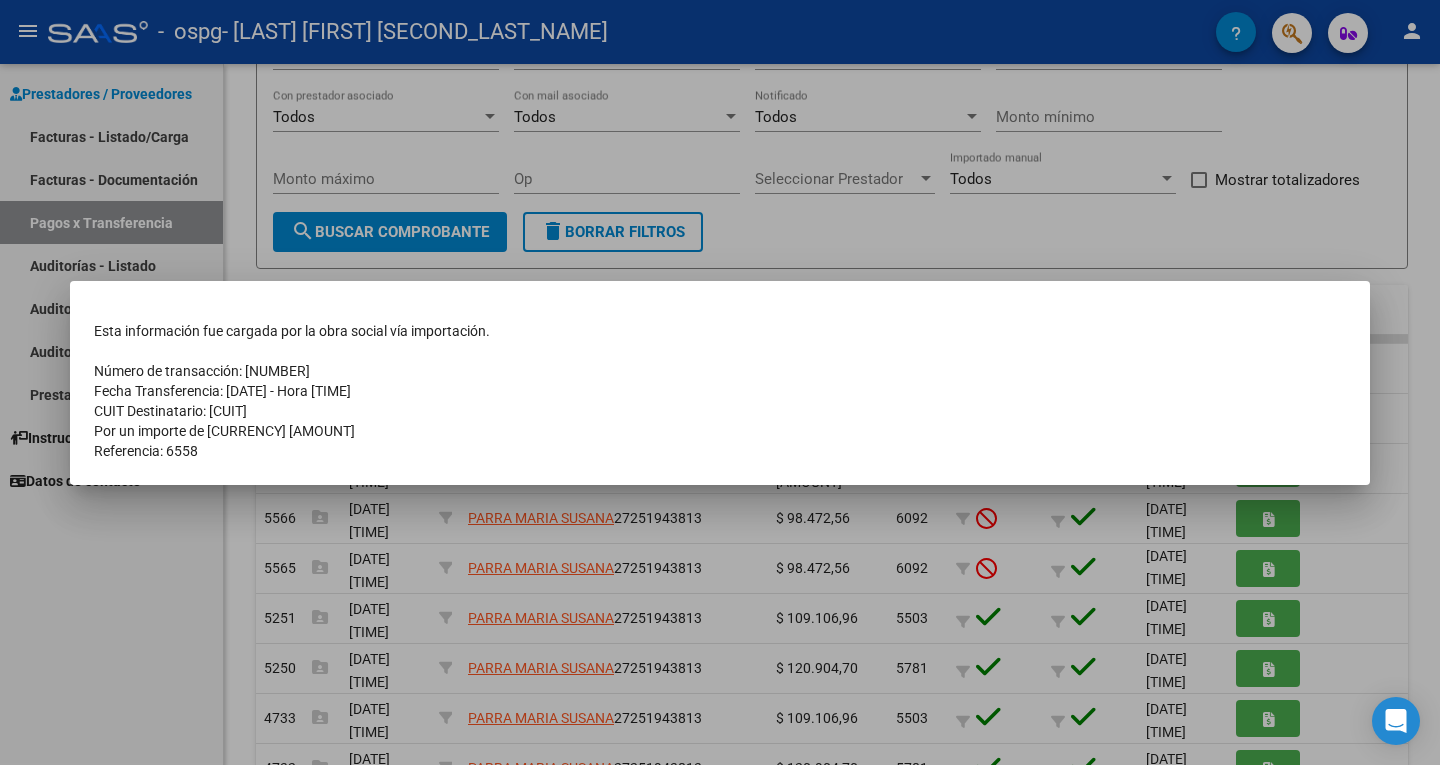 click at bounding box center (720, 382) 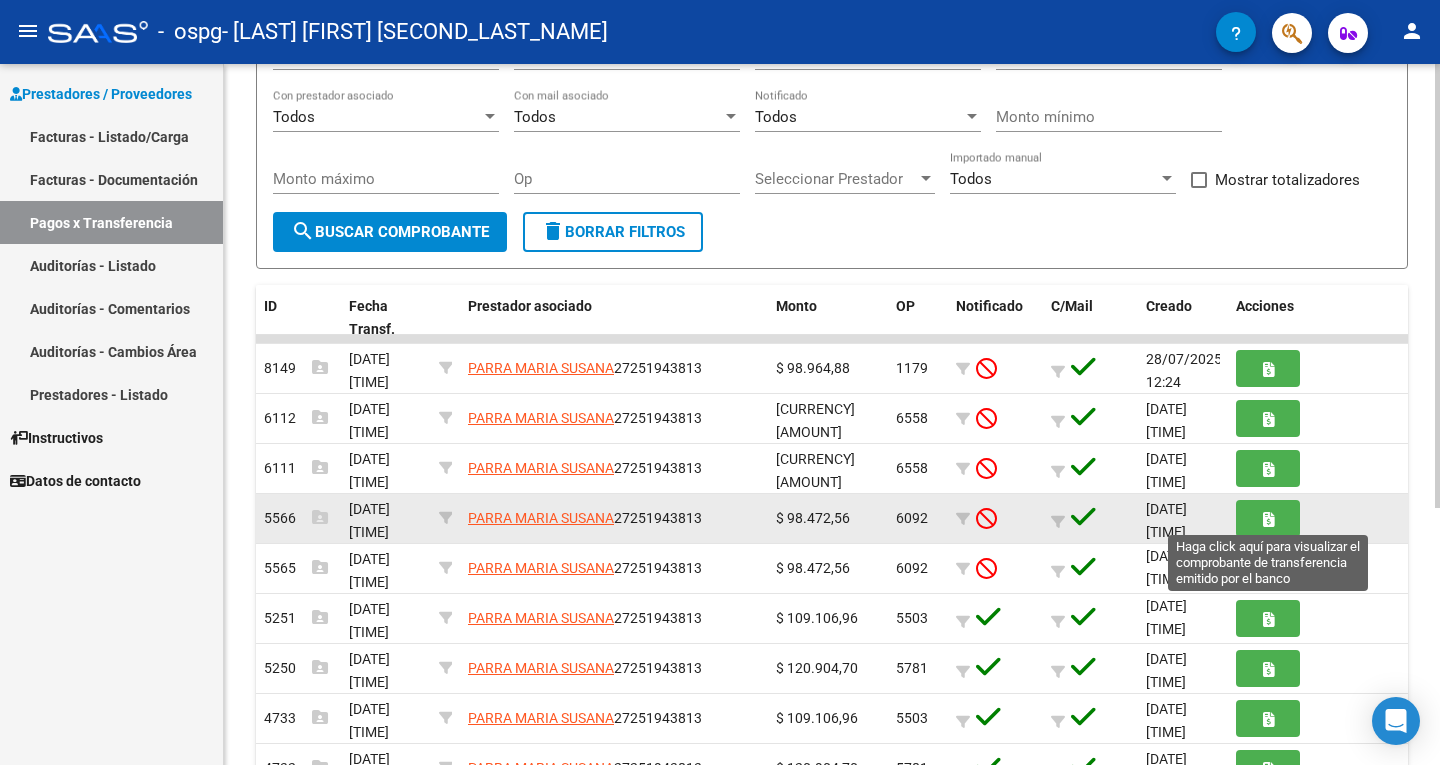 click 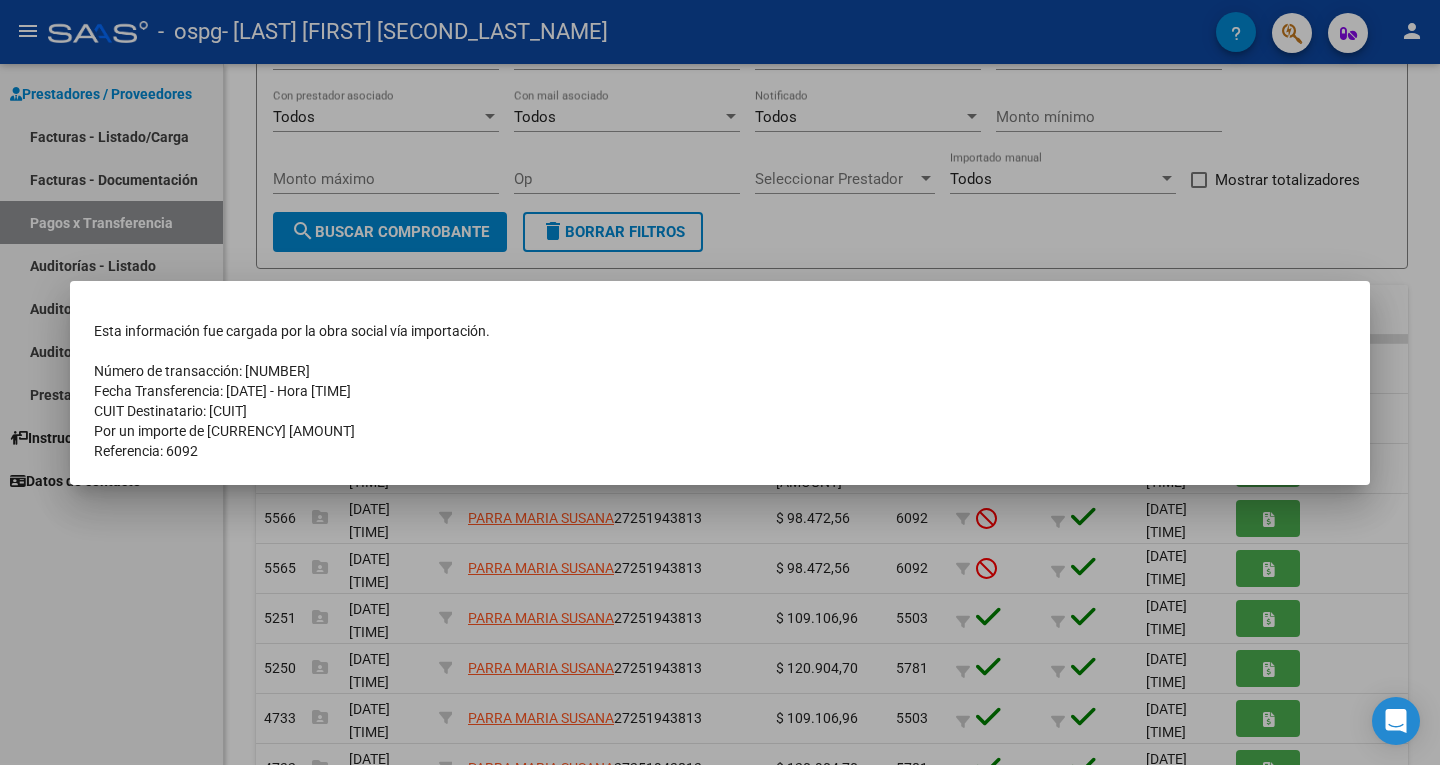 click at bounding box center (720, 382) 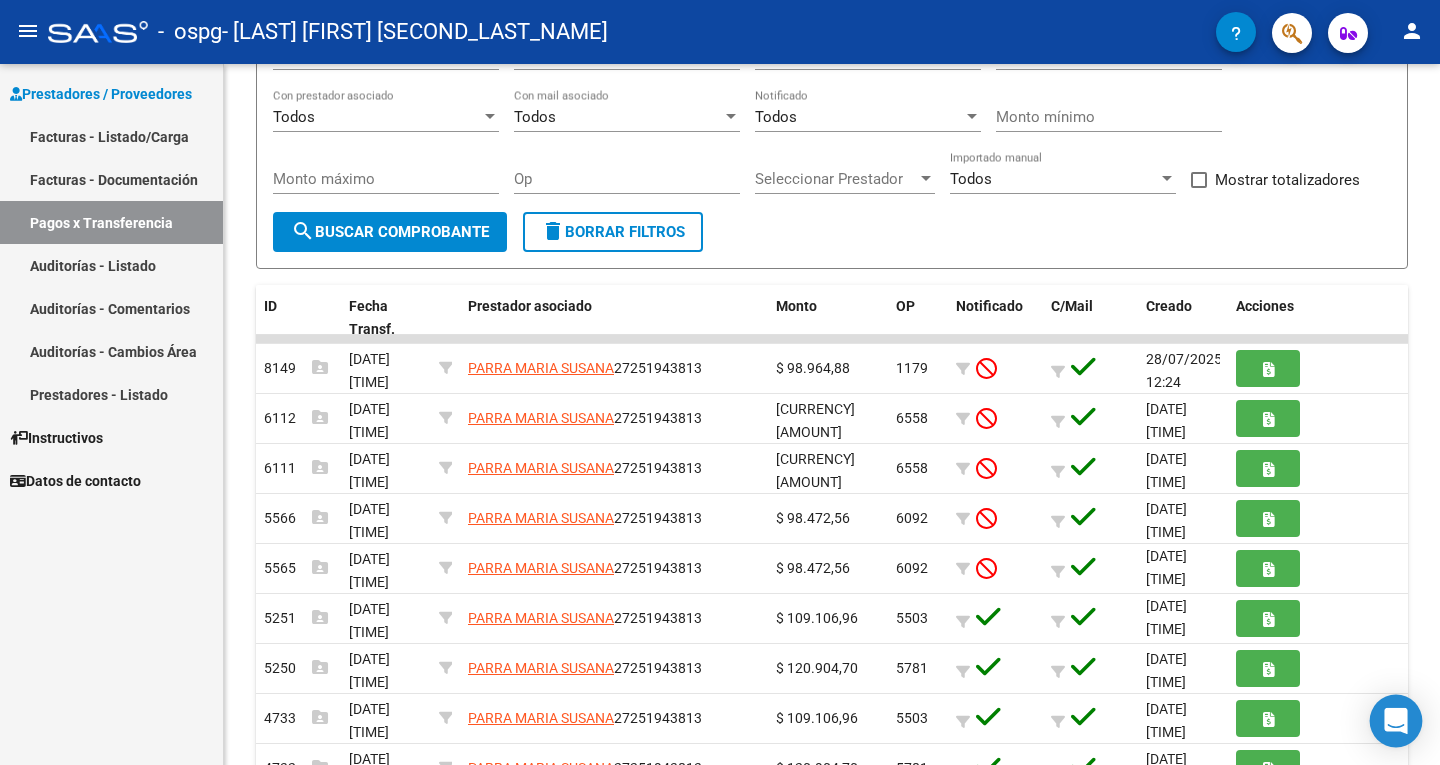 click 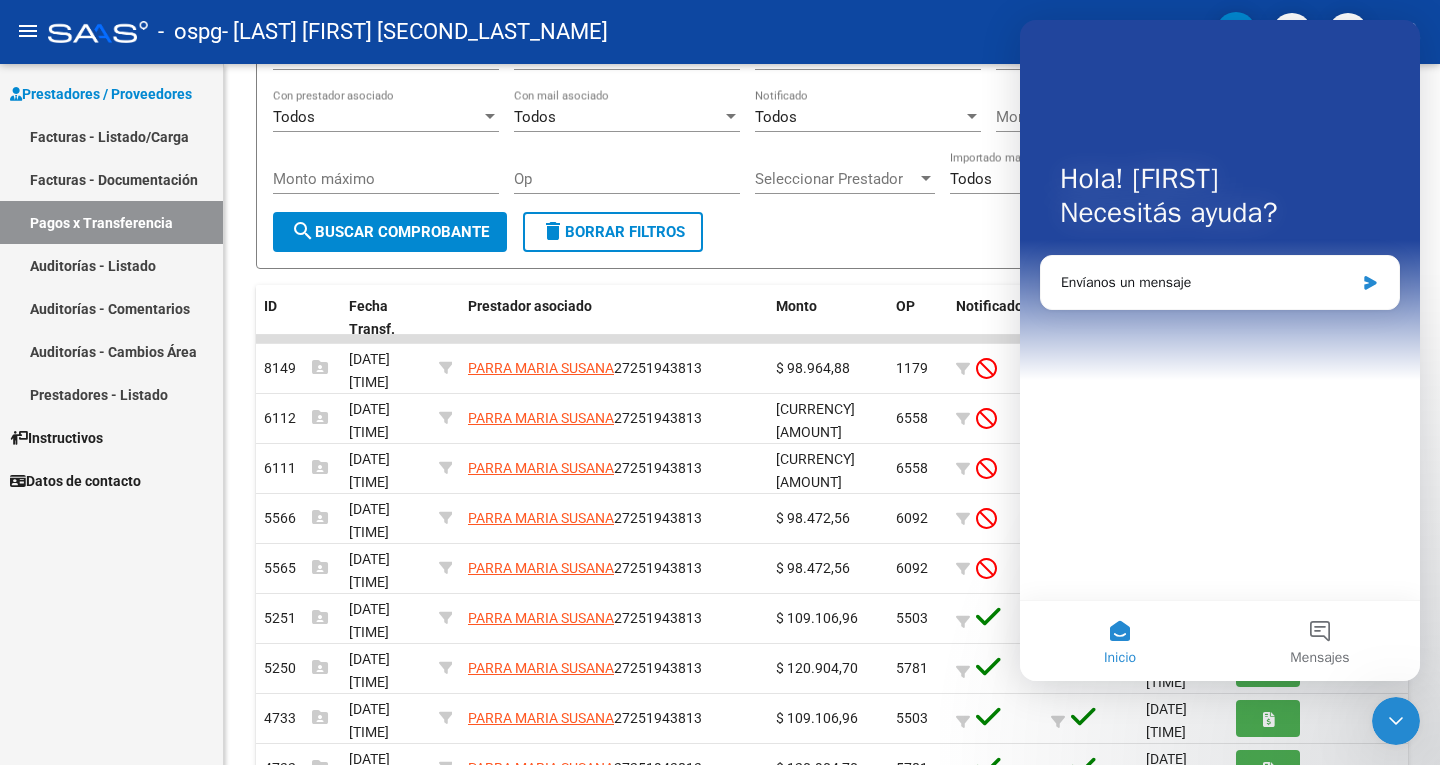 scroll, scrollTop: 0, scrollLeft: 0, axis: both 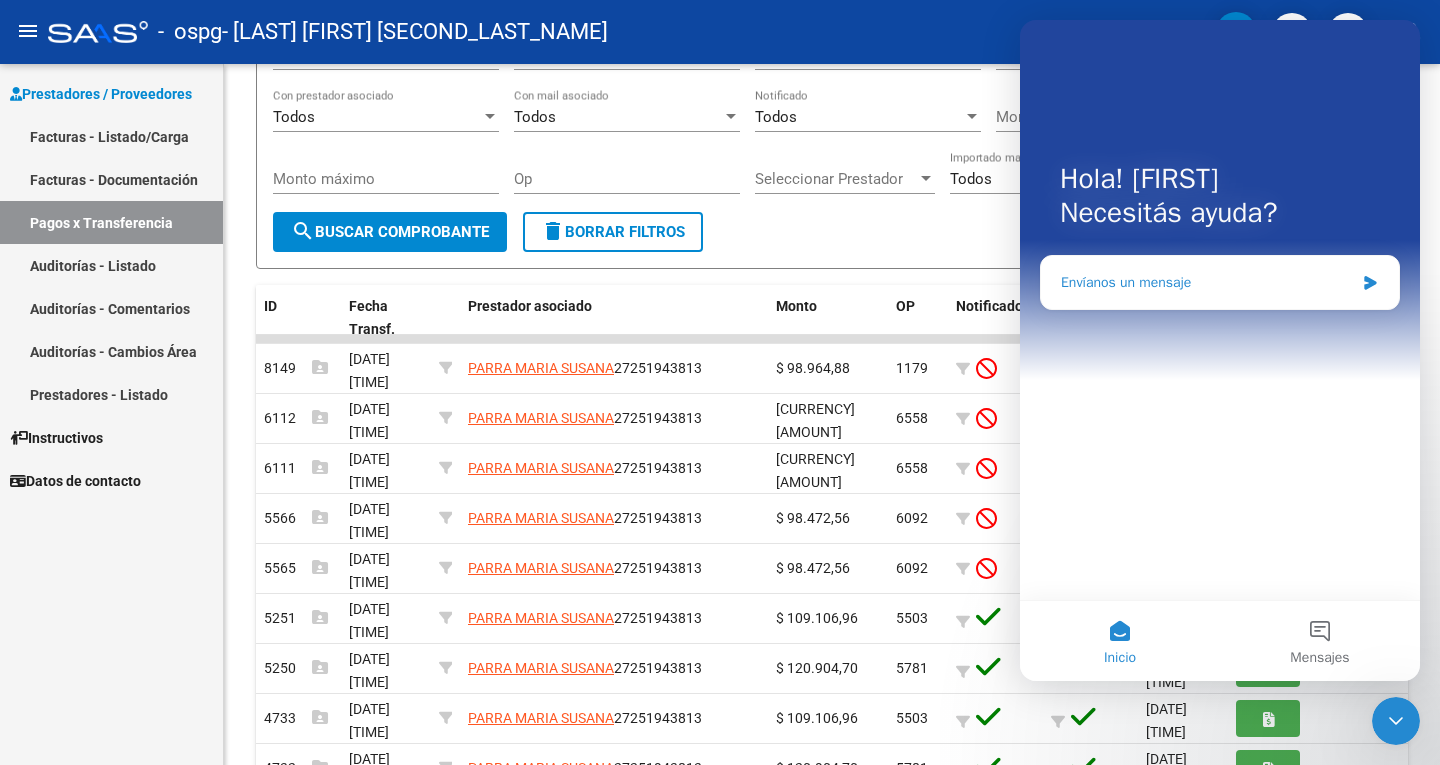 click on "Envíanos un mensaje" at bounding box center [1207, 282] 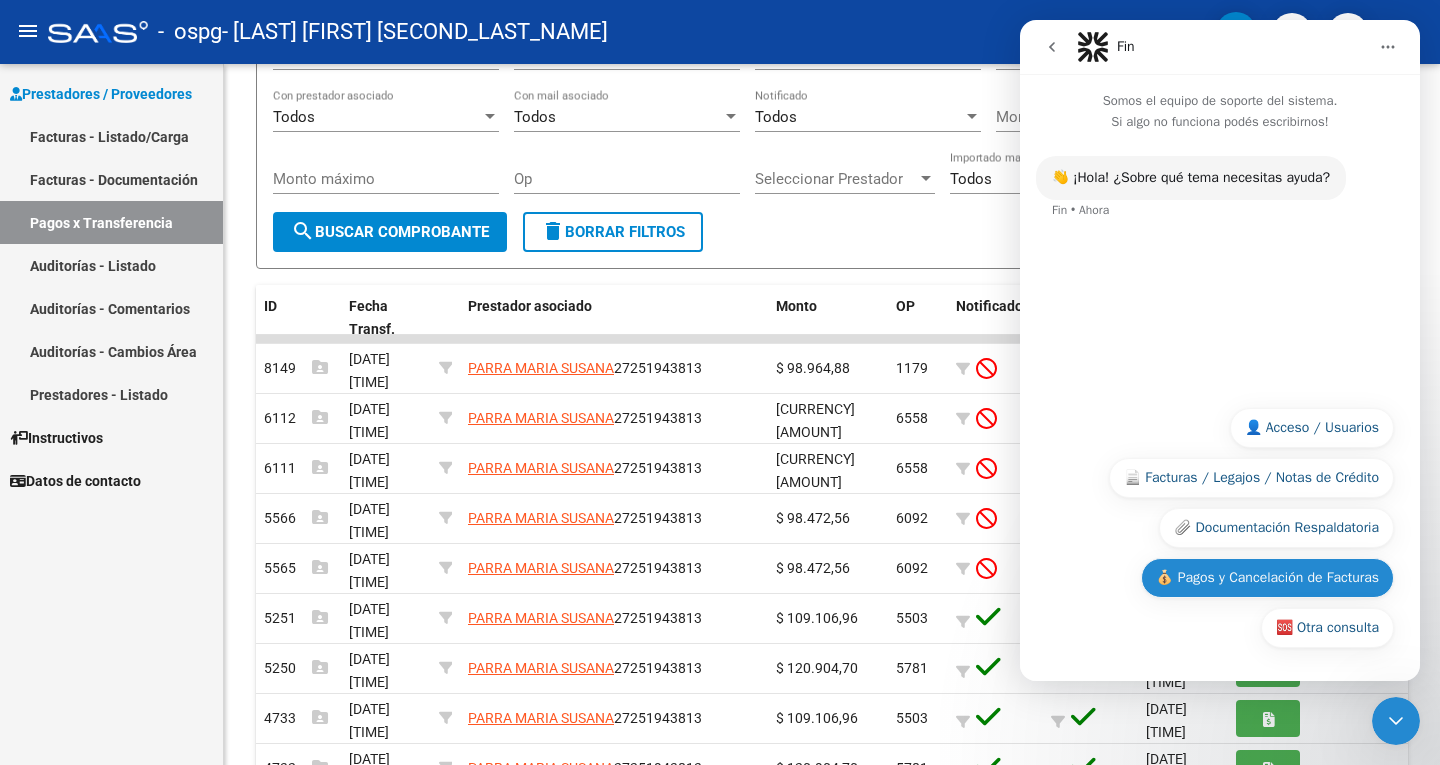 click on "💰 Pagos y Cancelación de Facturas" at bounding box center [1267, 578] 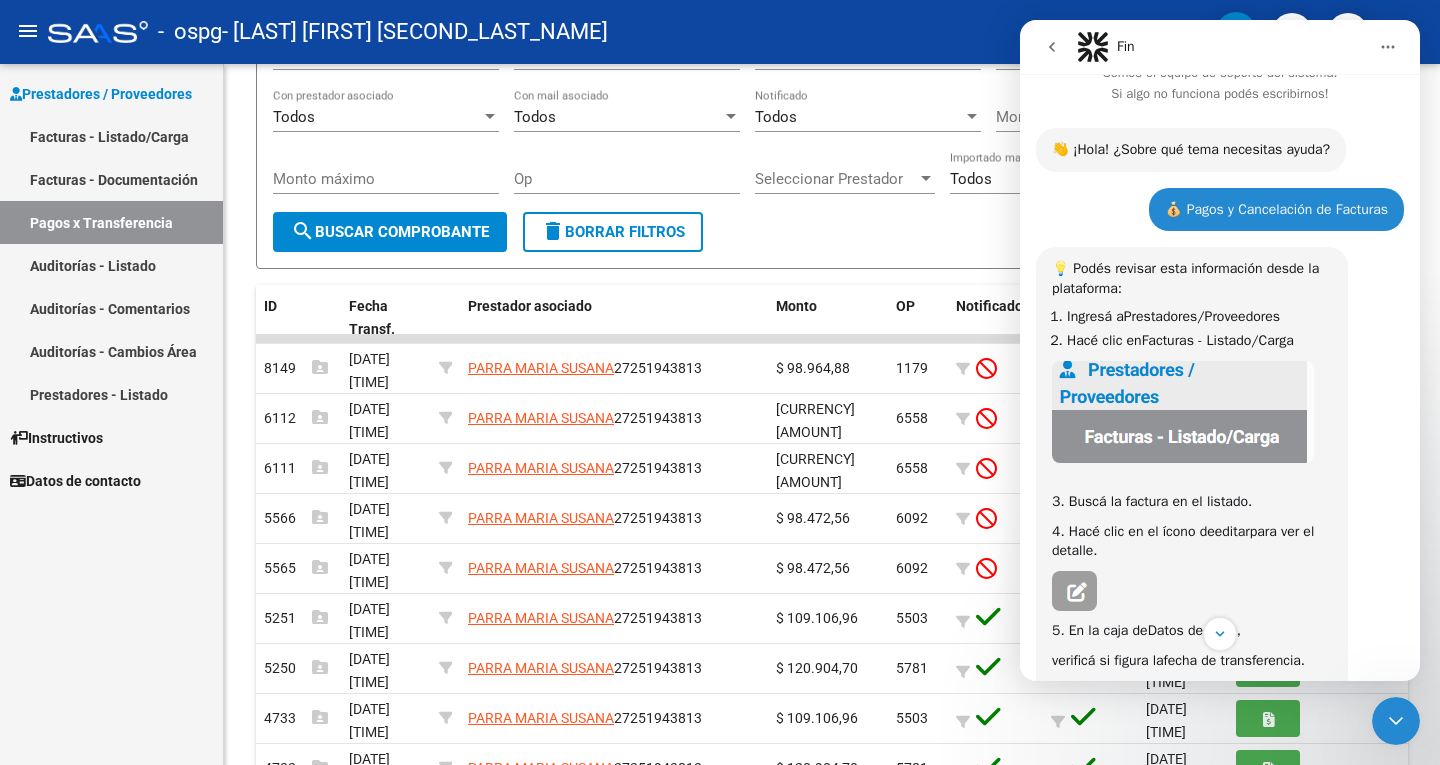 scroll, scrollTop: 0, scrollLeft: 0, axis: both 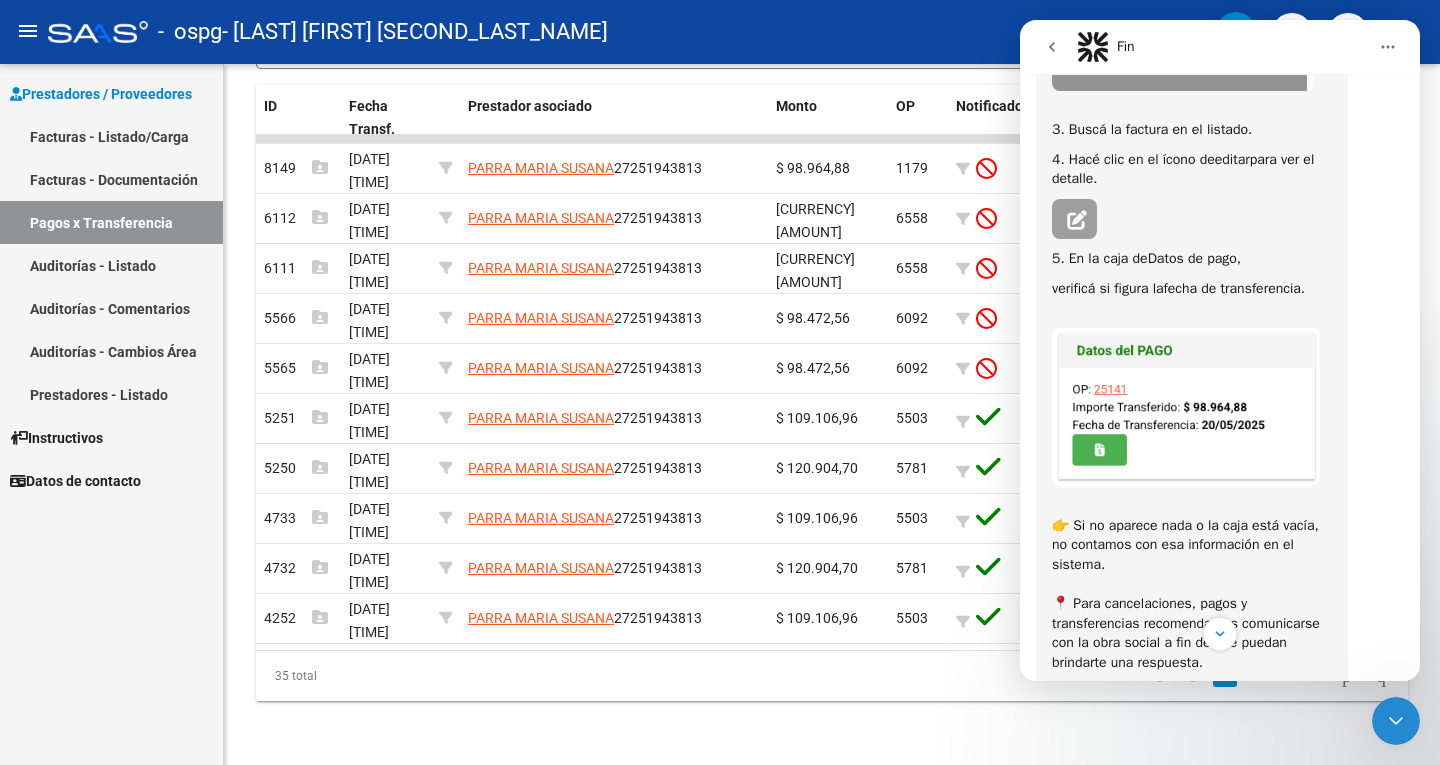 click on "Facturas - Listado/Carga" at bounding box center (111, 136) 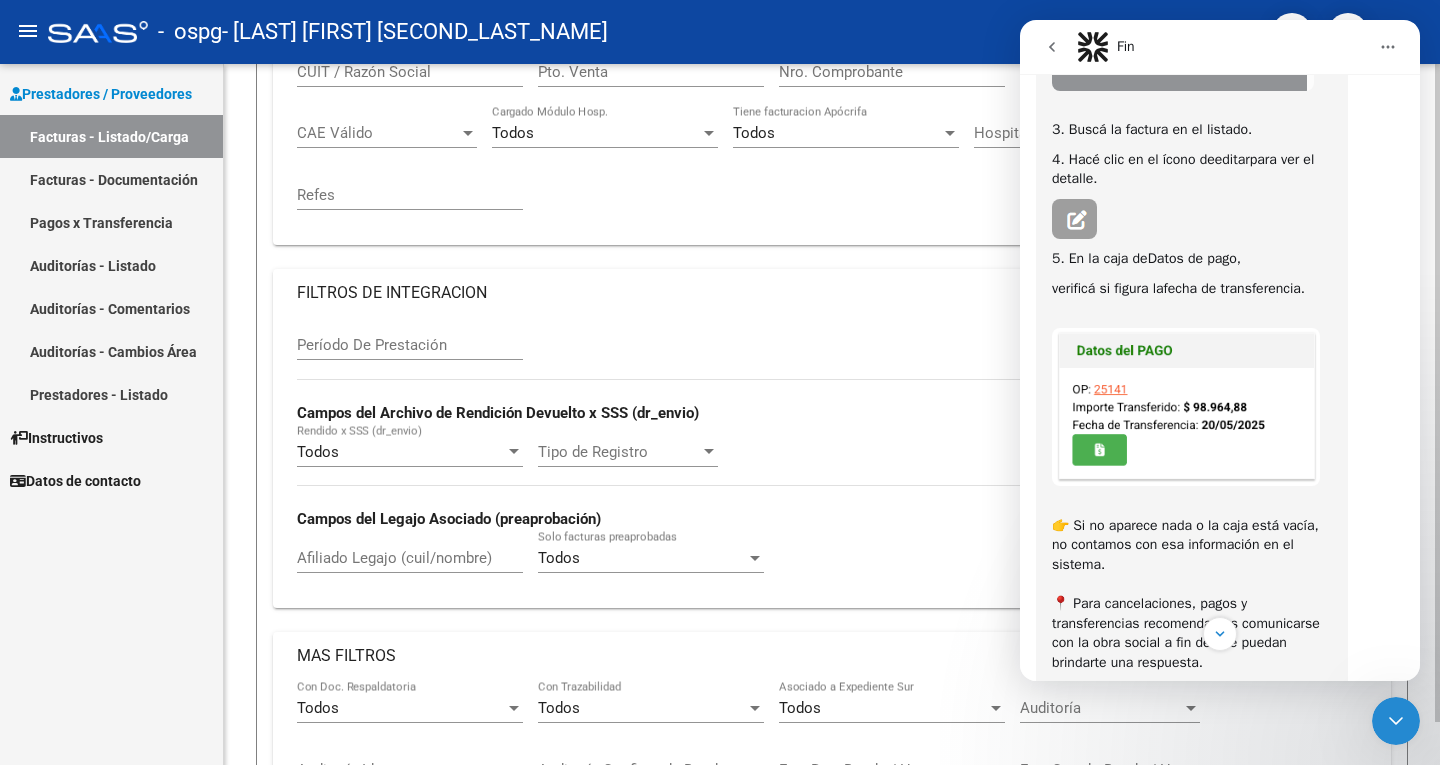 scroll, scrollTop: 0, scrollLeft: 0, axis: both 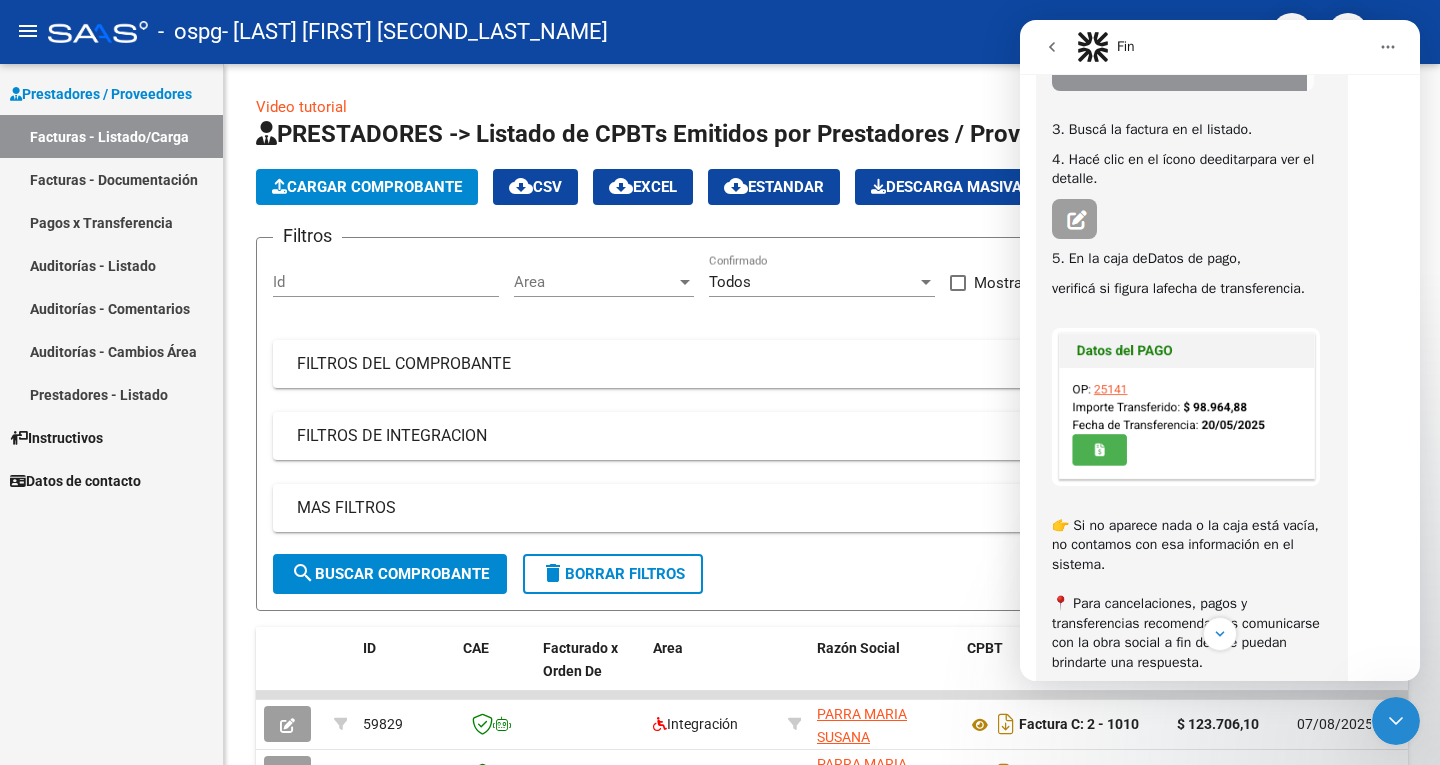 click 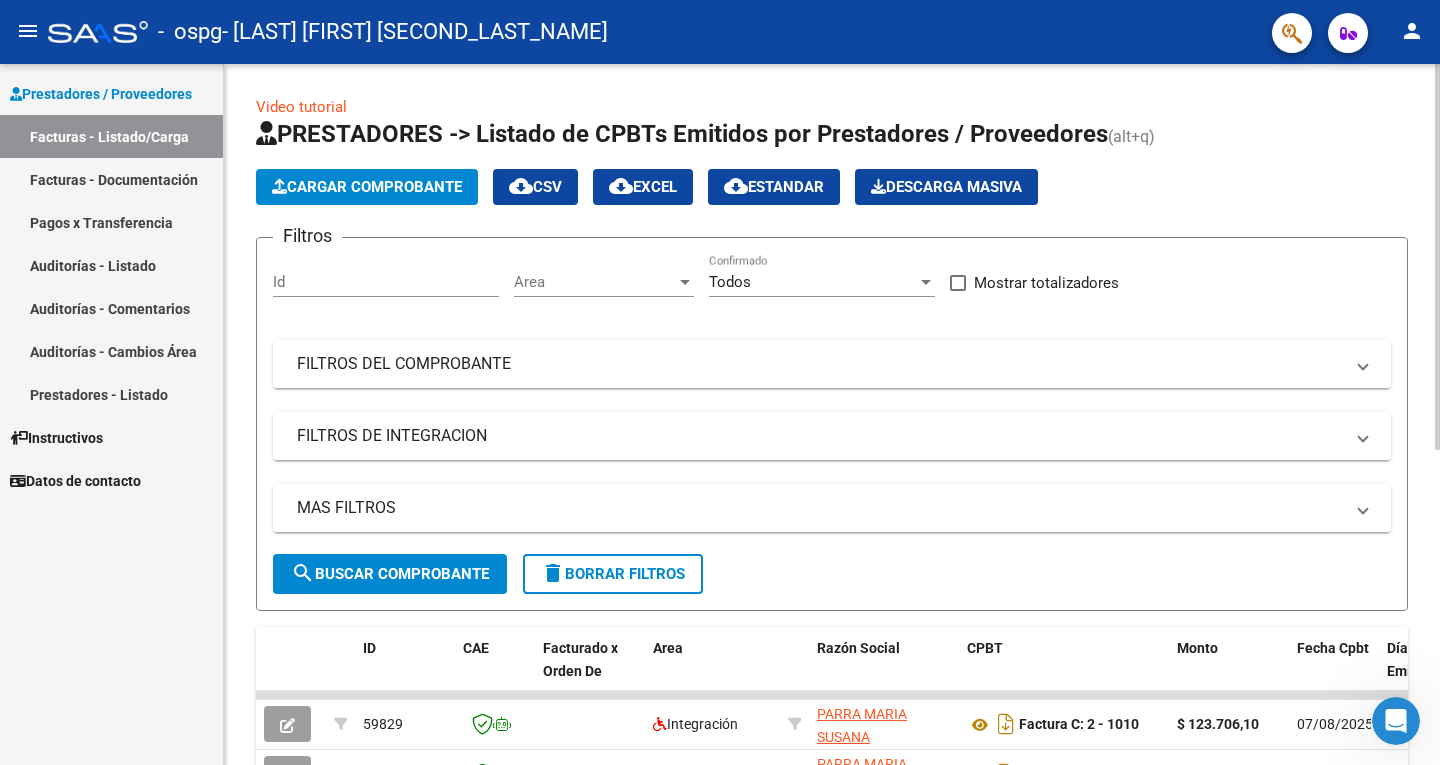 scroll, scrollTop: 0, scrollLeft: 0, axis: both 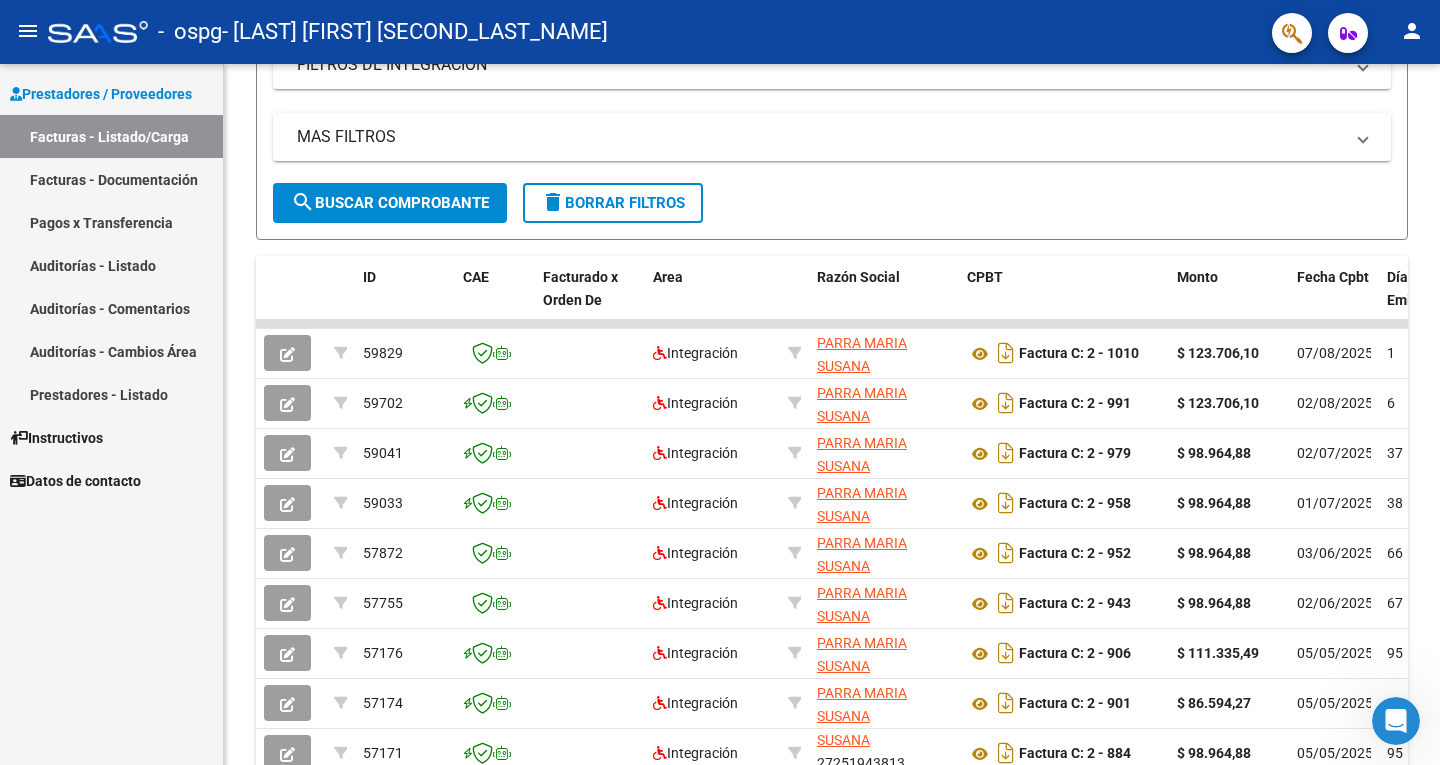 click on "Pagos x Transferencia" at bounding box center (111, 222) 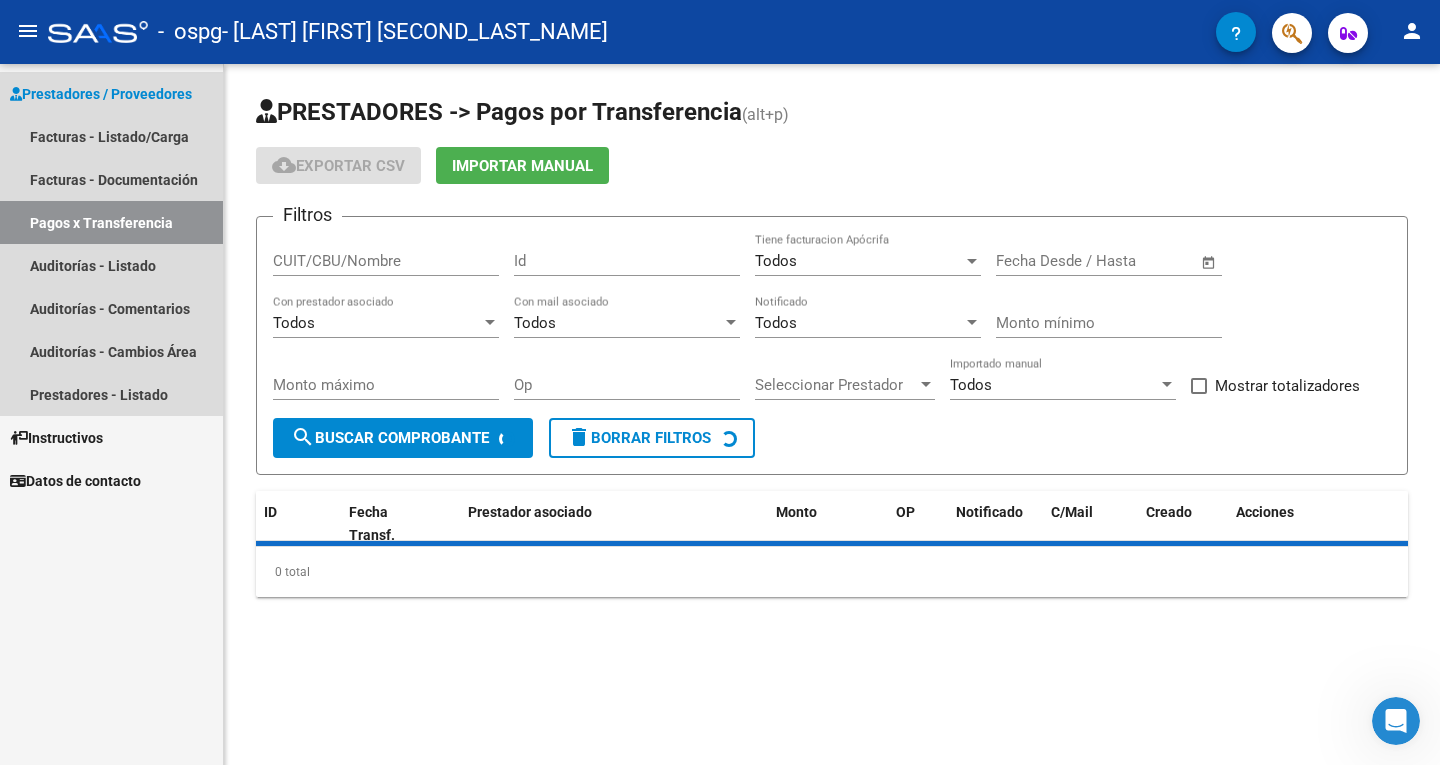 scroll, scrollTop: 0, scrollLeft: 0, axis: both 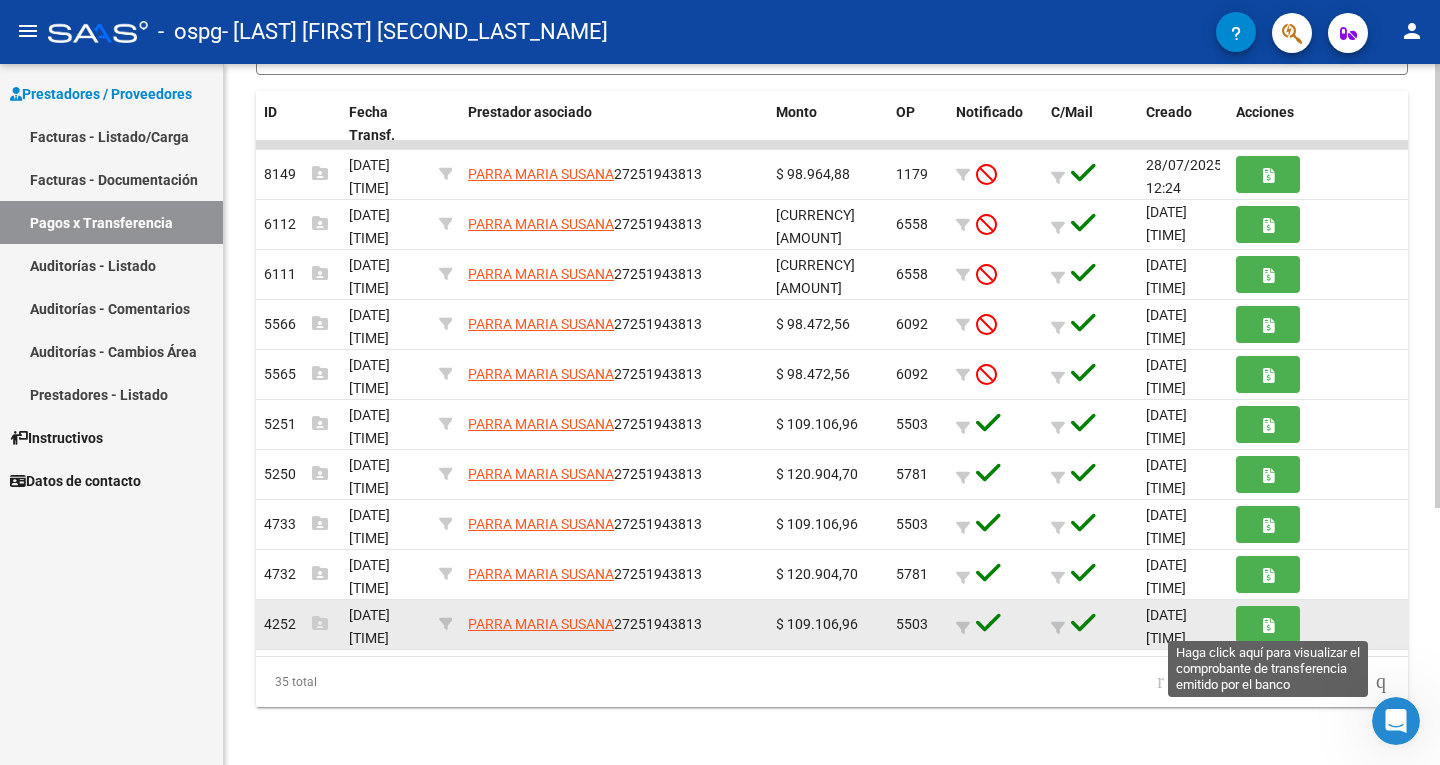 click 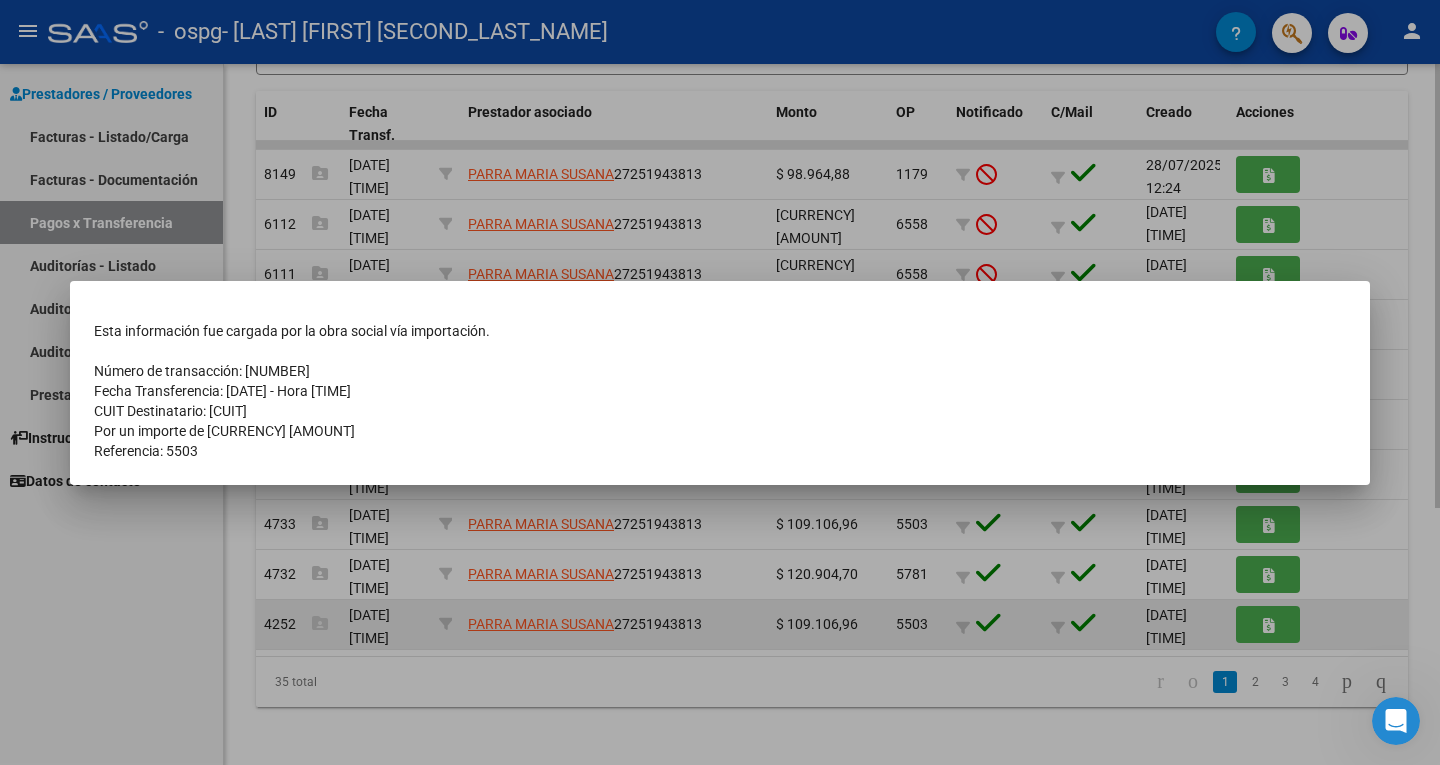 click at bounding box center [720, 382] 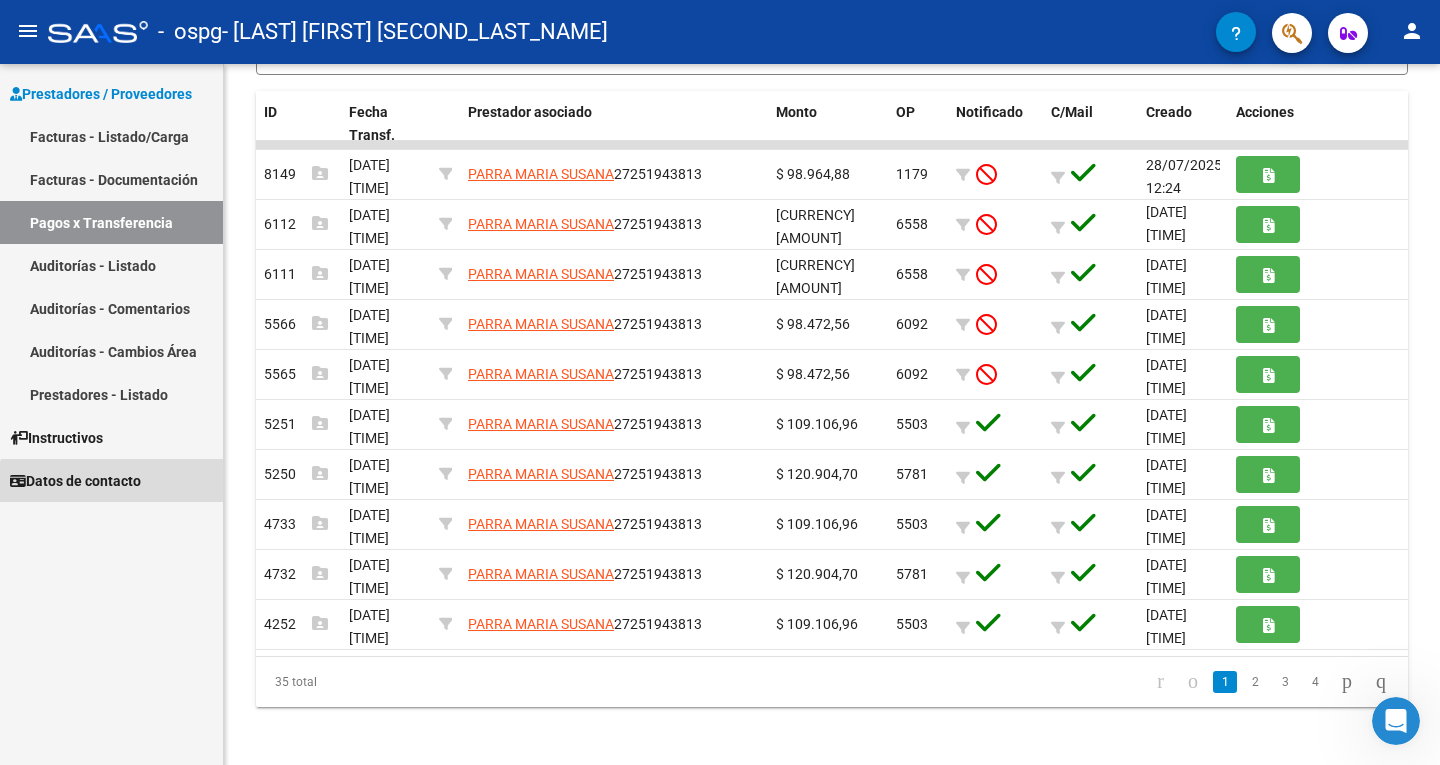 click on "Datos de contacto" at bounding box center (75, 481) 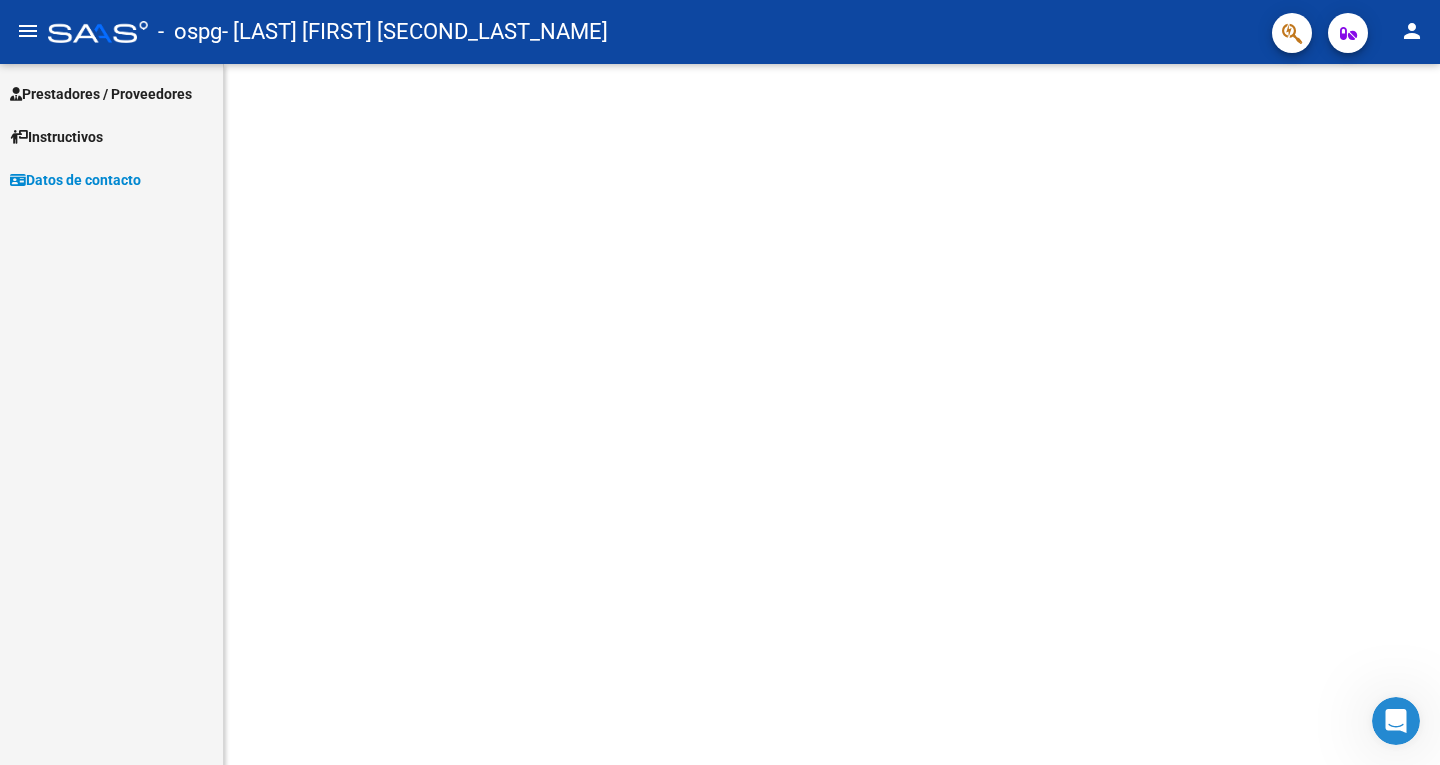 scroll, scrollTop: 0, scrollLeft: 0, axis: both 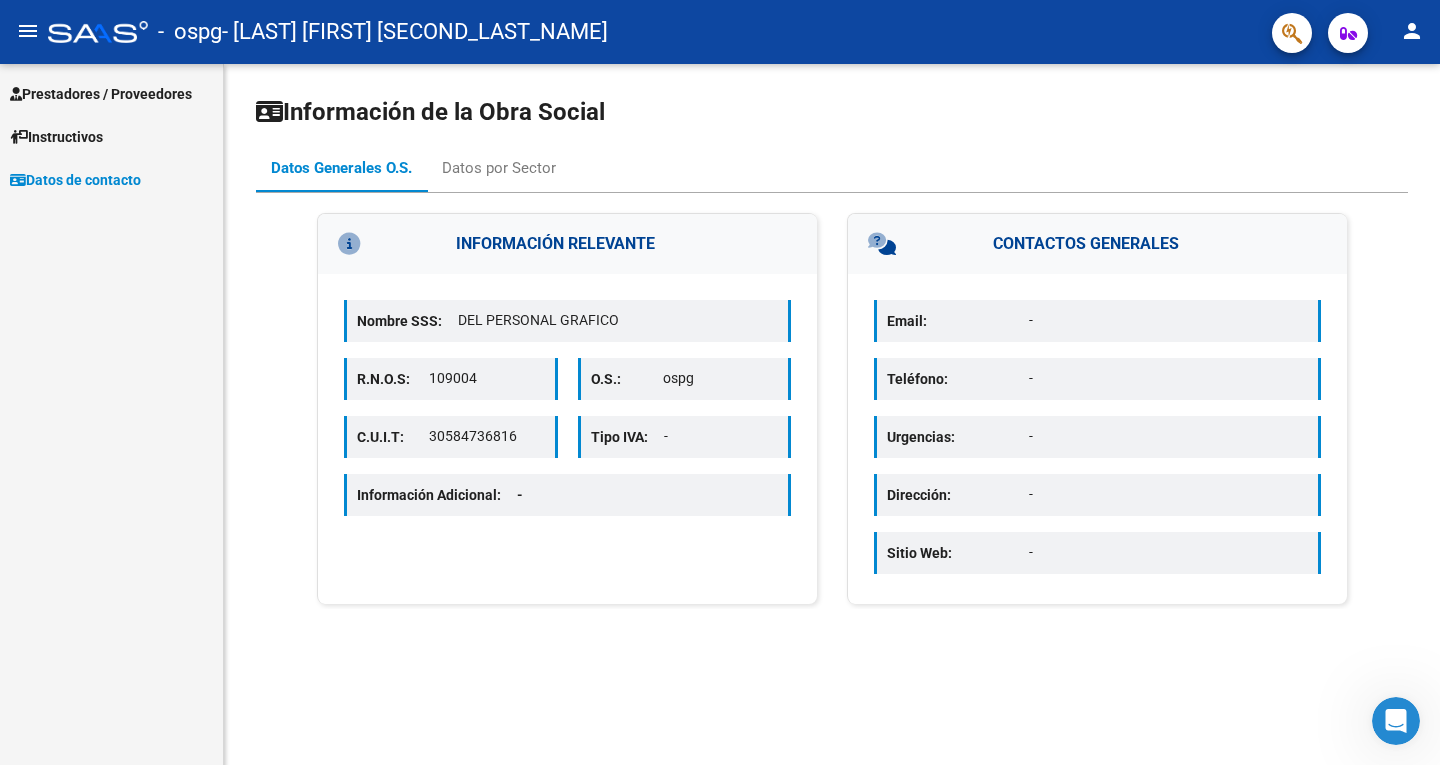 click on "Prestadores / Proveedores" at bounding box center [101, 94] 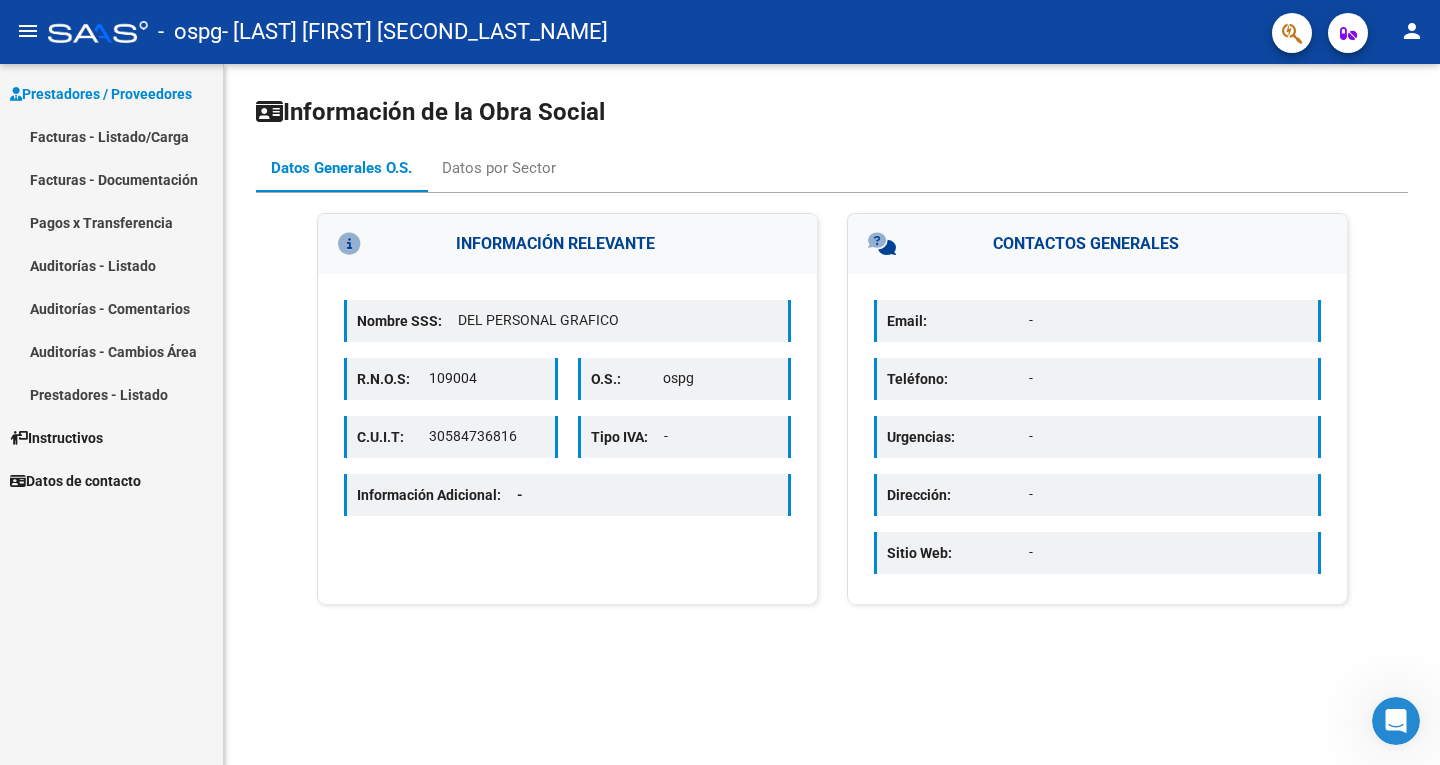 click on "Facturas - Documentación" at bounding box center (111, 179) 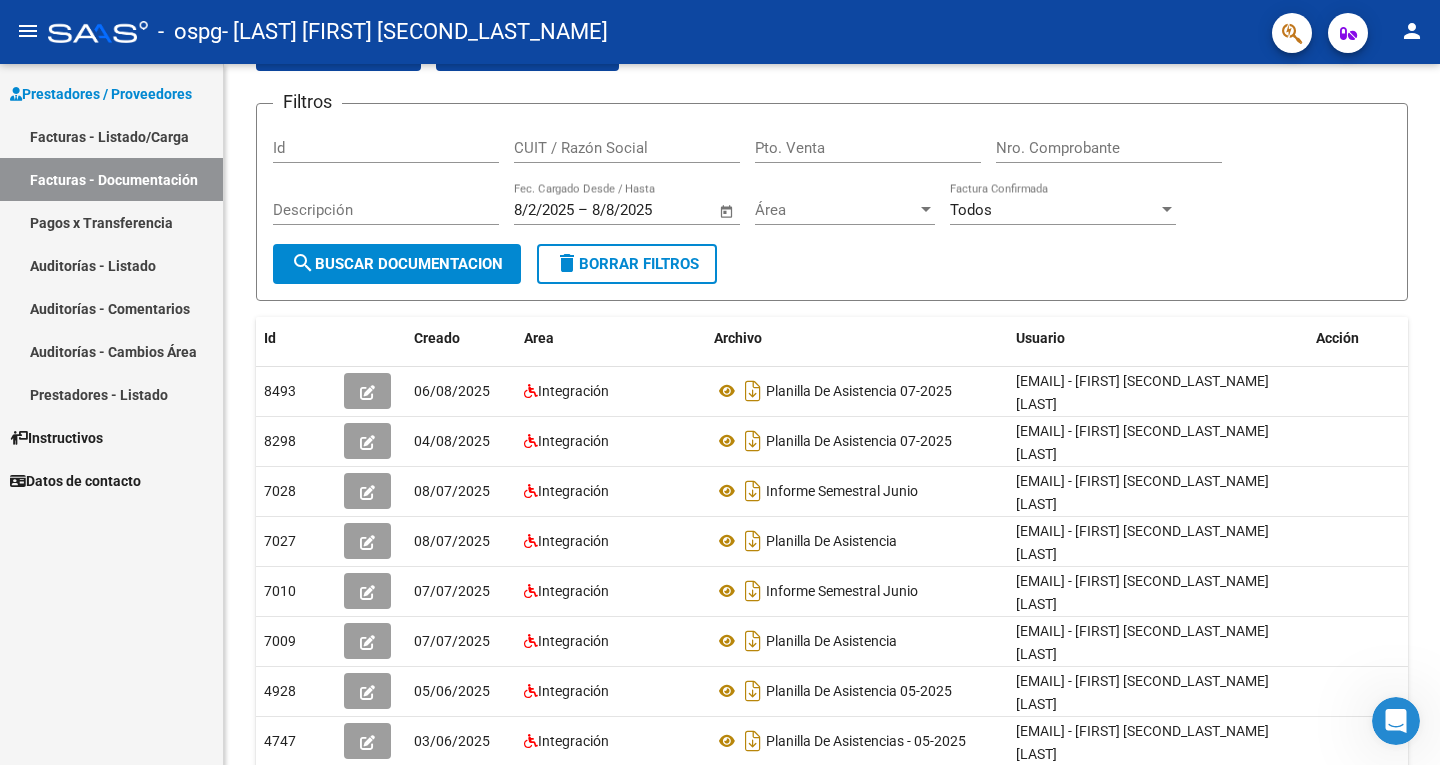scroll, scrollTop: 35, scrollLeft: 0, axis: vertical 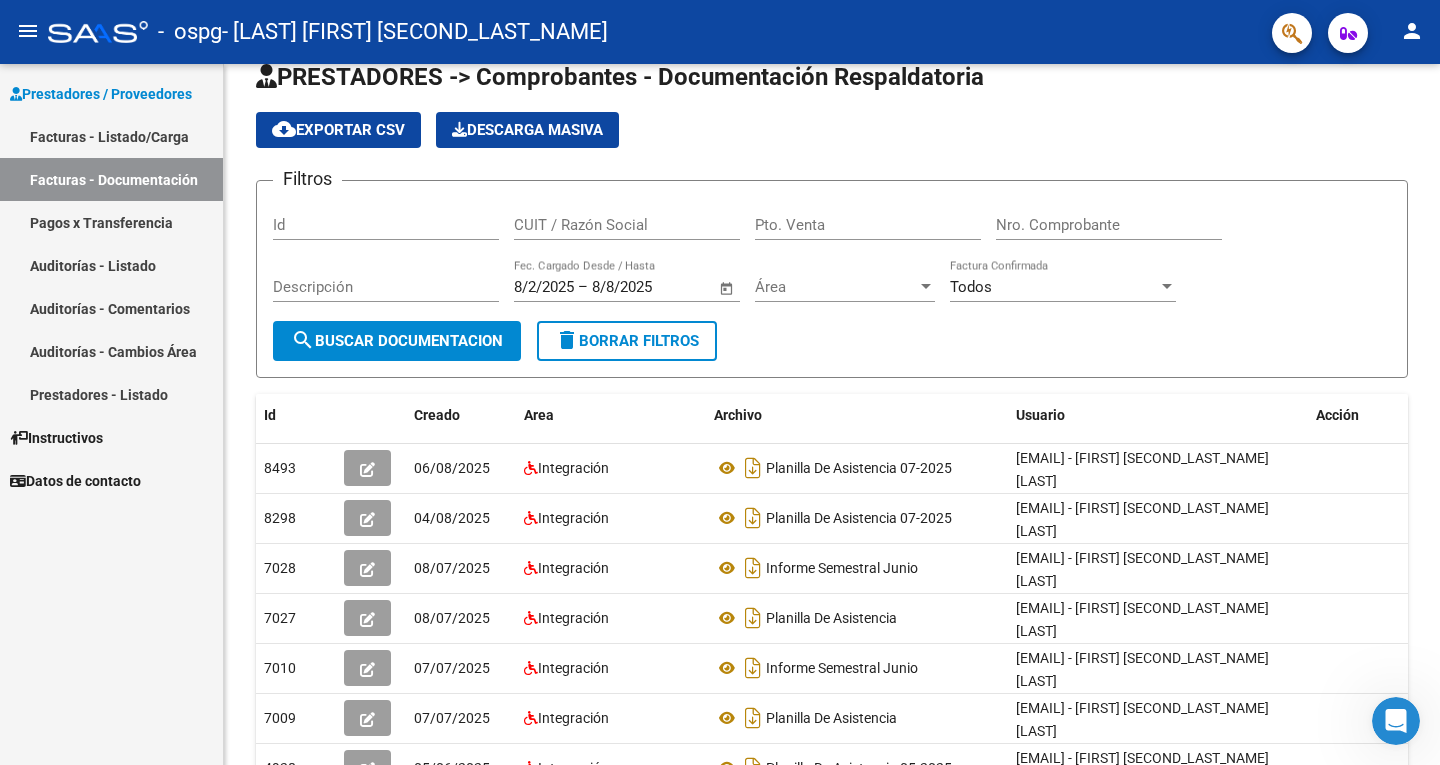 click on "Facturas - Listado/Carga" at bounding box center [111, 136] 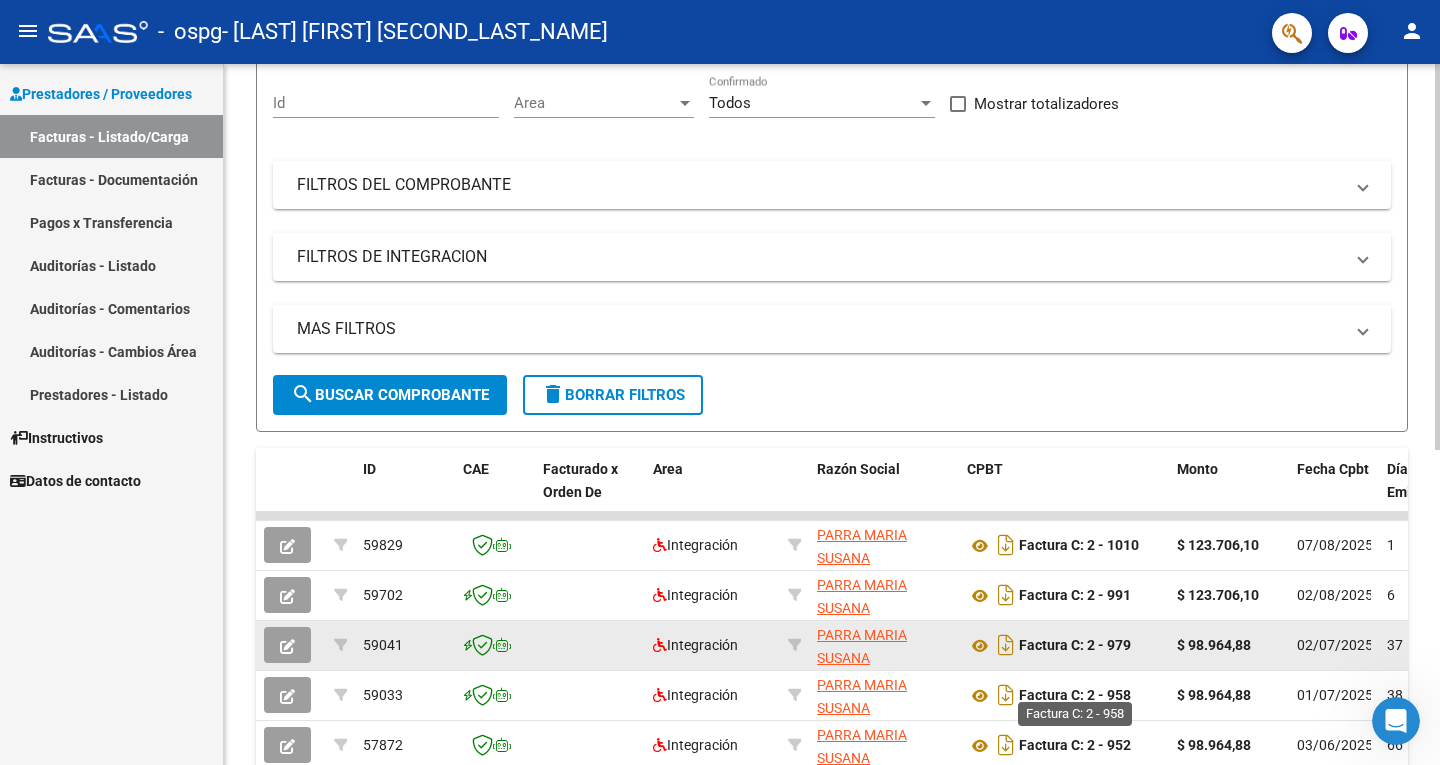 scroll, scrollTop: 200, scrollLeft: 0, axis: vertical 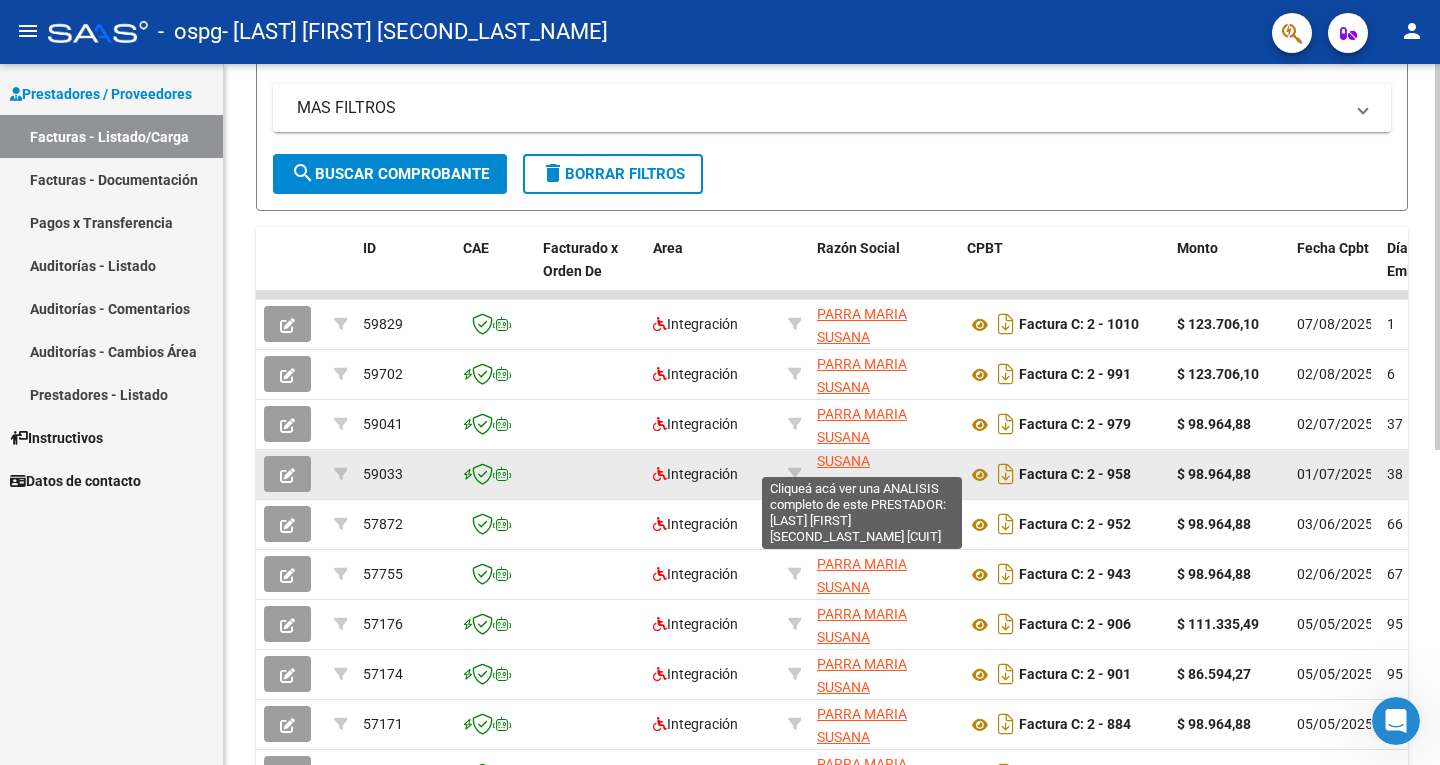 click on "PARRA MARIA SUSANA" 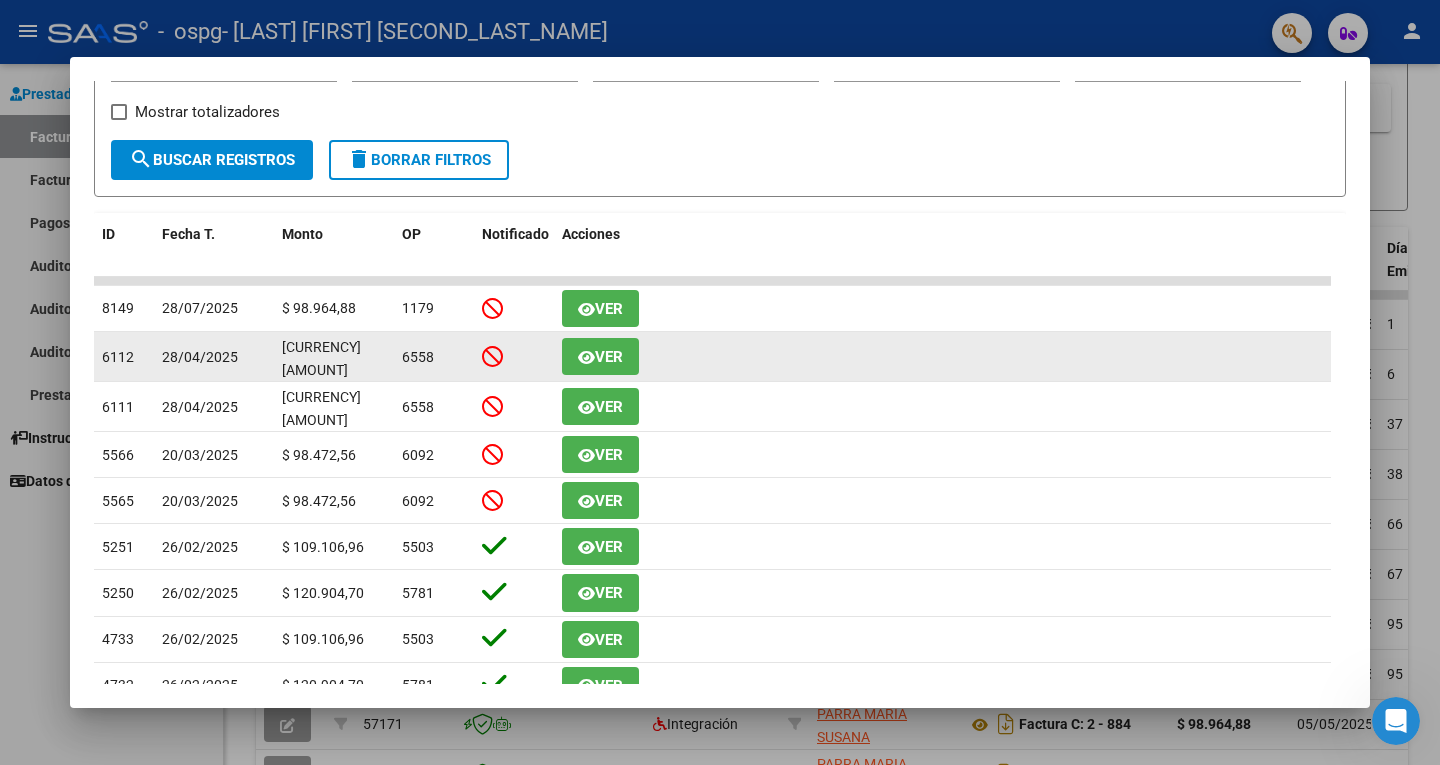 scroll, scrollTop: 400, scrollLeft: 0, axis: vertical 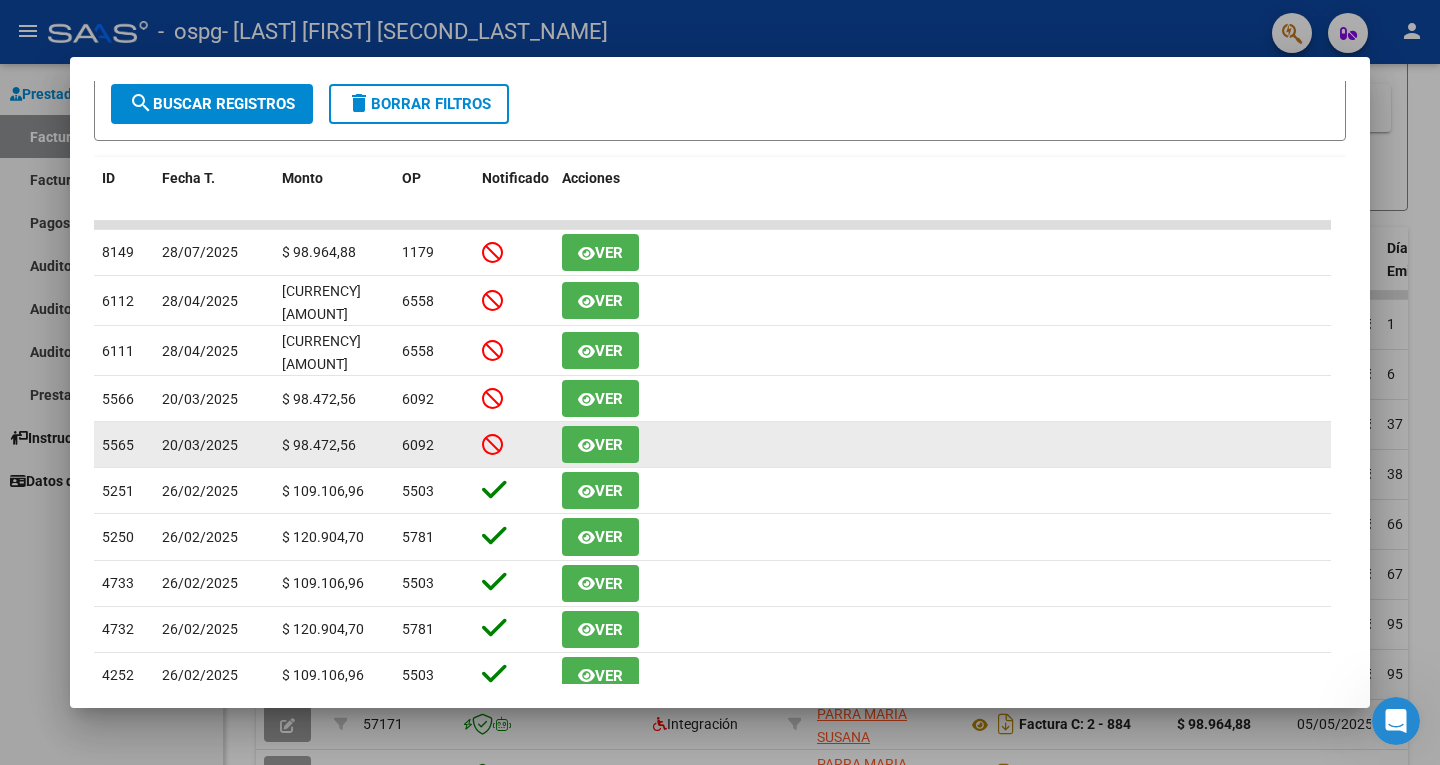 click 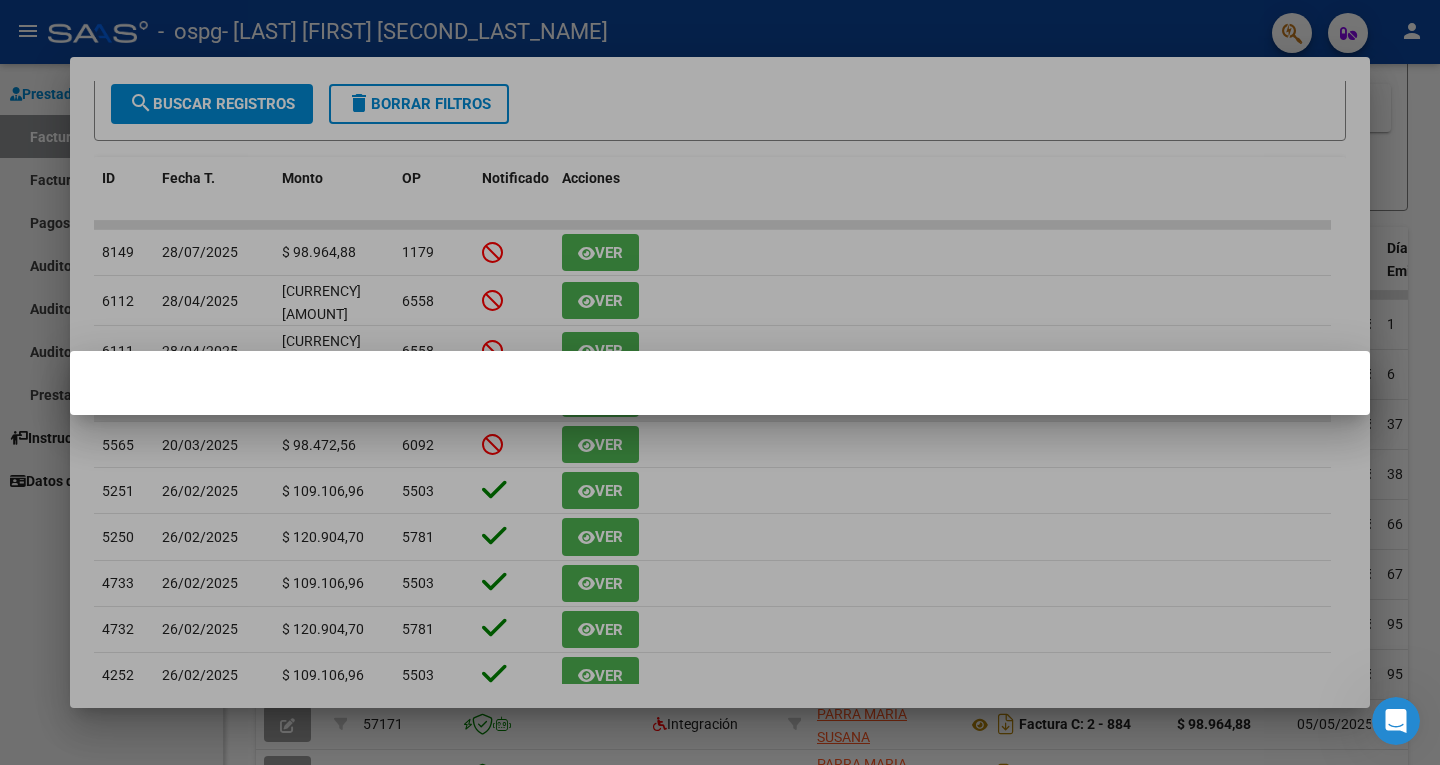 drag, startPoint x: 752, startPoint y: 466, endPoint x: 580, endPoint y: 402, distance: 183.52112 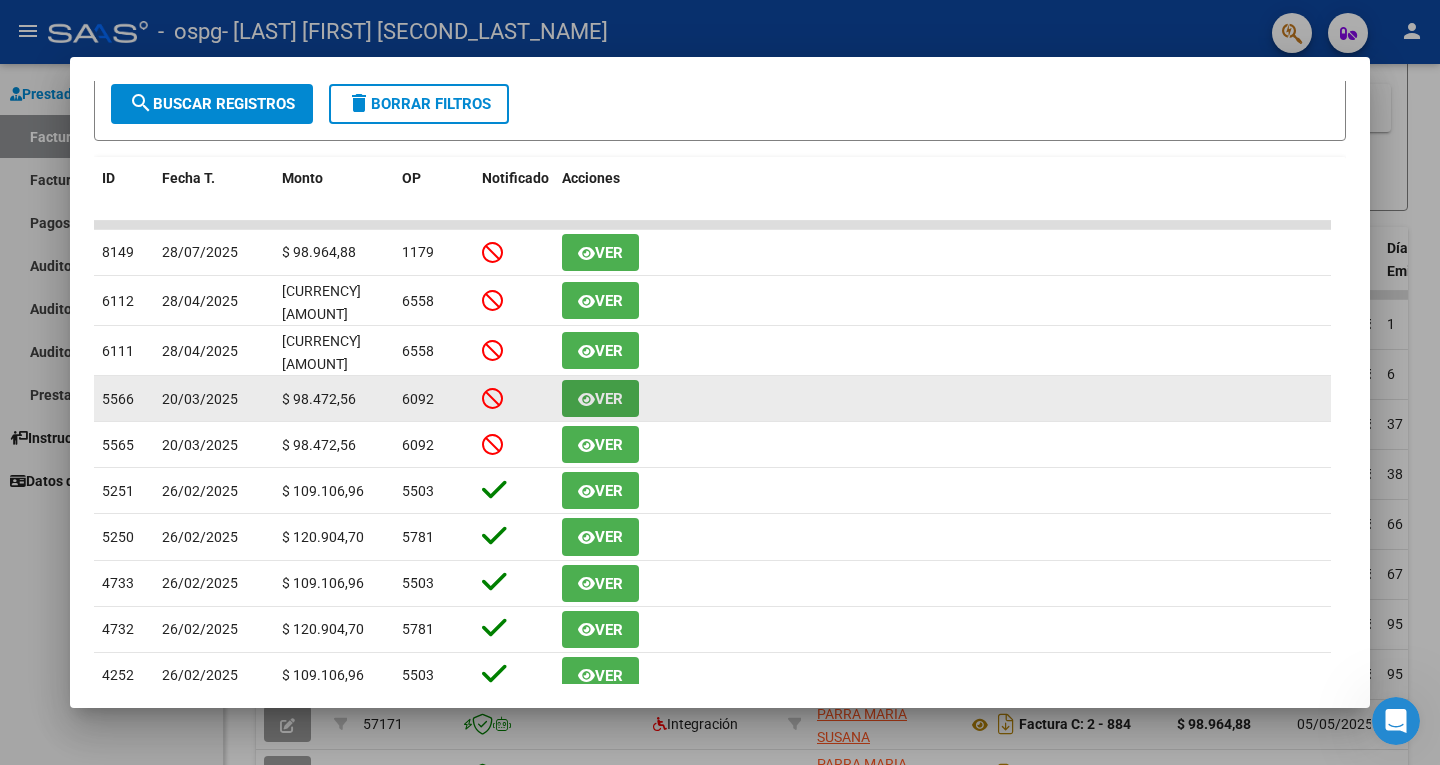 click on "Ver" 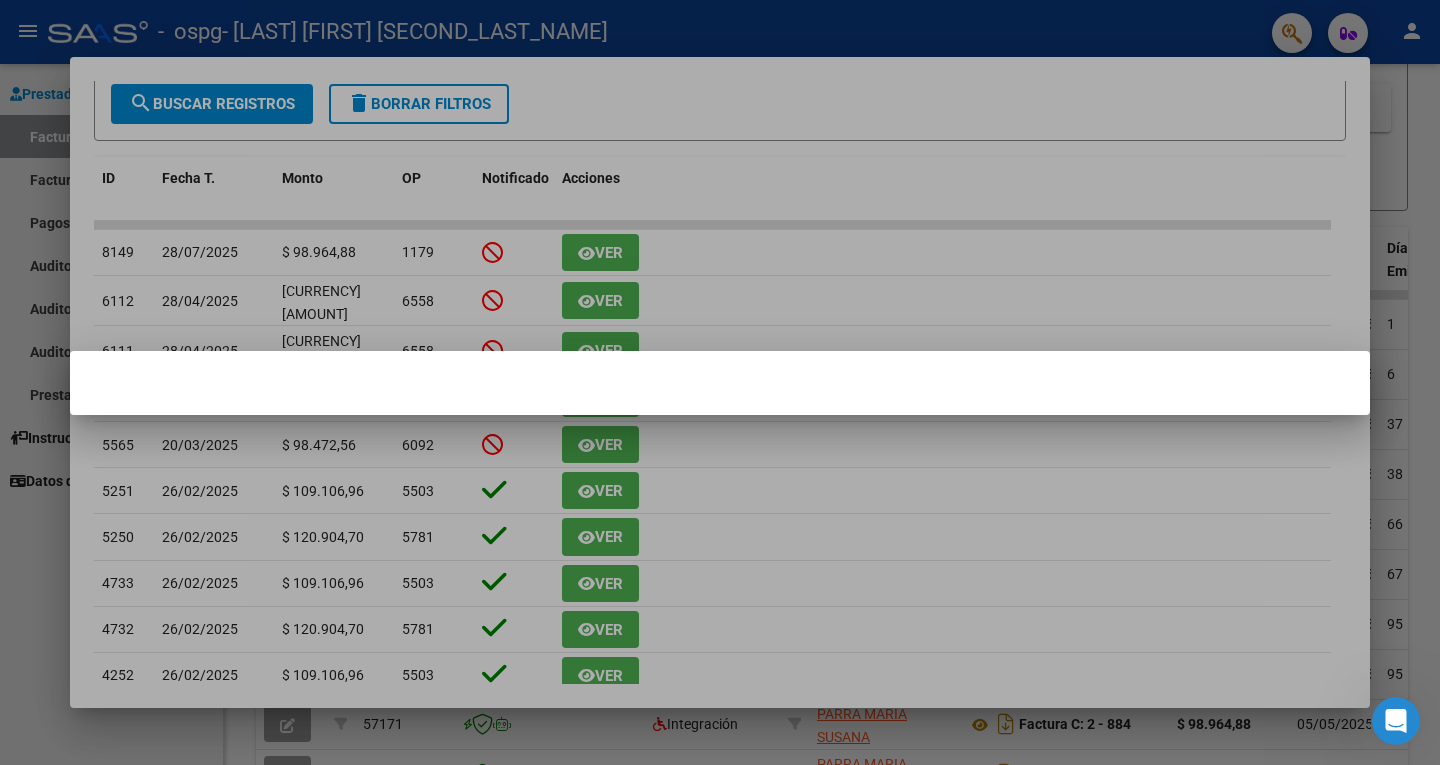 drag, startPoint x: 709, startPoint y: 472, endPoint x: 611, endPoint y: 371, distance: 140.73024 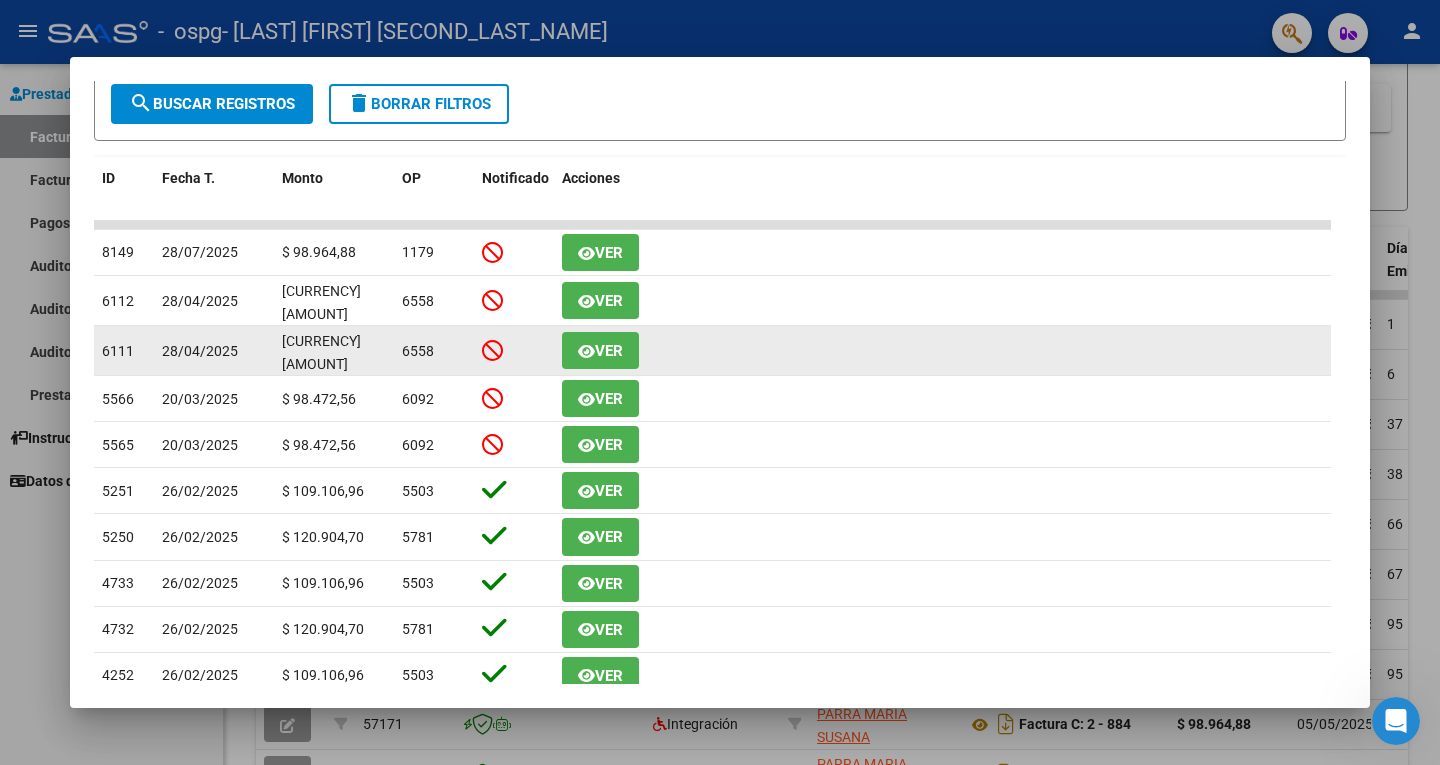 click on "Ver" 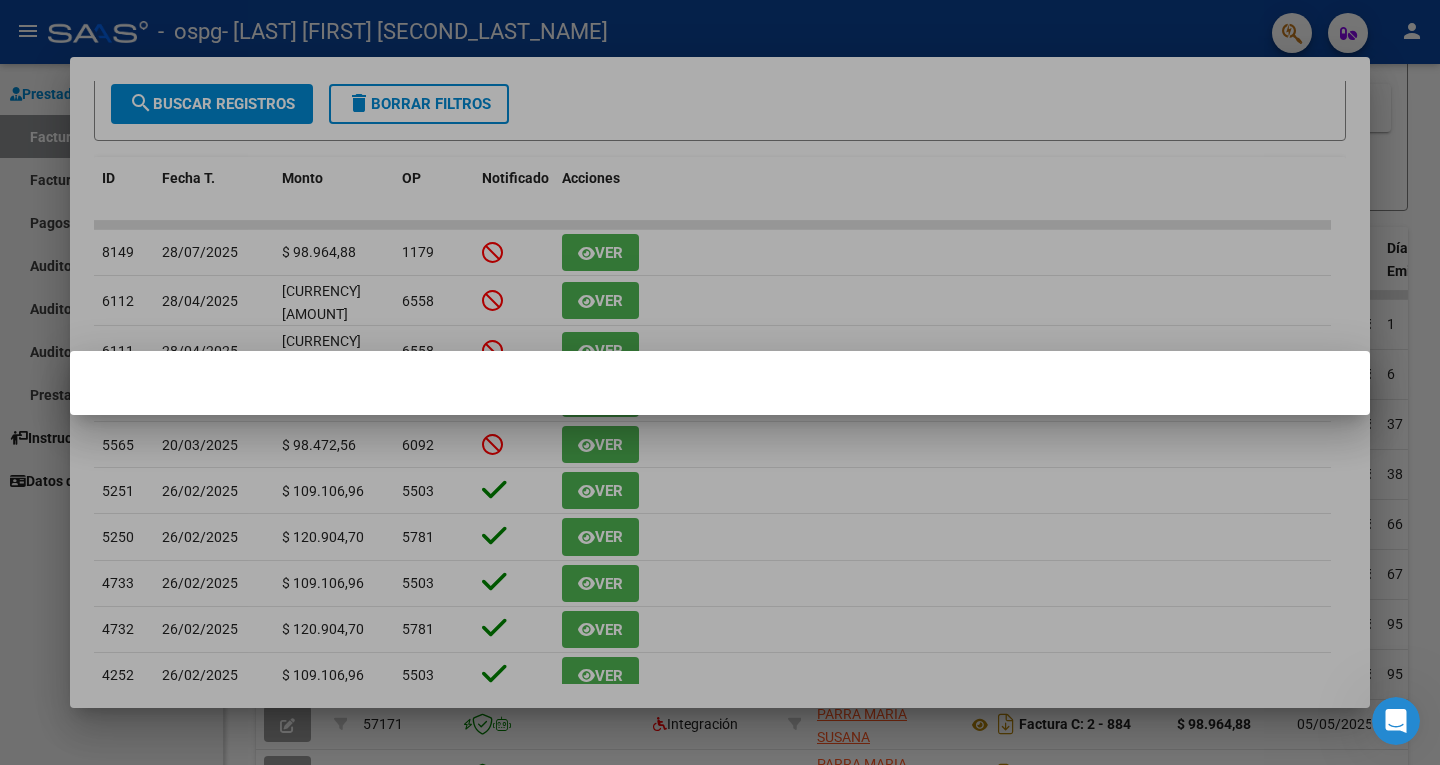 click at bounding box center [720, 382] 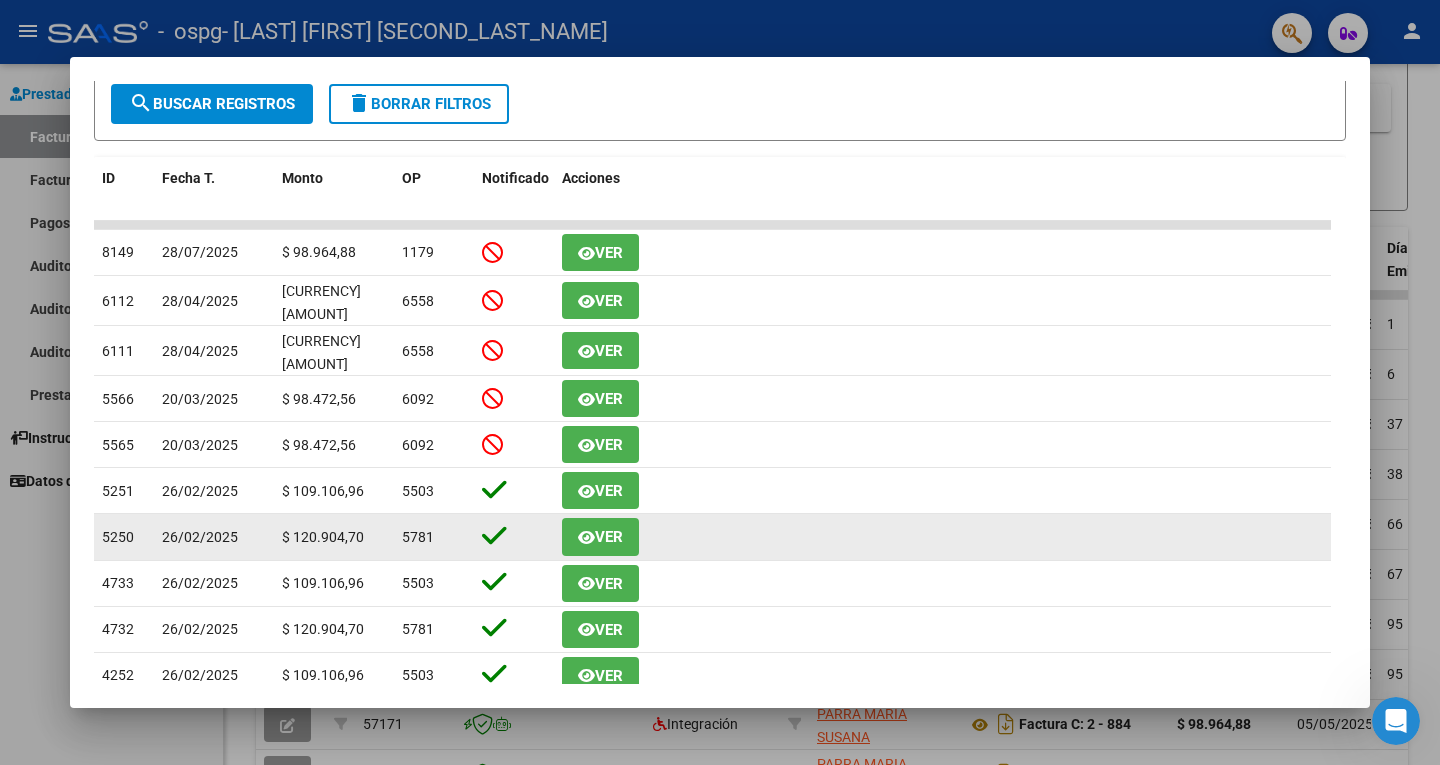 click on "Ver" 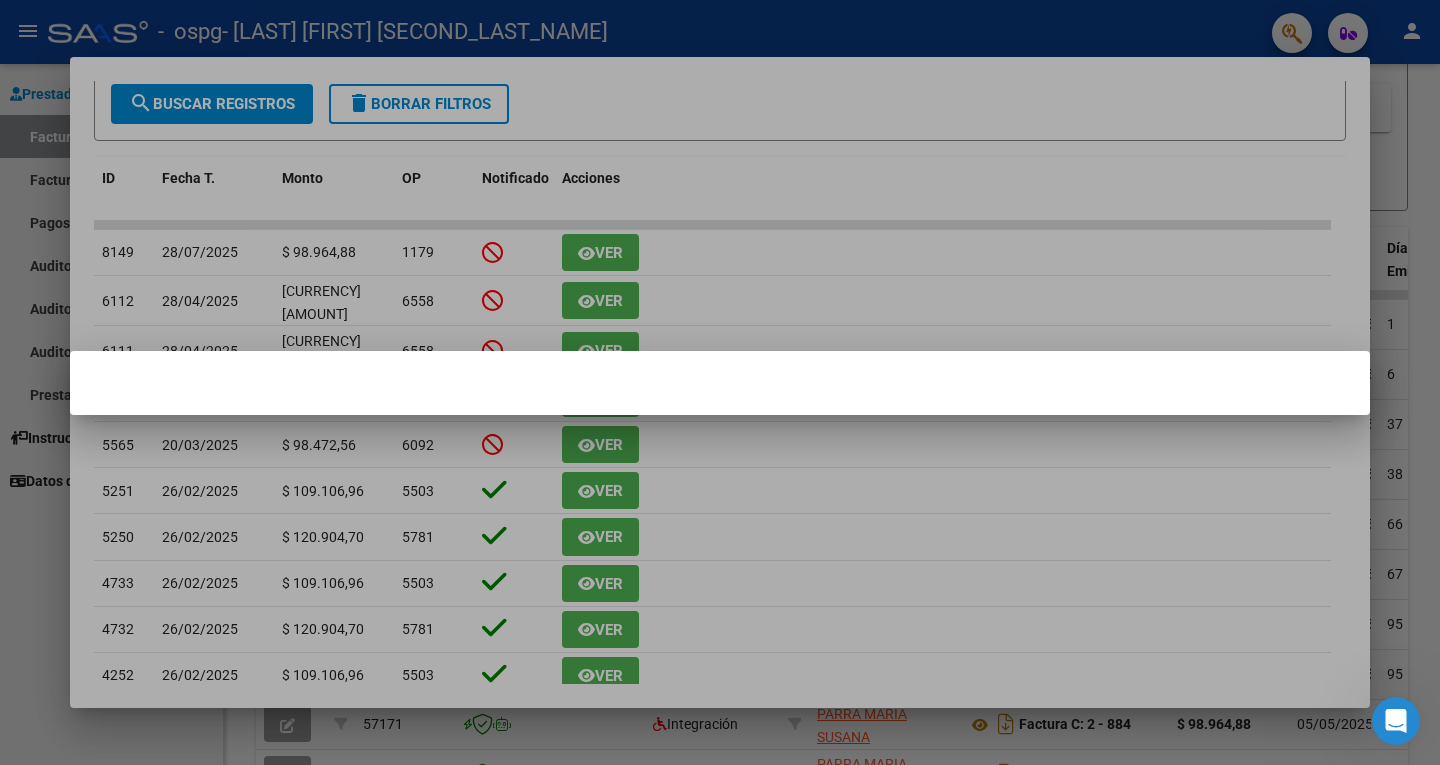 click at bounding box center (720, 382) 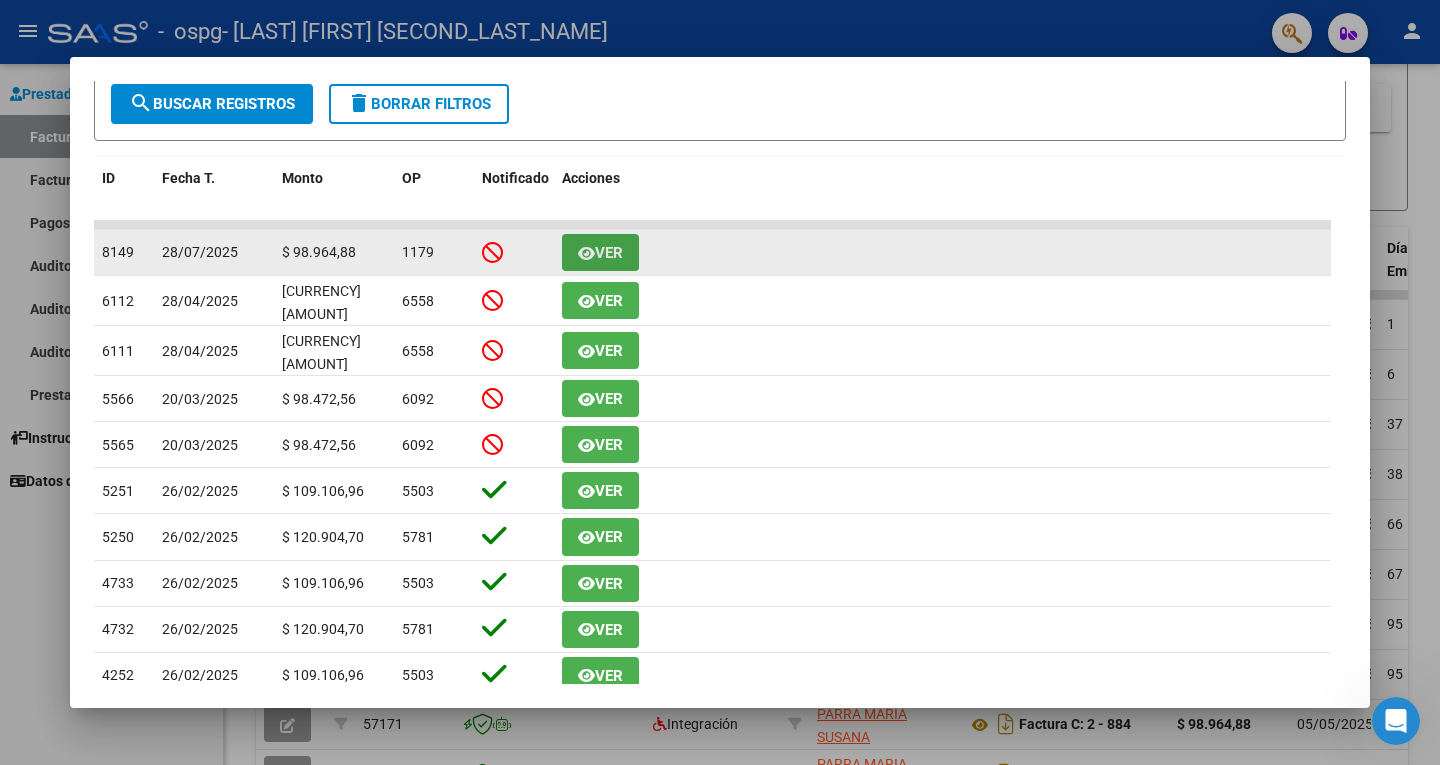 click 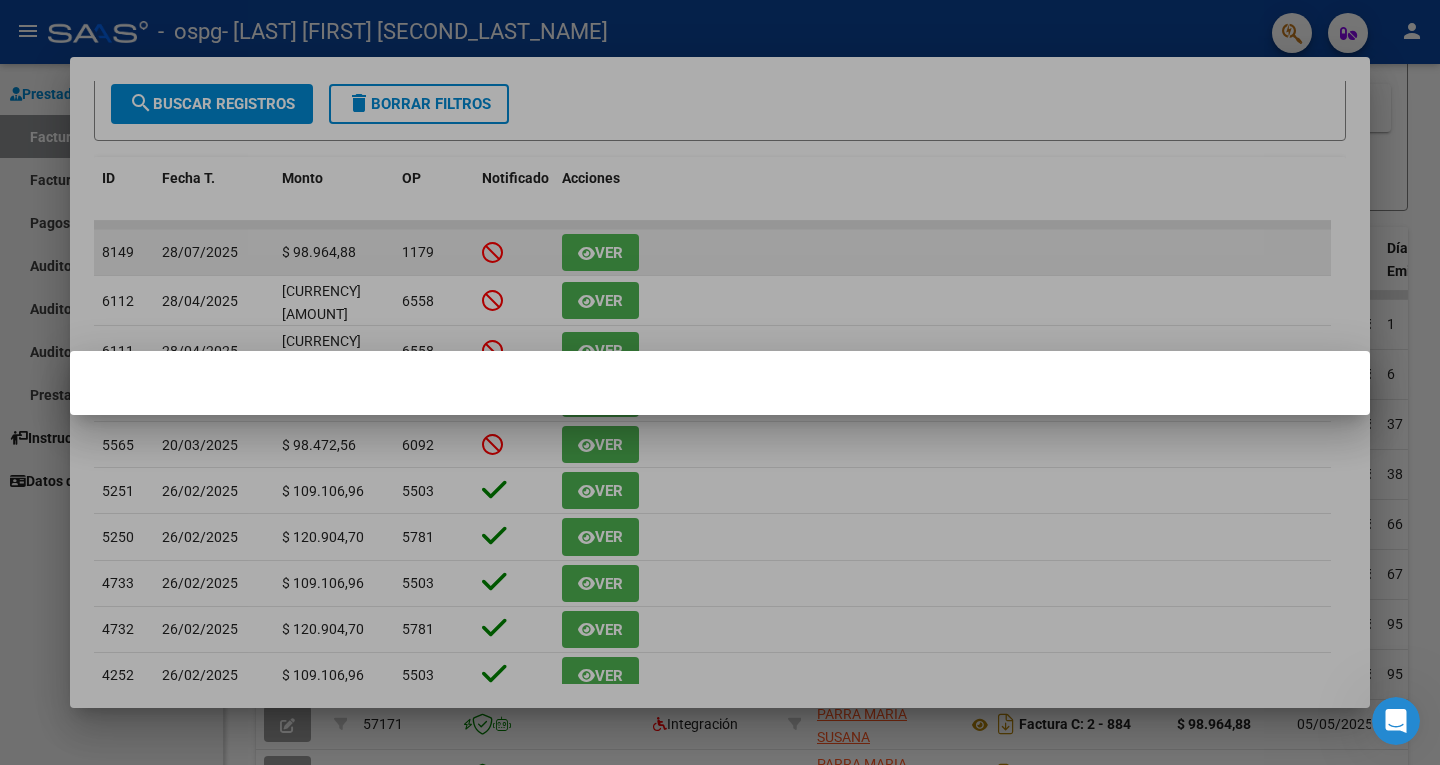 click at bounding box center (720, 382) 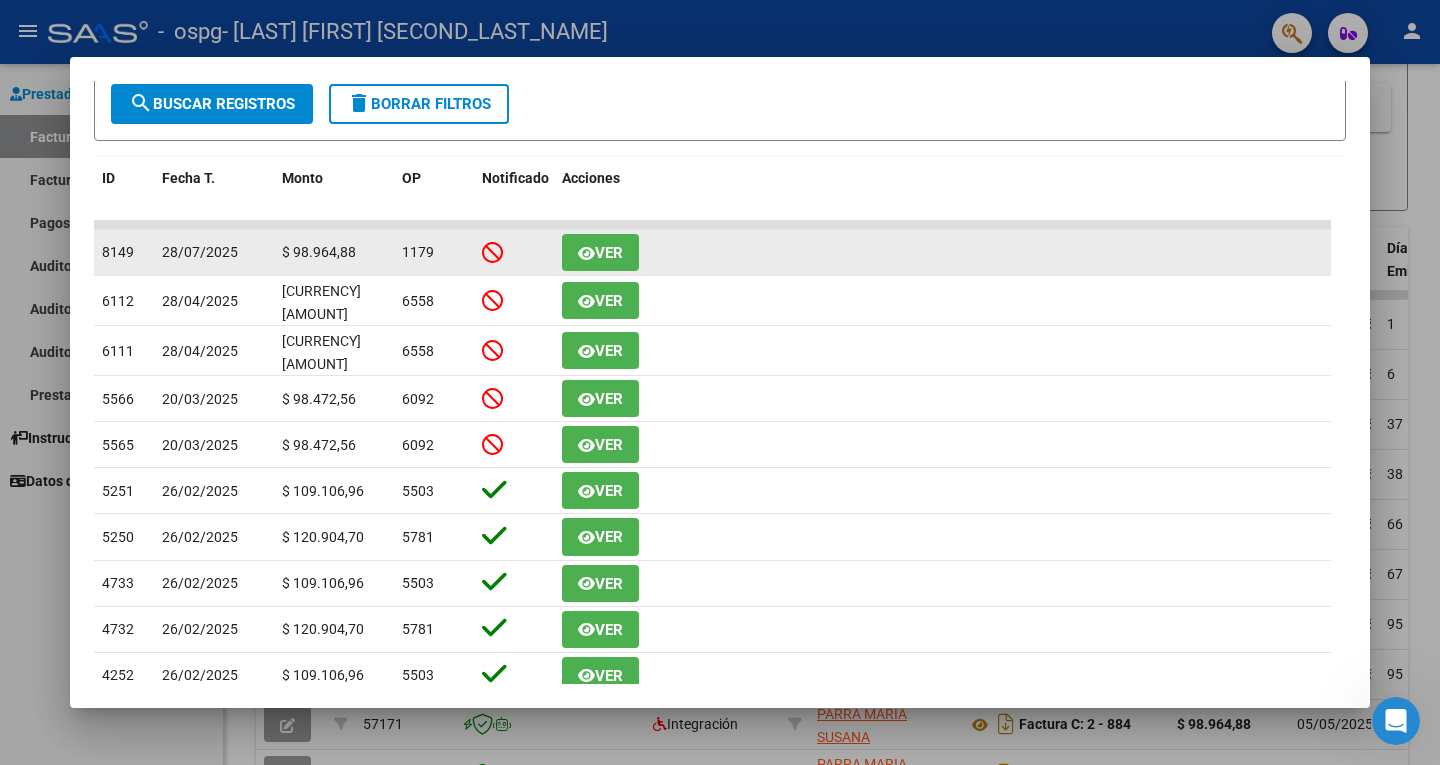 click 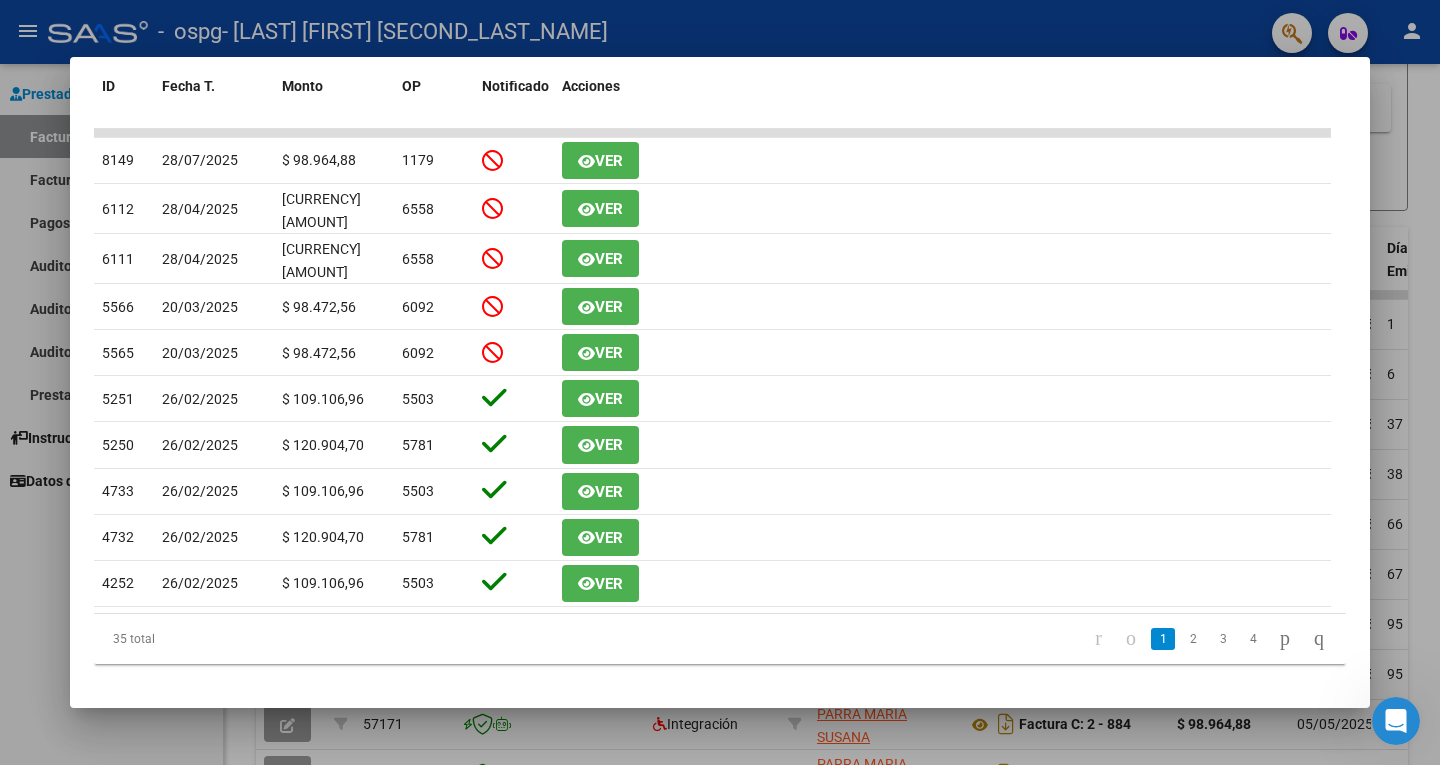 scroll, scrollTop: 511, scrollLeft: 0, axis: vertical 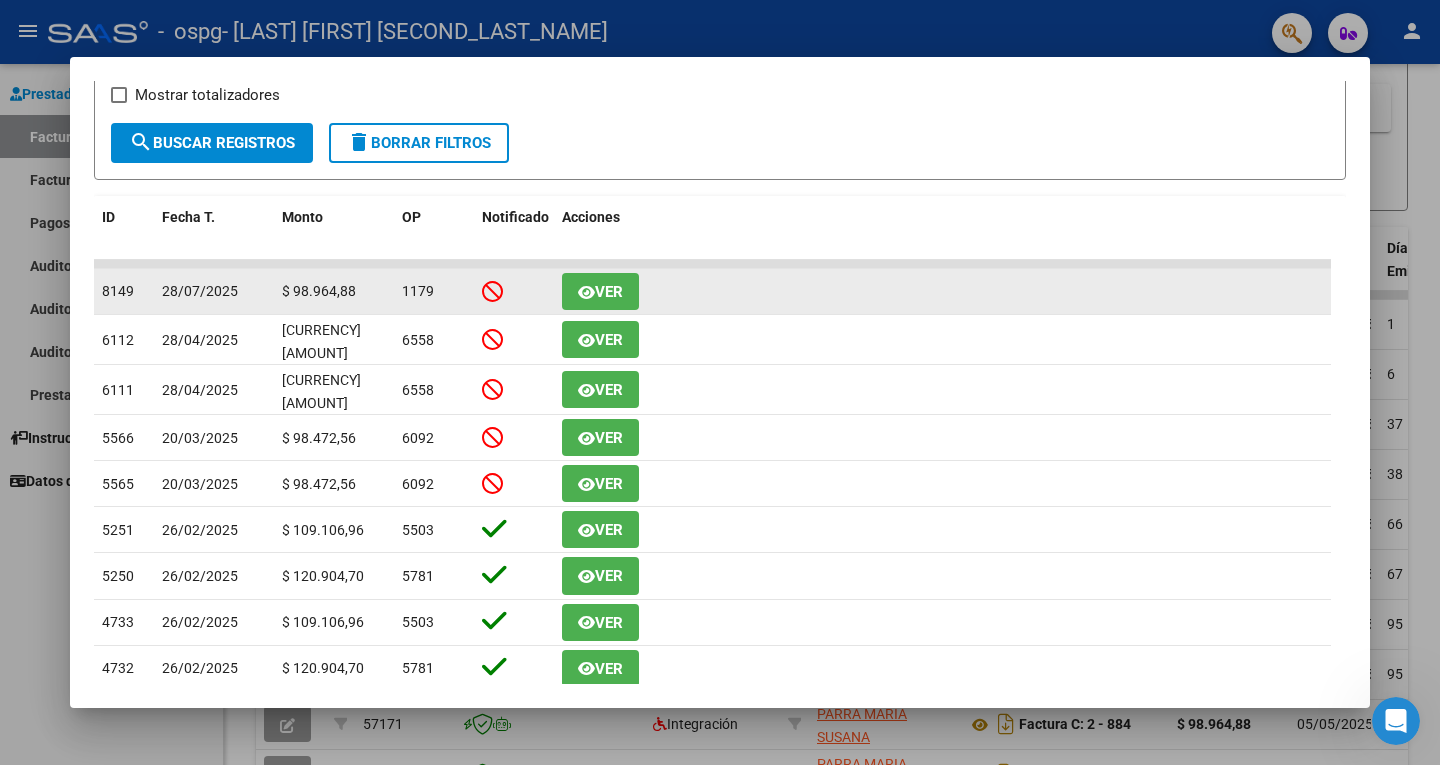 click on "1179" 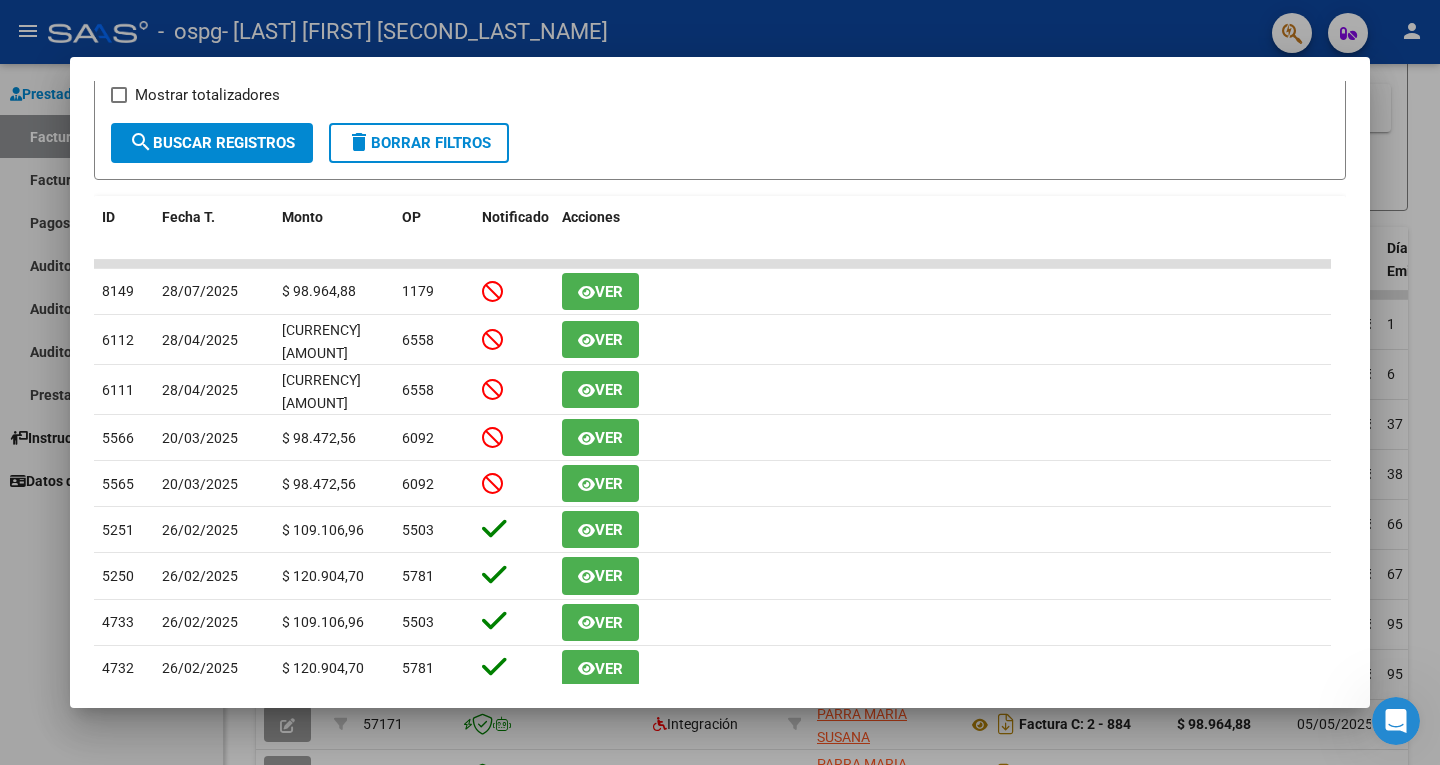 scroll, scrollTop: 511, scrollLeft: 0, axis: vertical 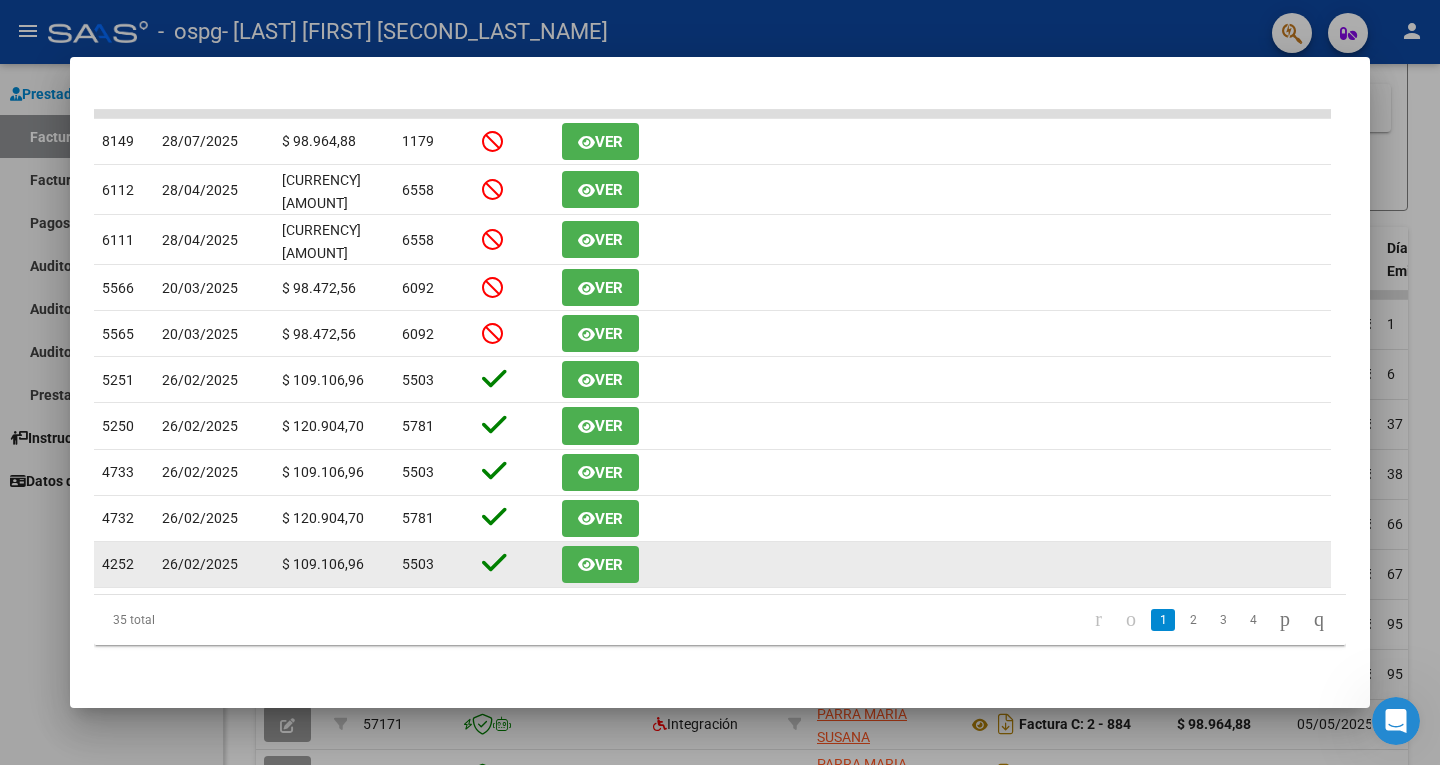 click on "[NUMBER] [DATE] [CURRENCY] [AMOUNT] [NUMBER]" 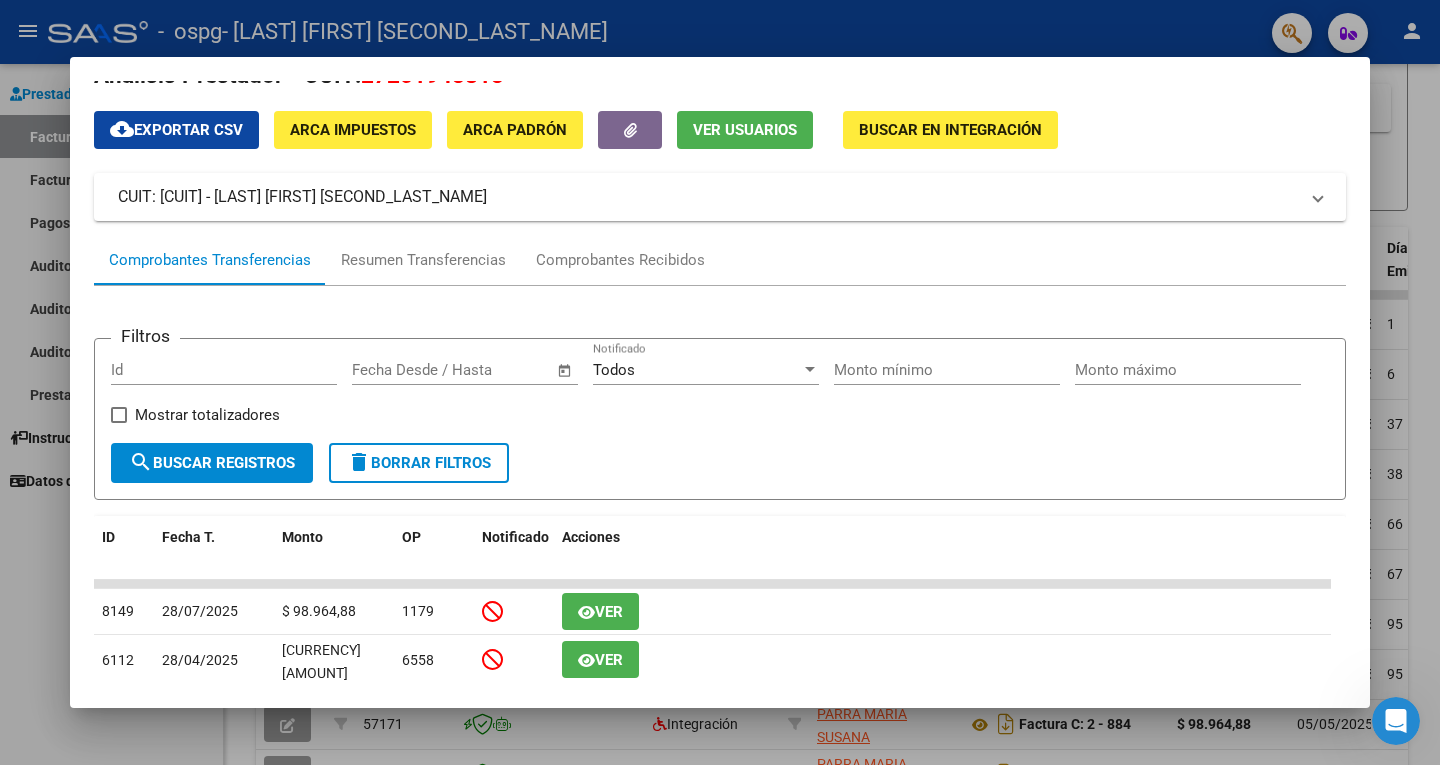 scroll, scrollTop: 22, scrollLeft: 0, axis: vertical 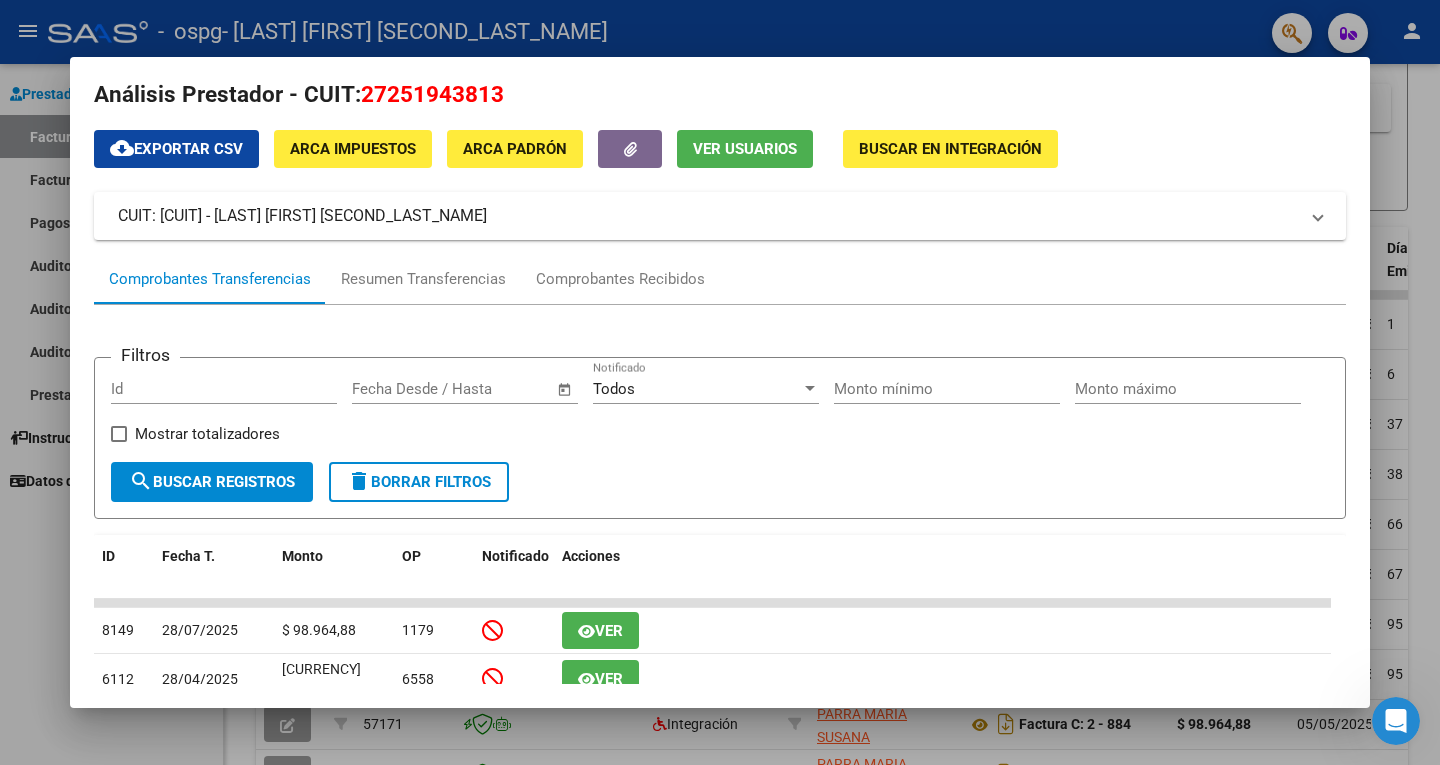 drag, startPoint x: 1336, startPoint y: 312, endPoint x: 792, endPoint y: 693, distance: 664.15137 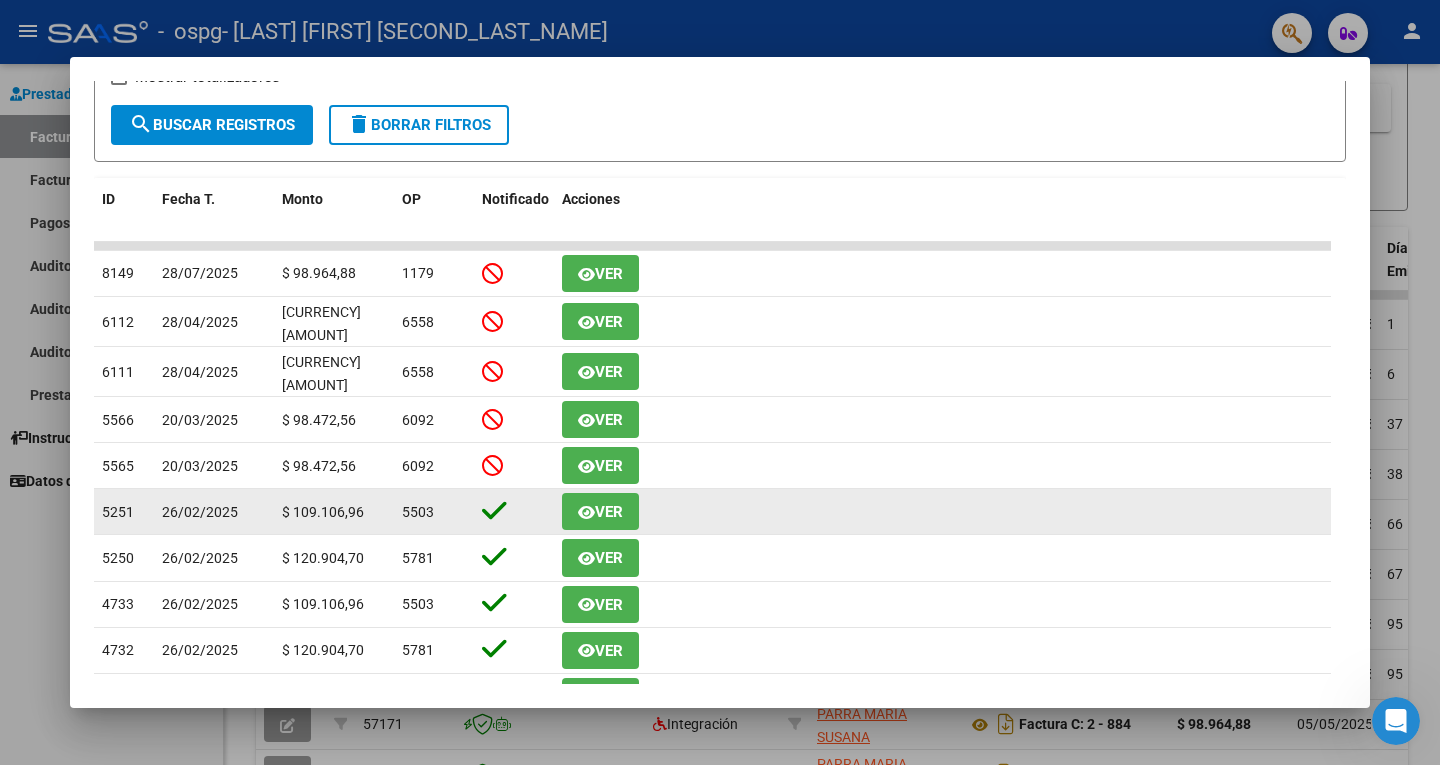 scroll, scrollTop: 422, scrollLeft: 0, axis: vertical 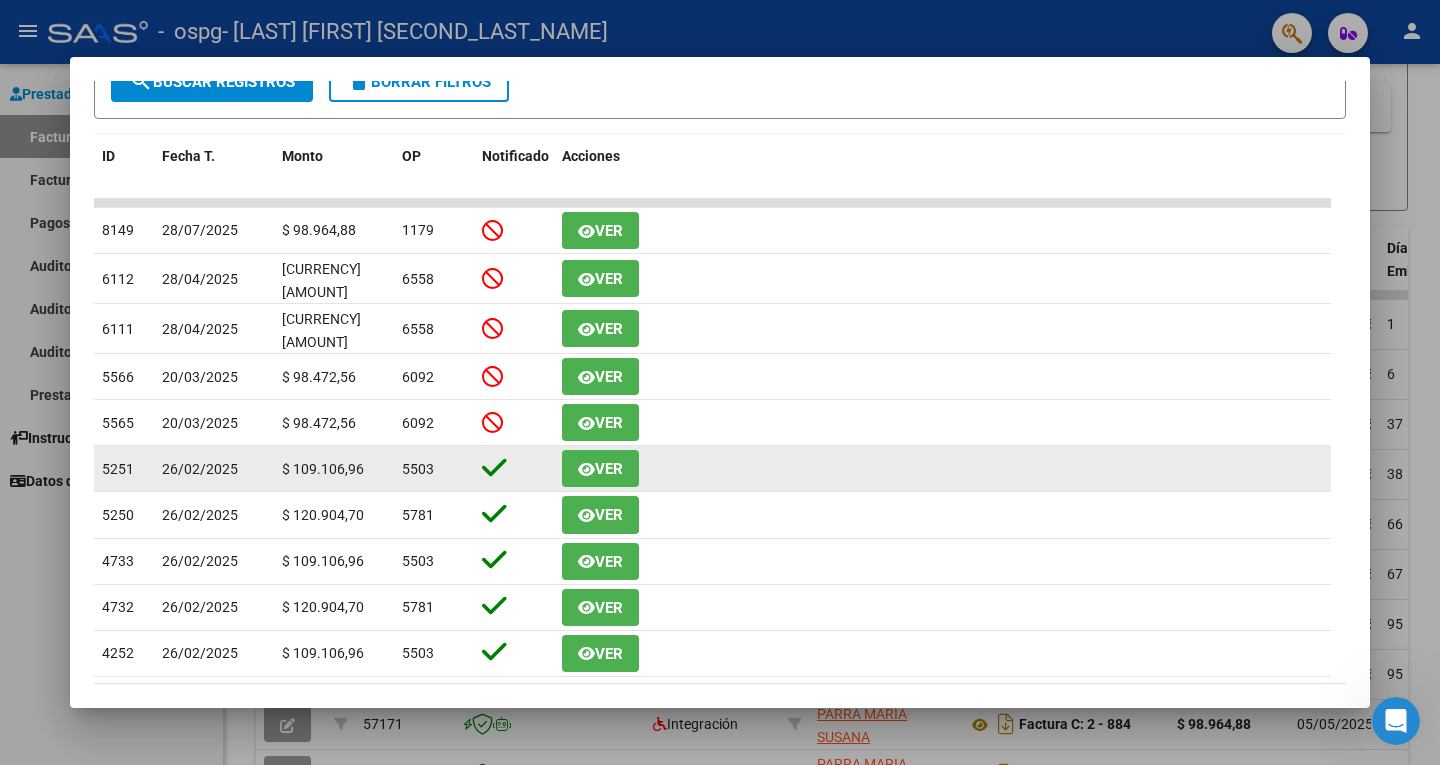 click on "Ver" 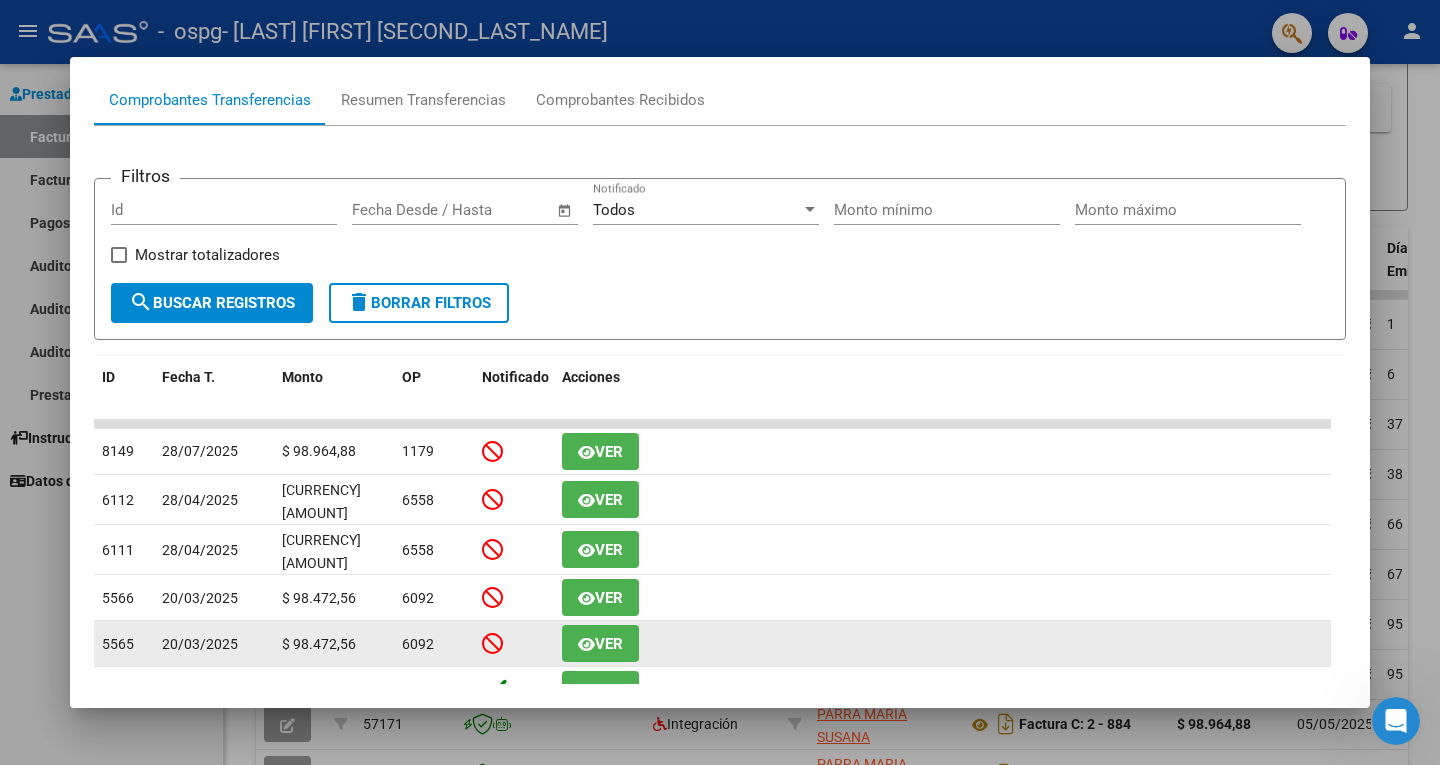 scroll, scrollTop: 200, scrollLeft: 0, axis: vertical 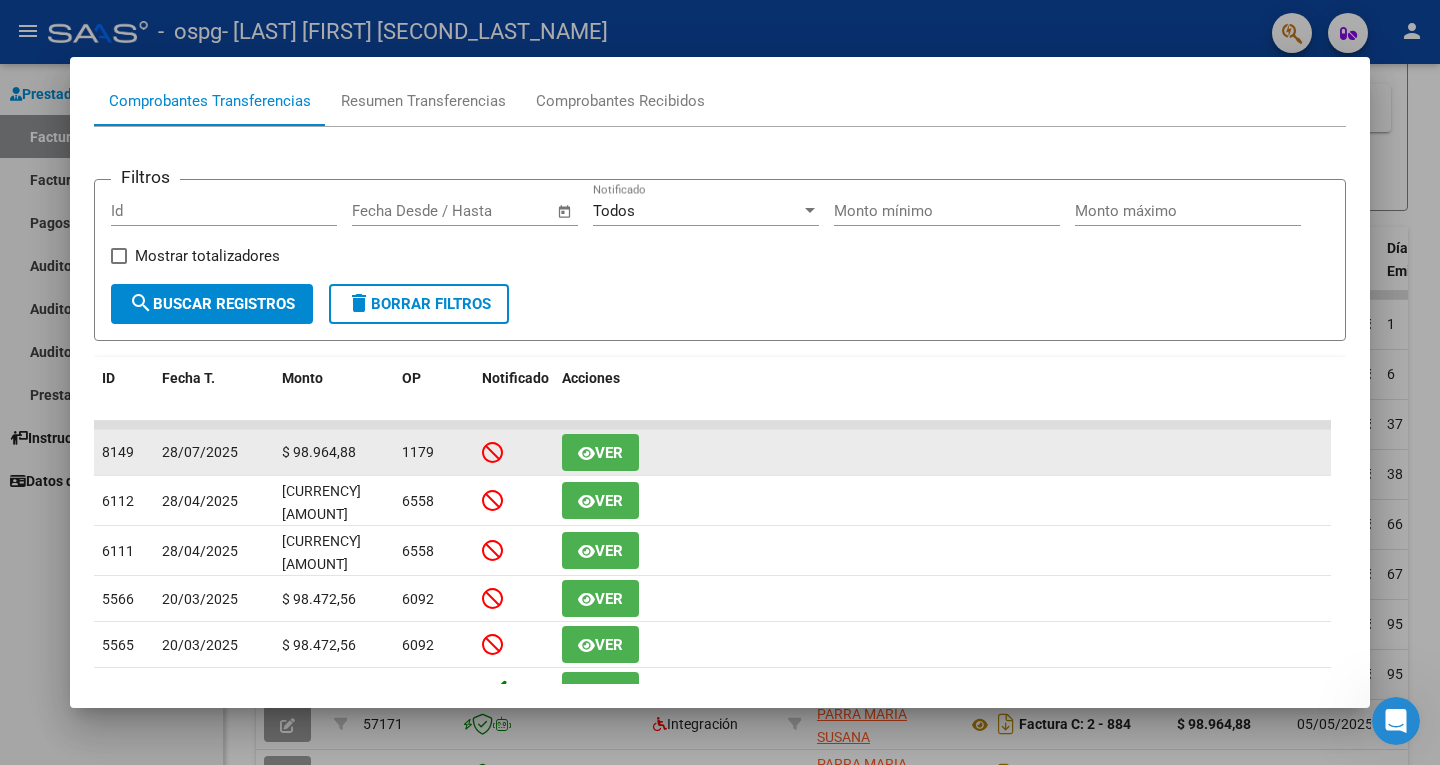 click on "$ 98.964,88" 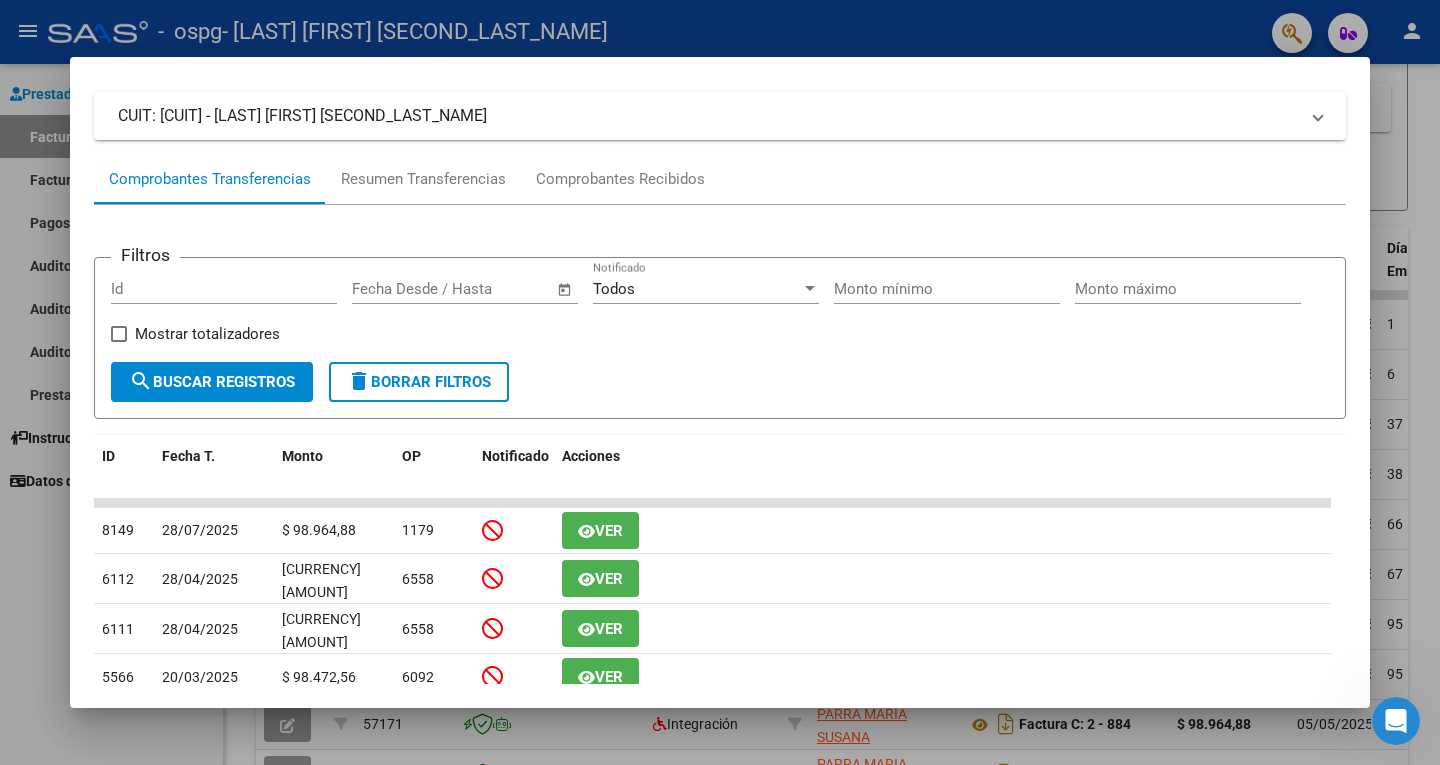 scroll, scrollTop: 0, scrollLeft: 0, axis: both 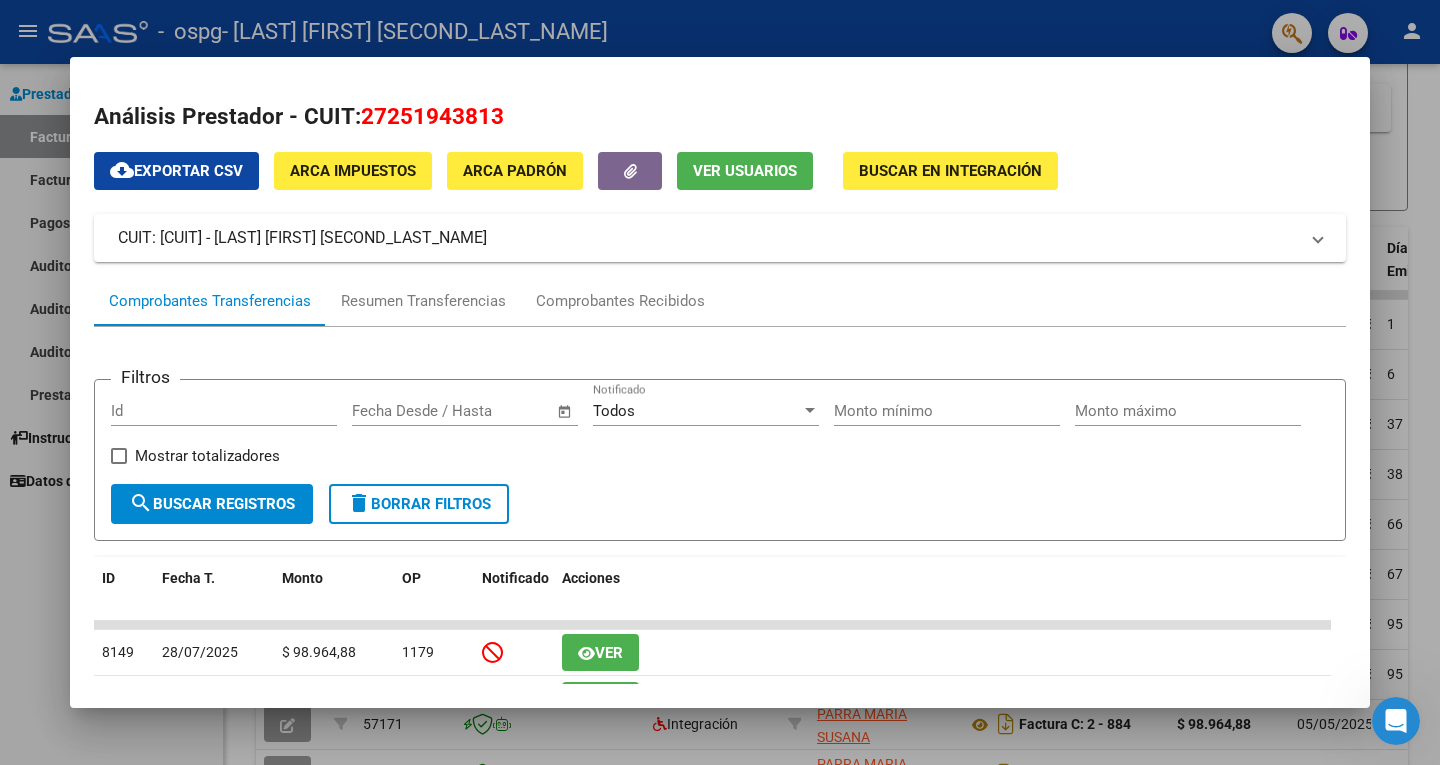 click at bounding box center [720, 382] 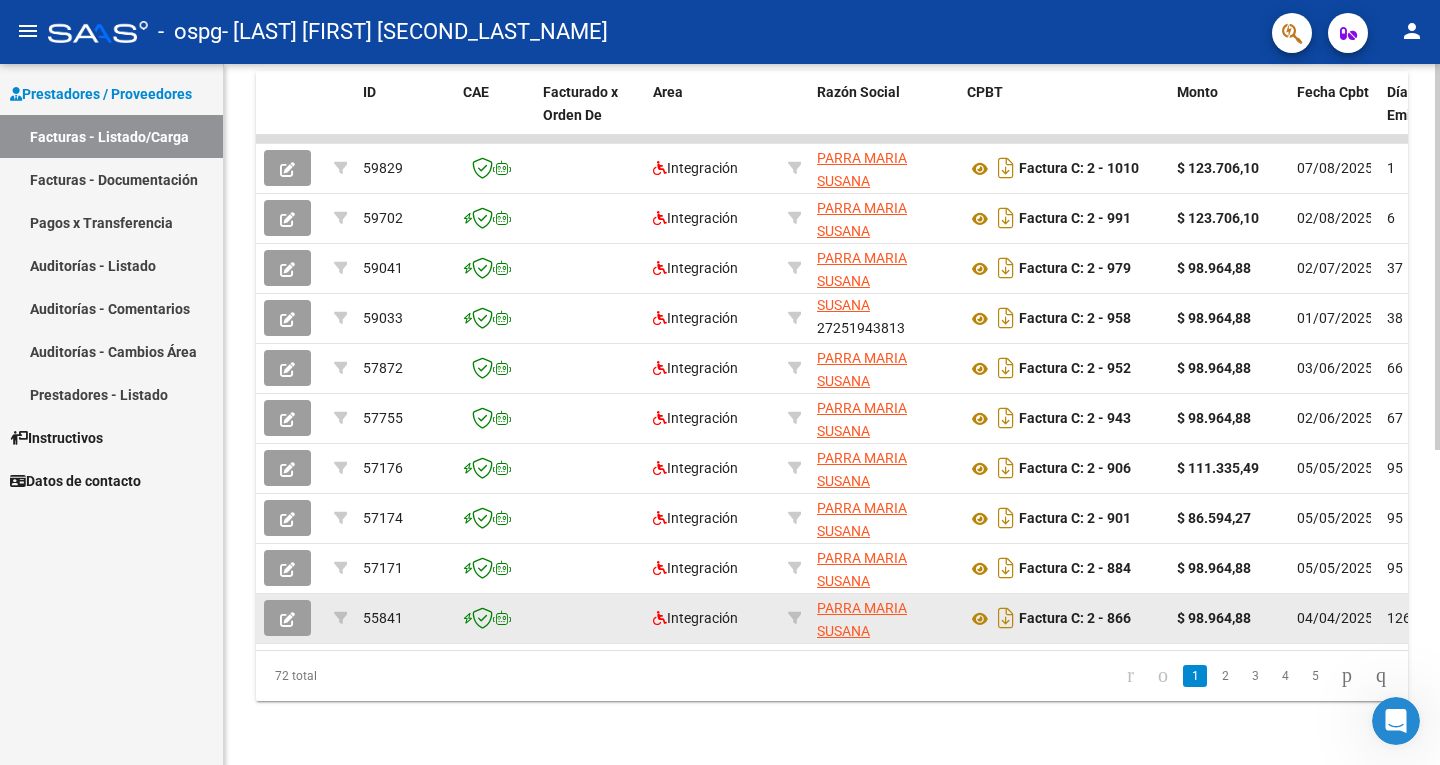 scroll, scrollTop: 571, scrollLeft: 0, axis: vertical 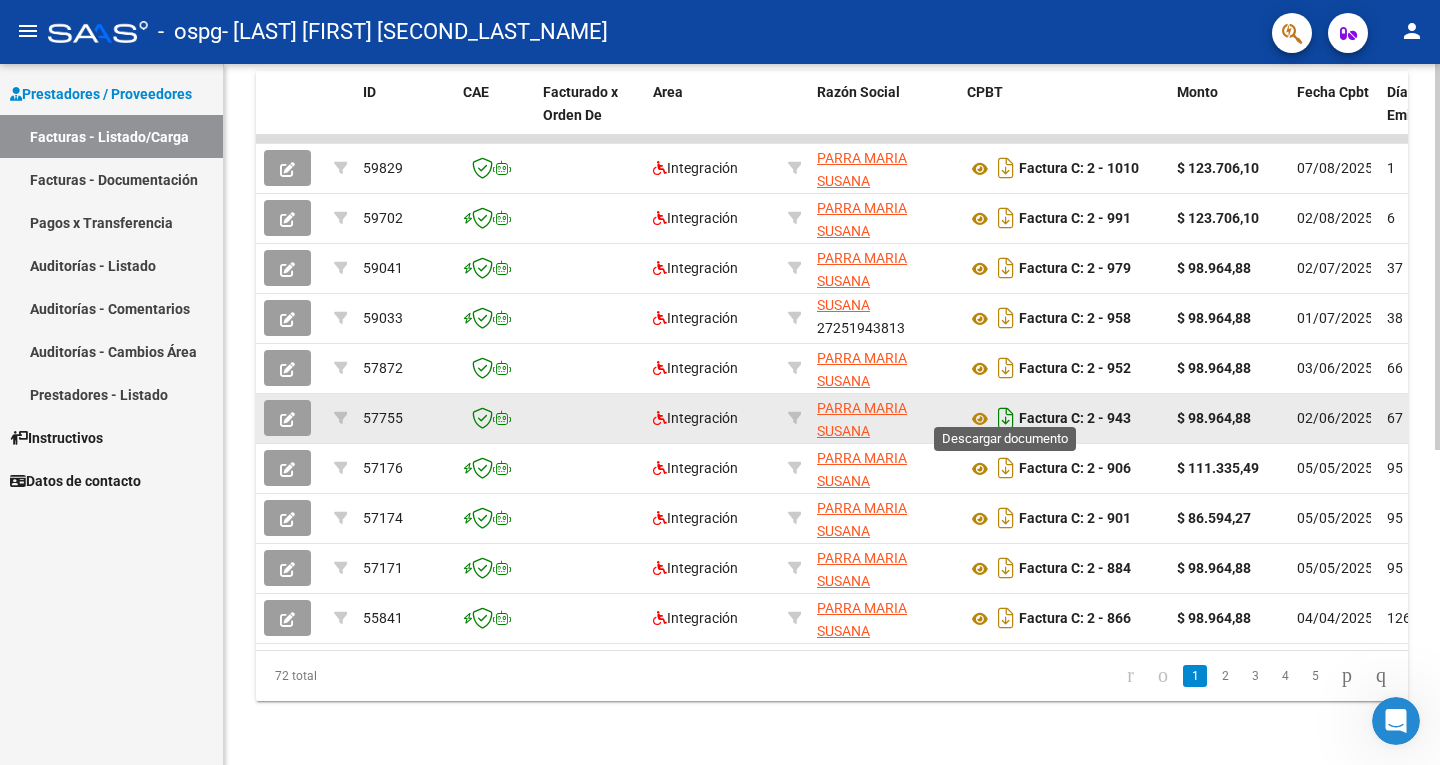click 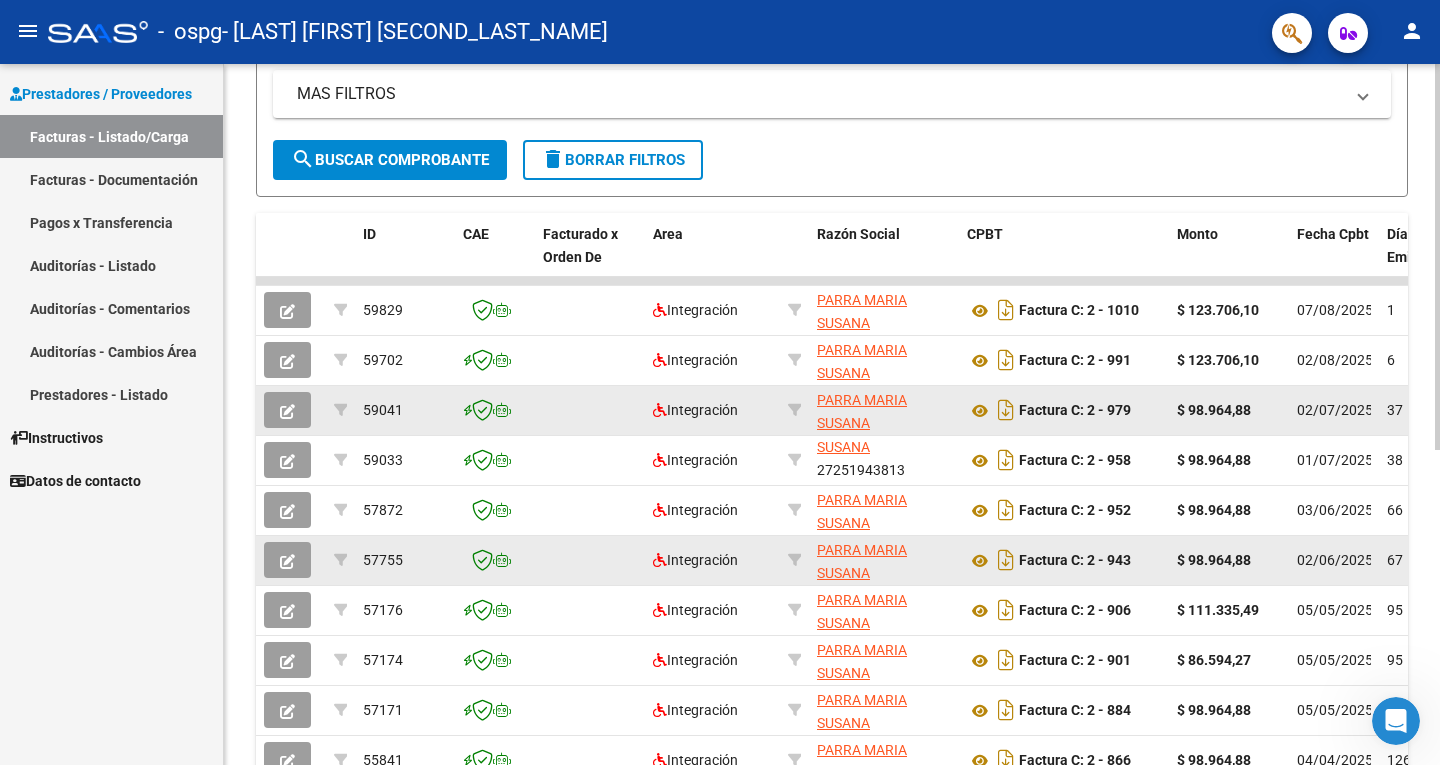scroll, scrollTop: 271, scrollLeft: 0, axis: vertical 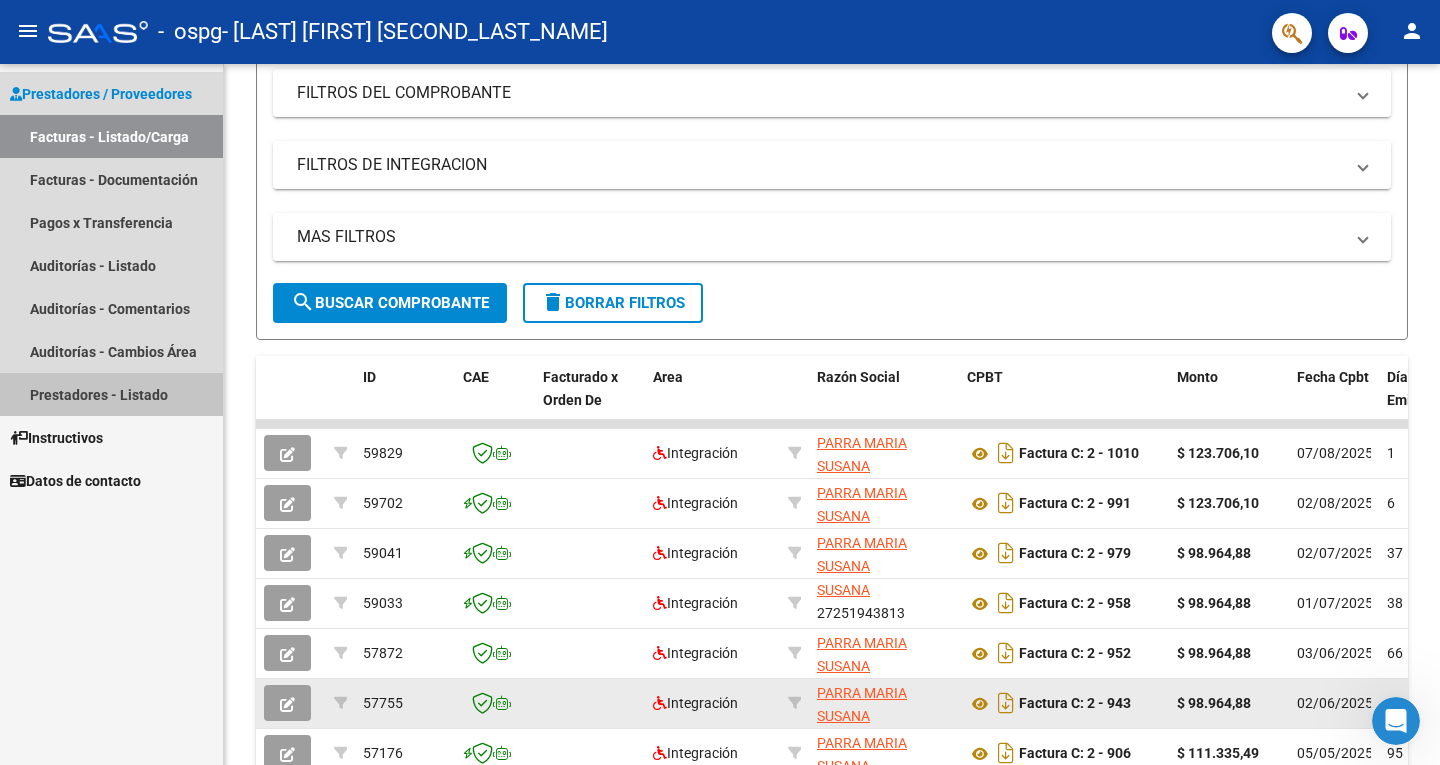 click on "Prestadores - Listado" at bounding box center (111, 394) 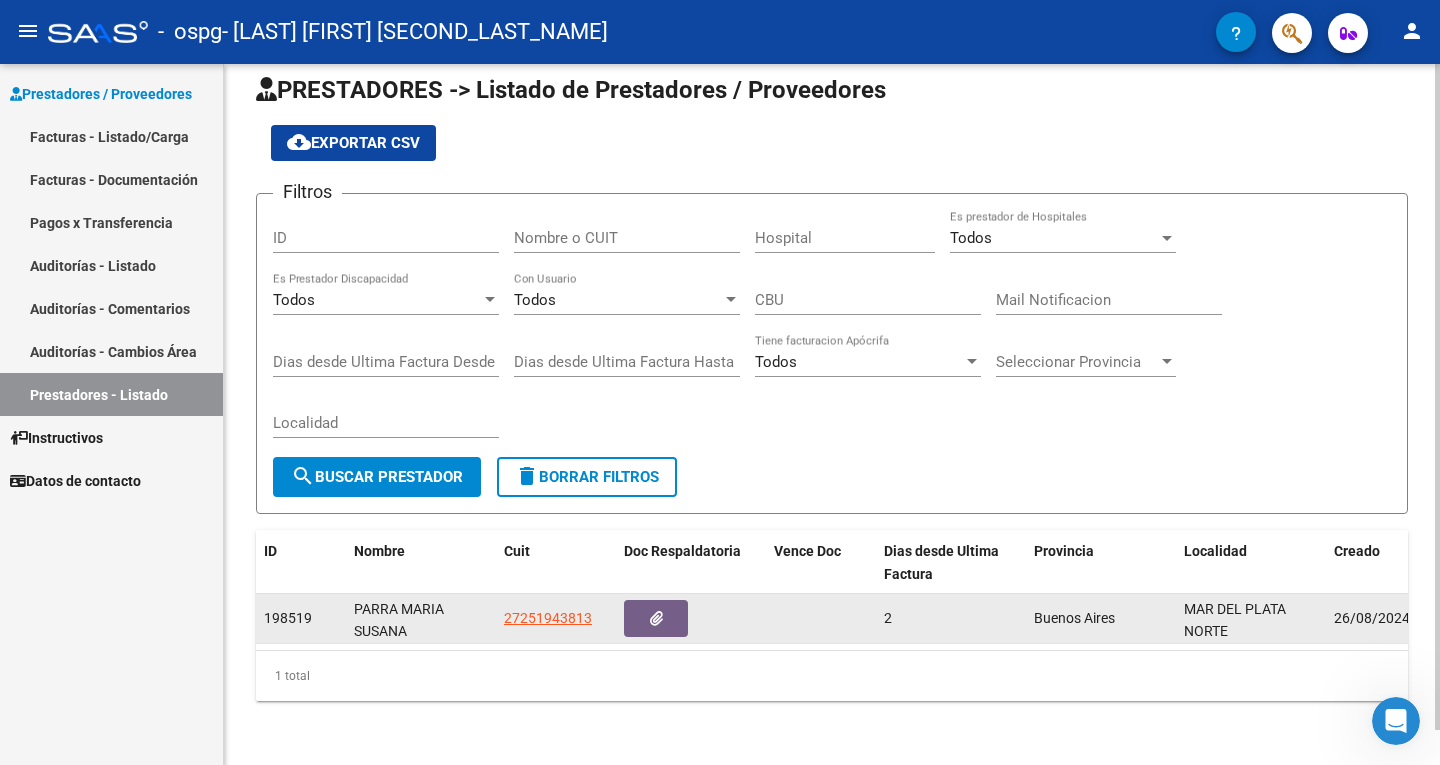 scroll, scrollTop: 0, scrollLeft: 0, axis: both 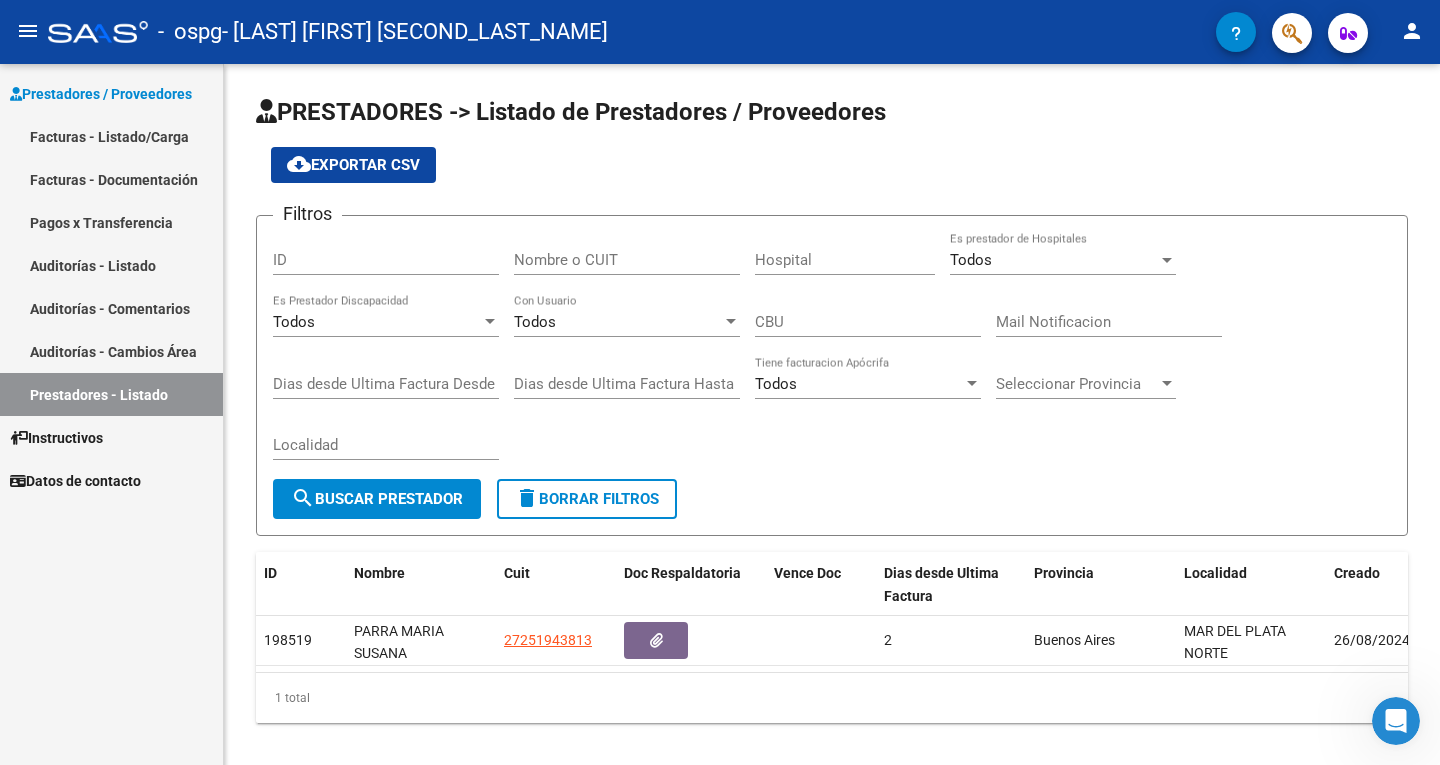 click on "Datos de contacto" at bounding box center (75, 481) 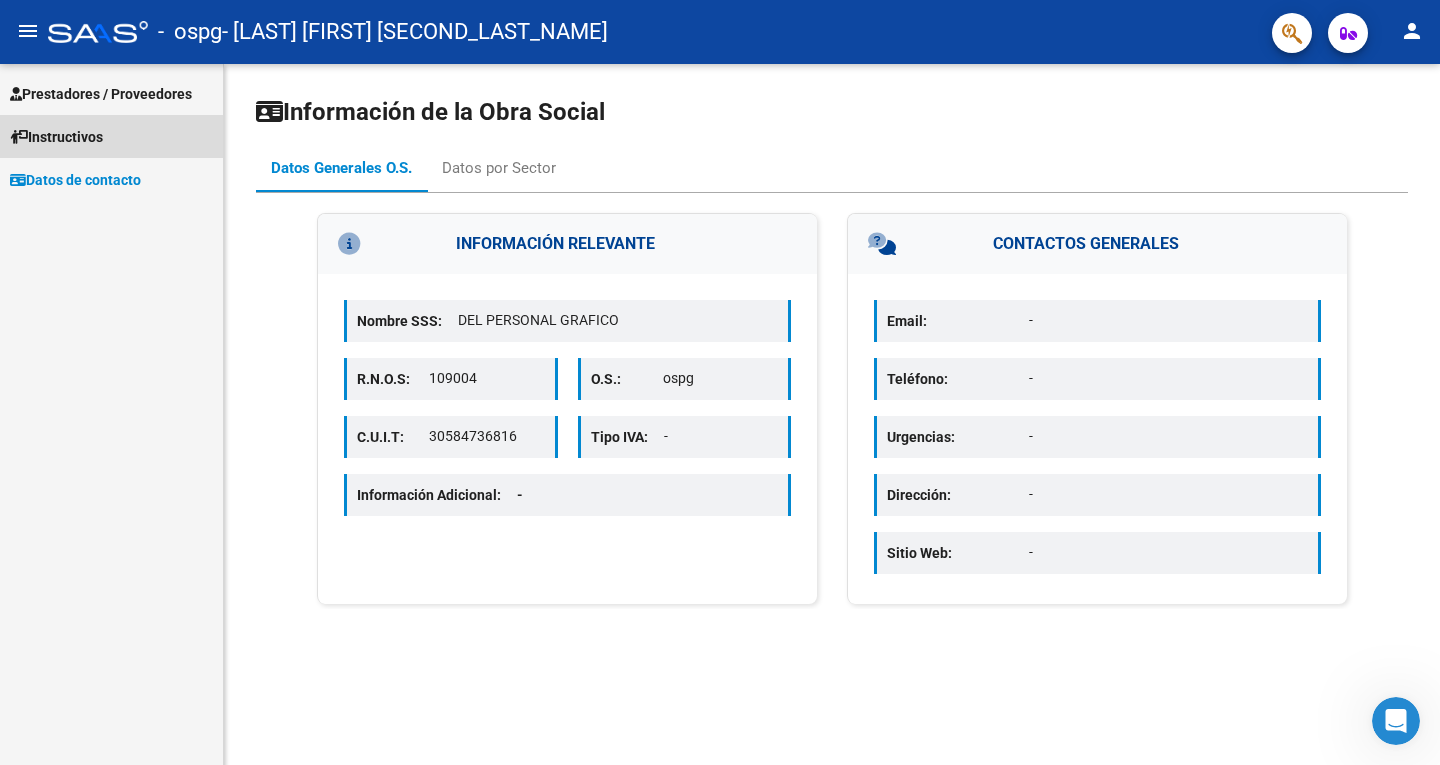 click on "Instructivos" at bounding box center (56, 137) 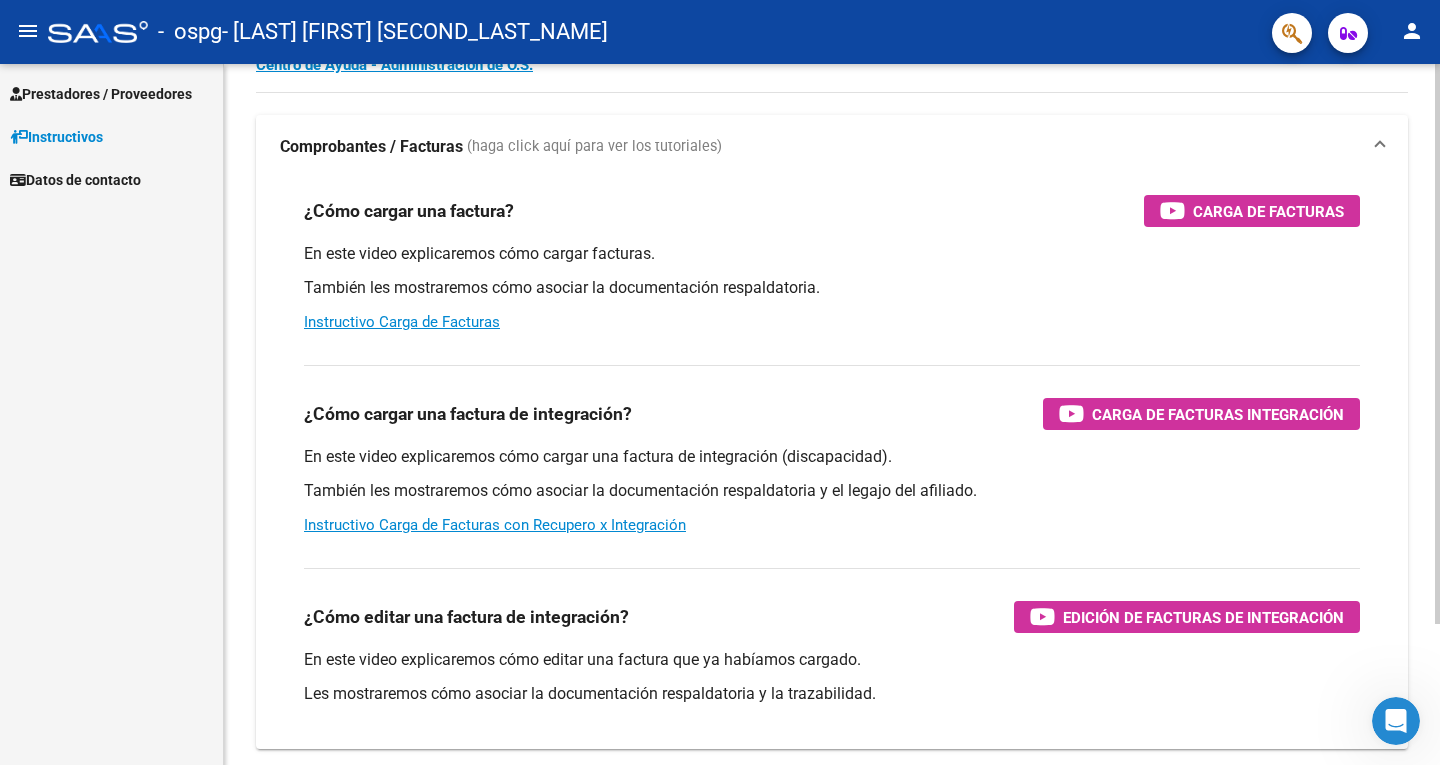 scroll, scrollTop: 0, scrollLeft: 0, axis: both 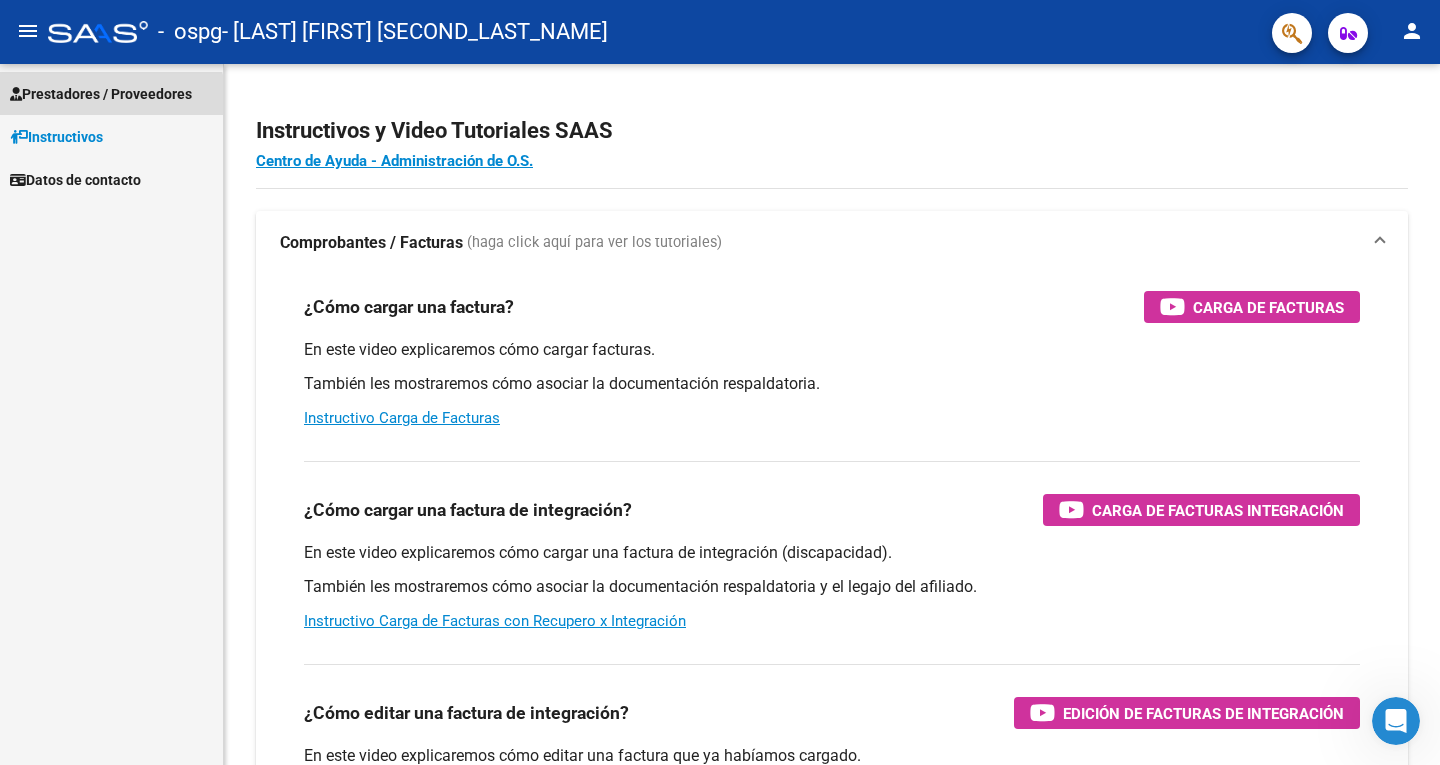 click on "Prestadores / Proveedores" at bounding box center [101, 94] 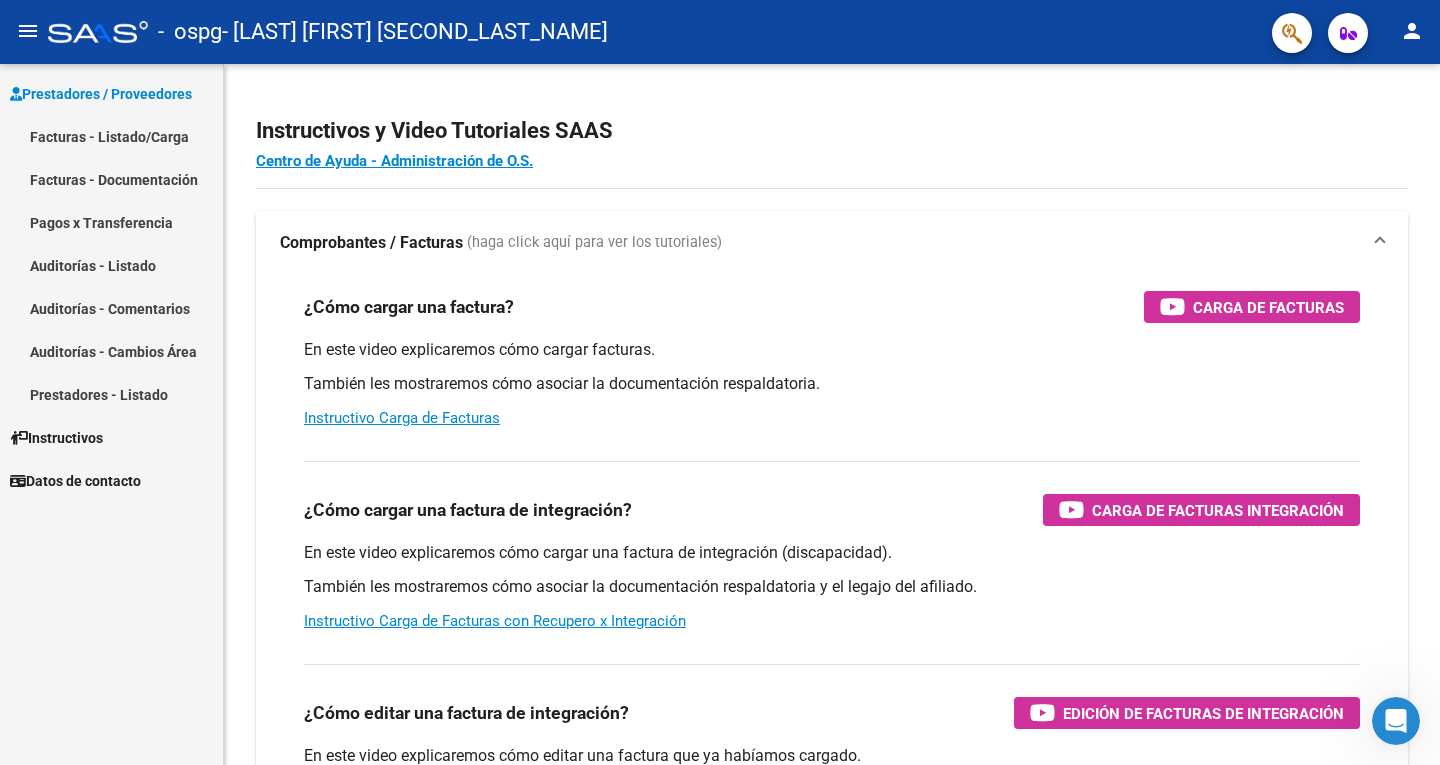 click on "Facturas - Documentación" at bounding box center [111, 179] 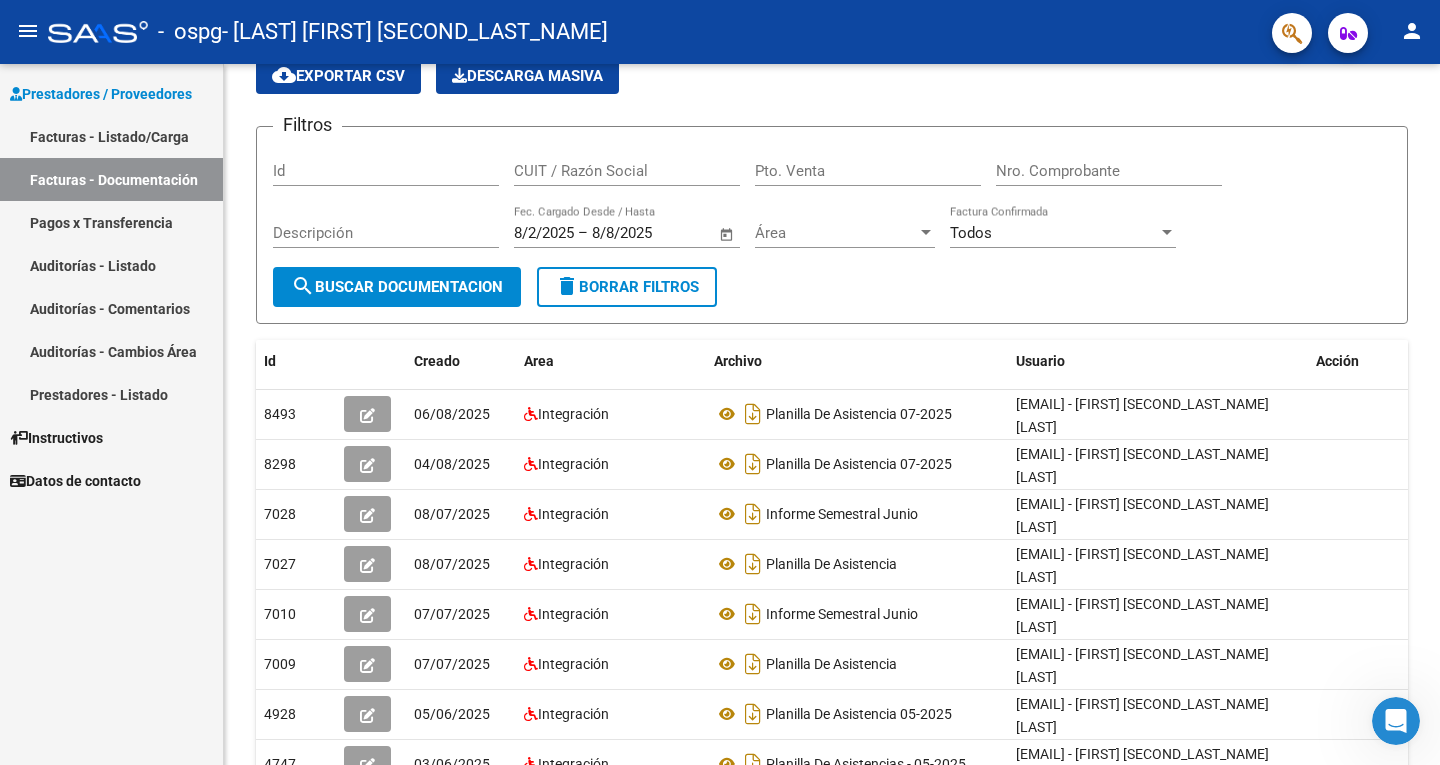 scroll, scrollTop: 0, scrollLeft: 0, axis: both 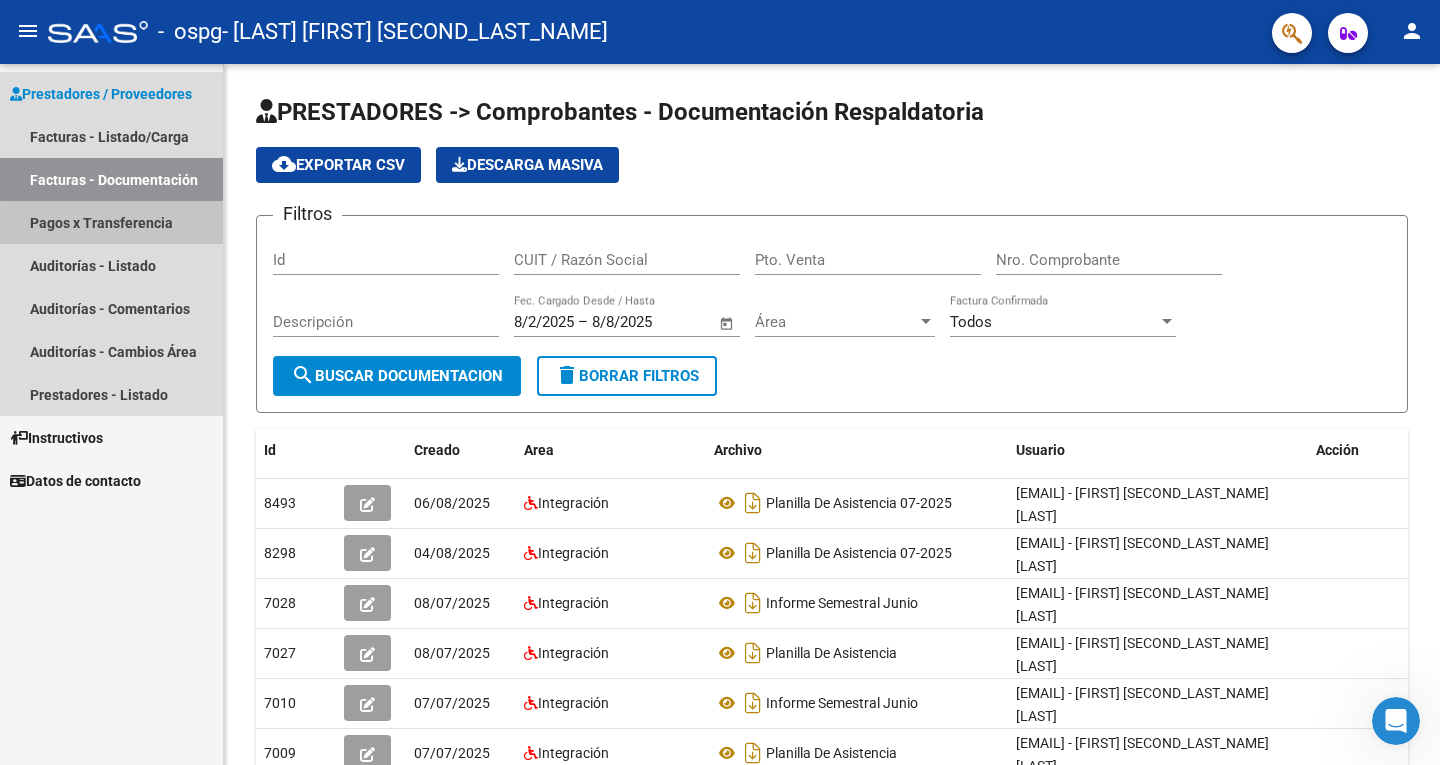 click on "Pagos x Transferencia" at bounding box center [111, 222] 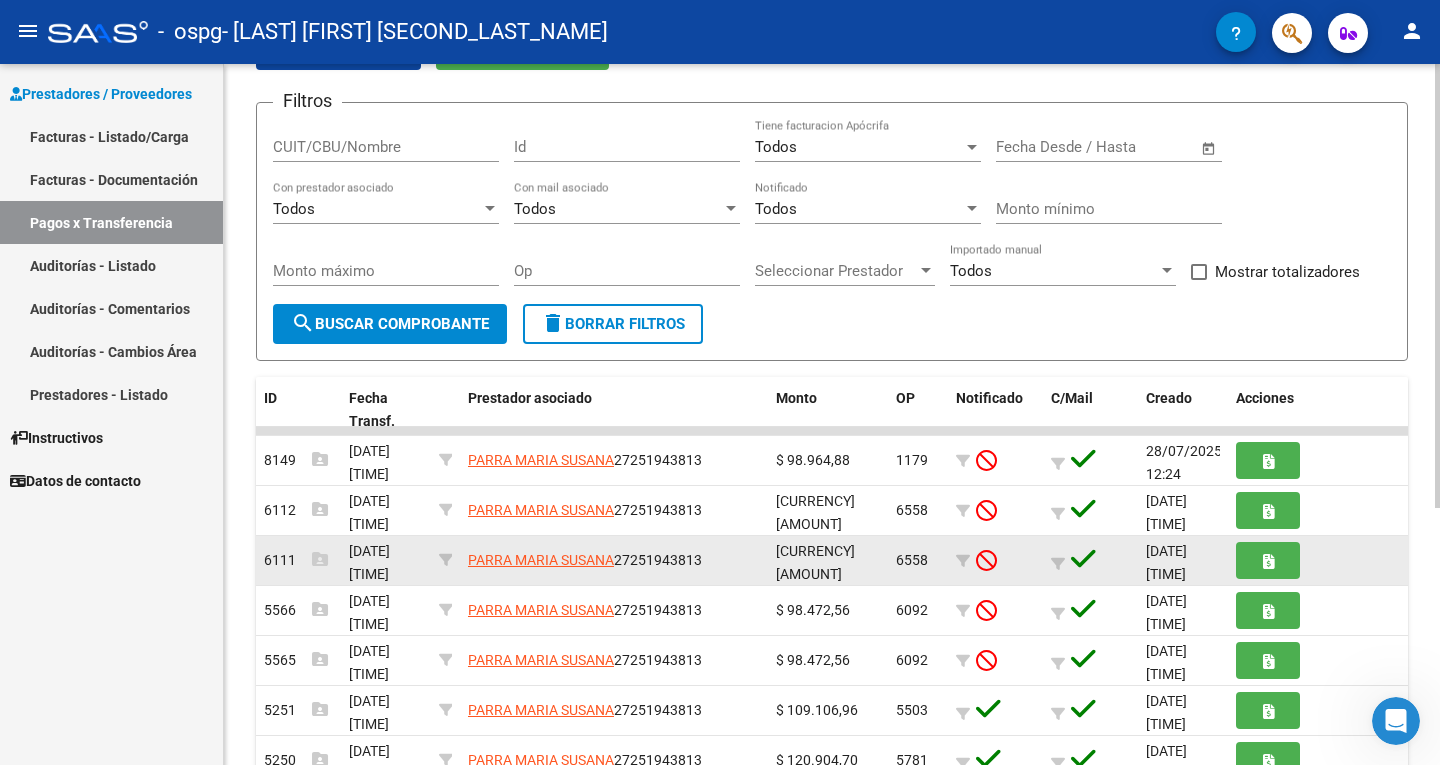 scroll, scrollTop: 200, scrollLeft: 0, axis: vertical 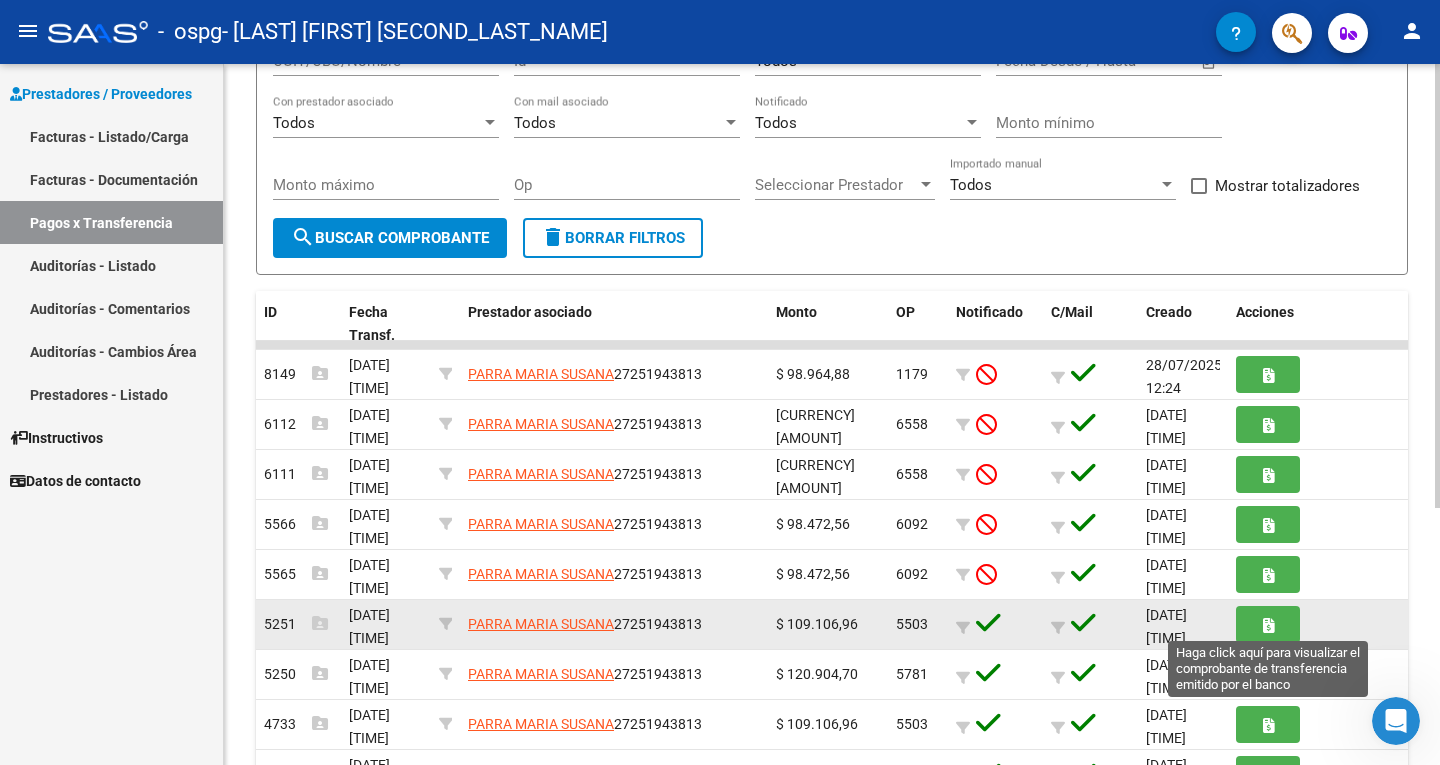 click 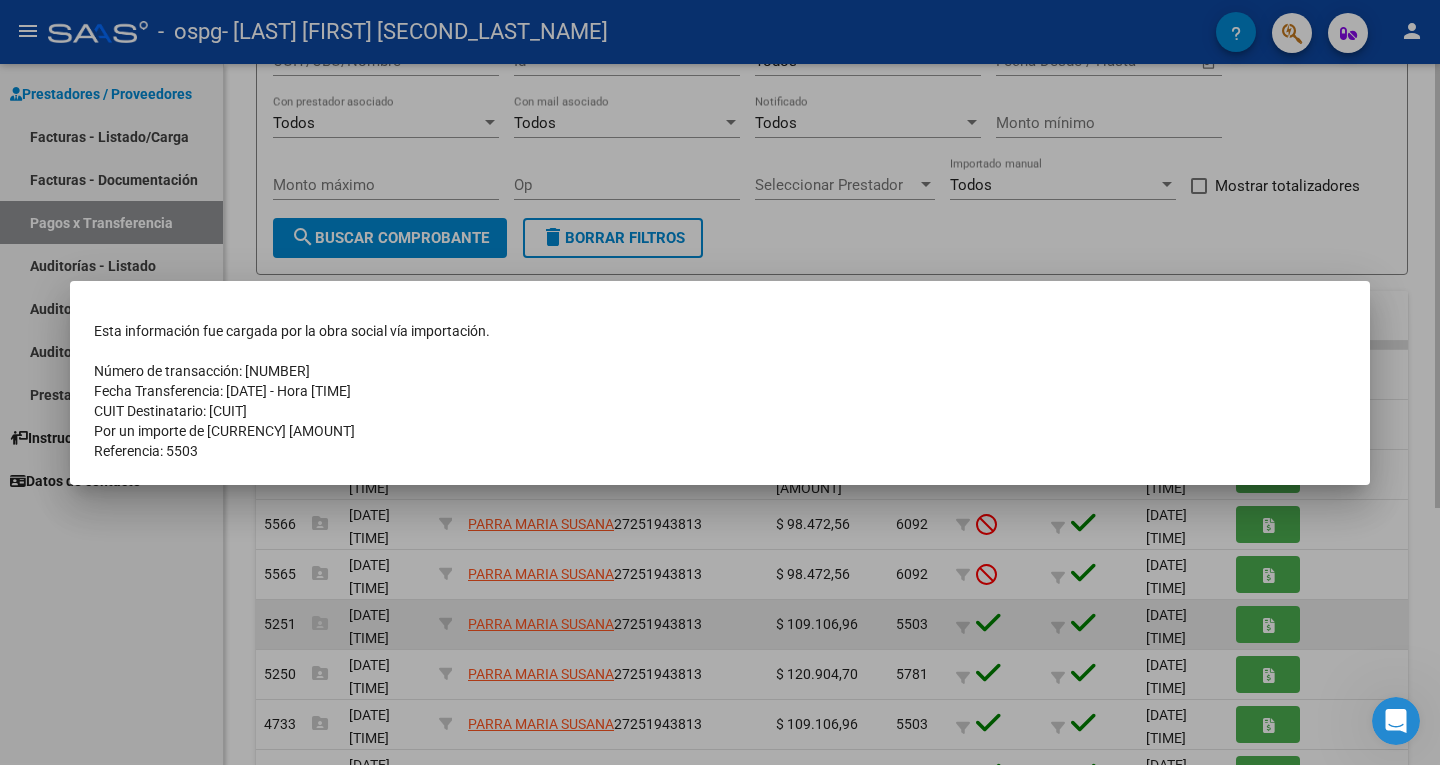 click at bounding box center (720, 382) 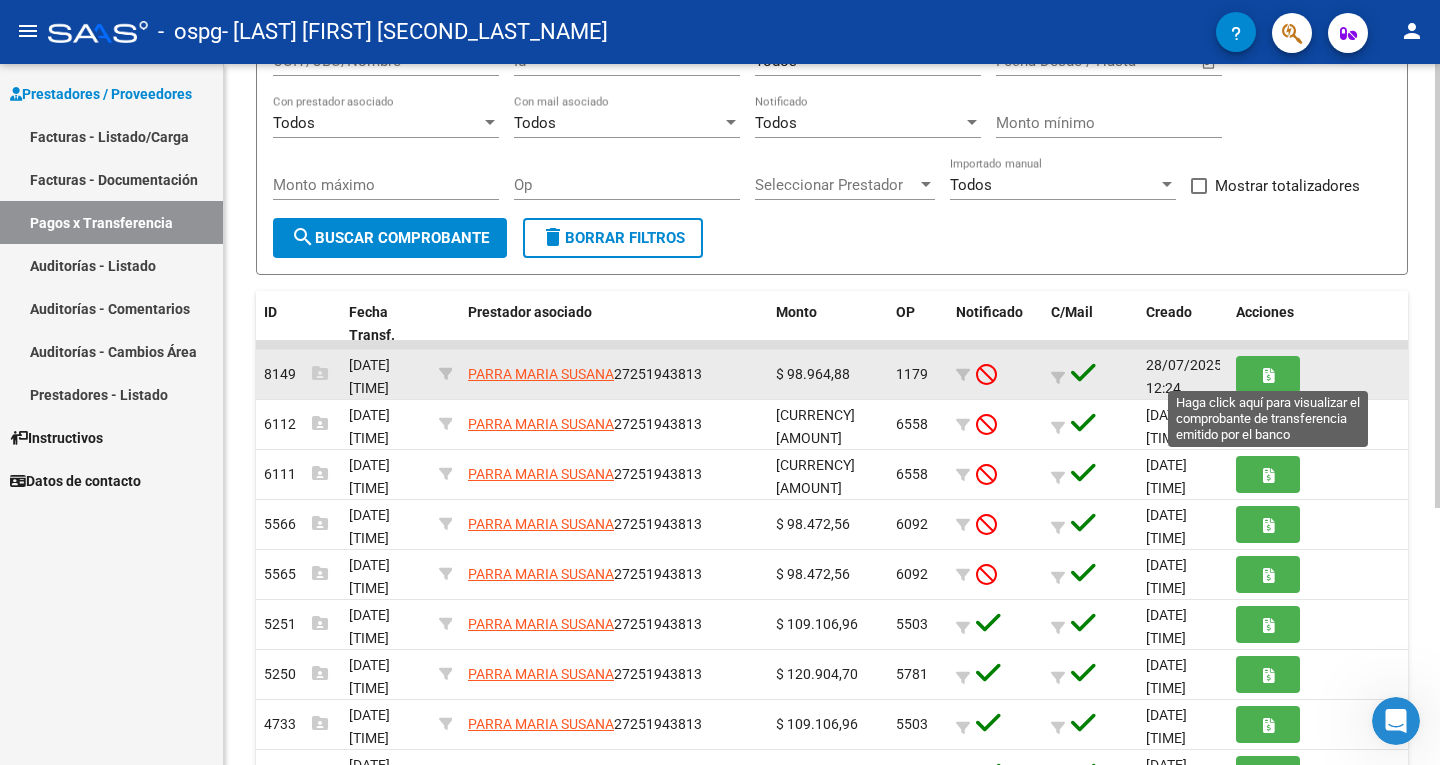 click 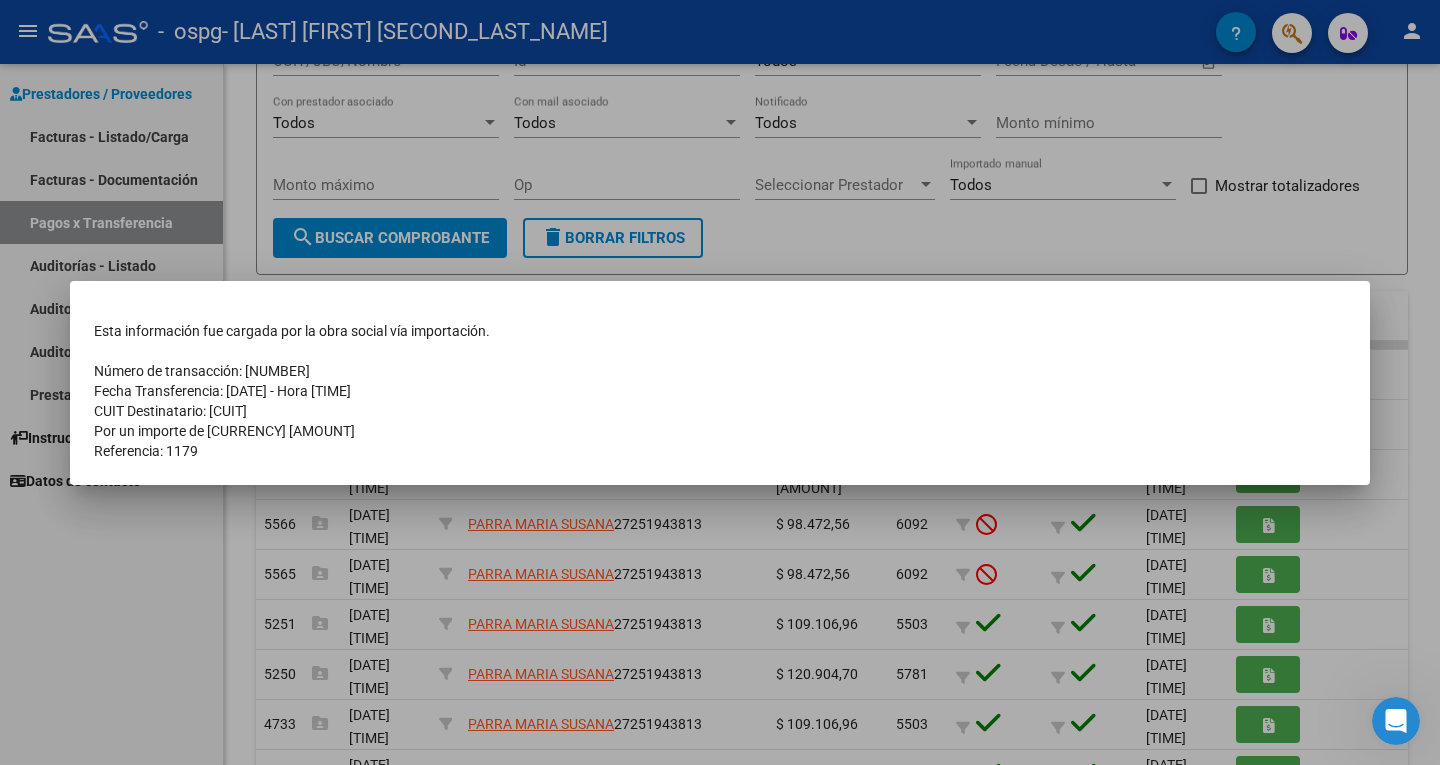 click on "Fecha Transferencia: [DATE] - Hora [TIME]" at bounding box center [720, 391] 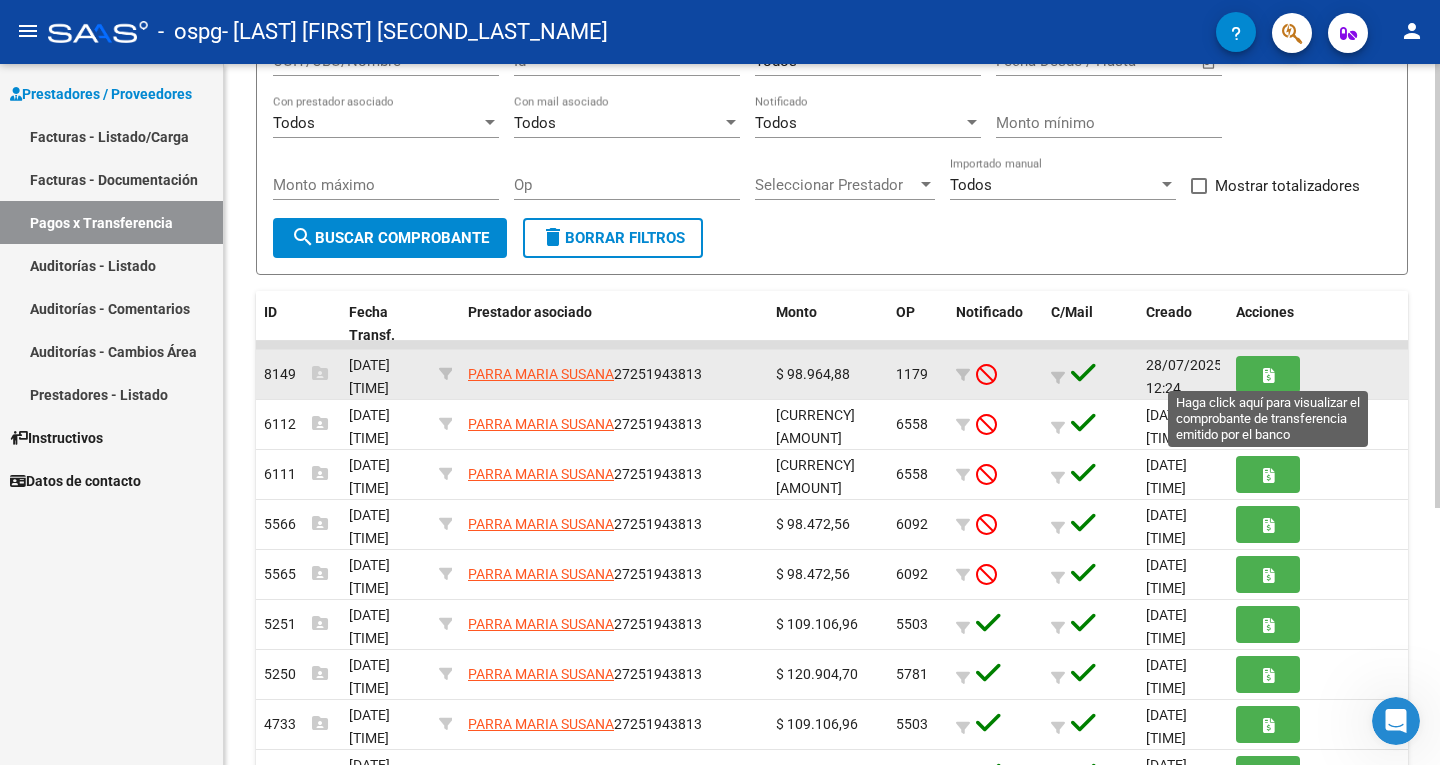 click 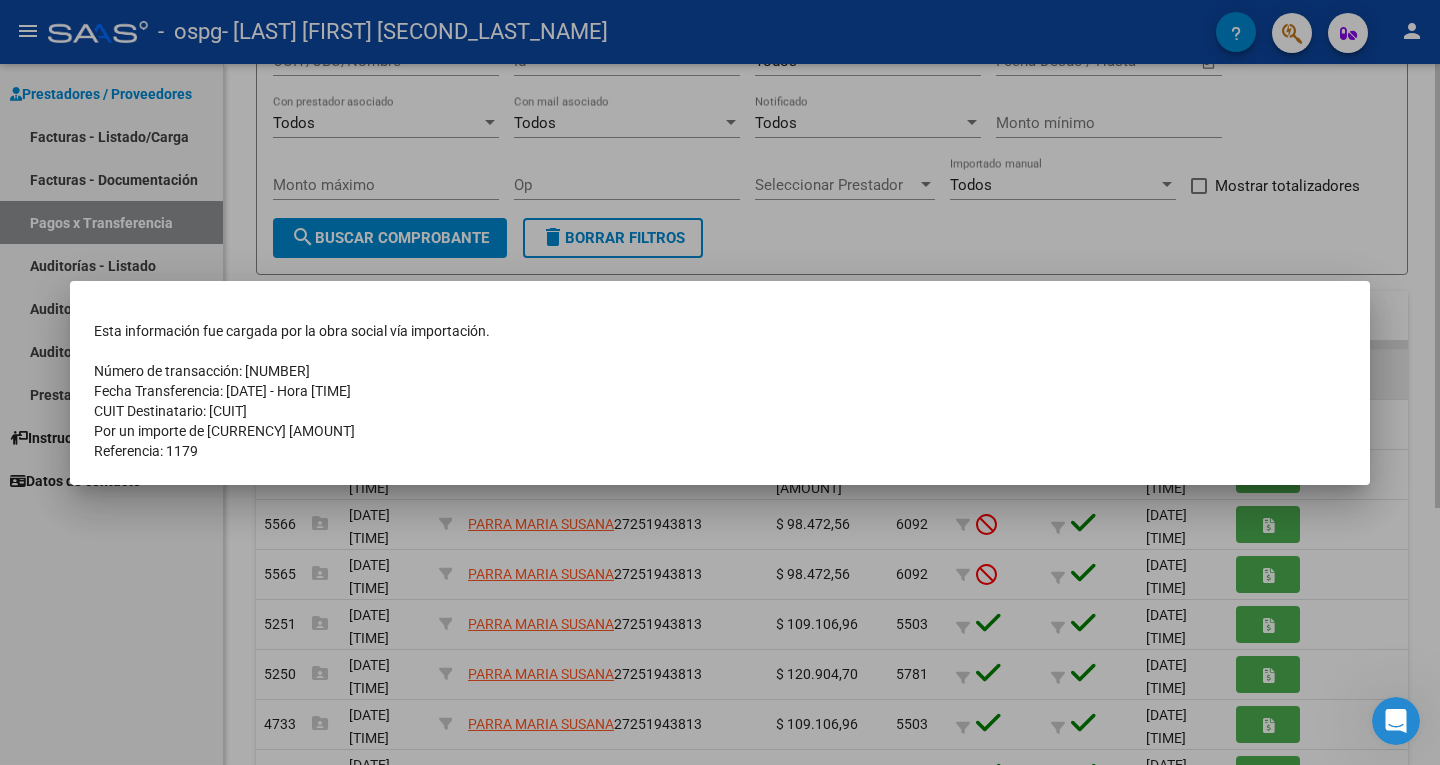 click on "Número de transacción: [NUMBER]" at bounding box center (720, 371) 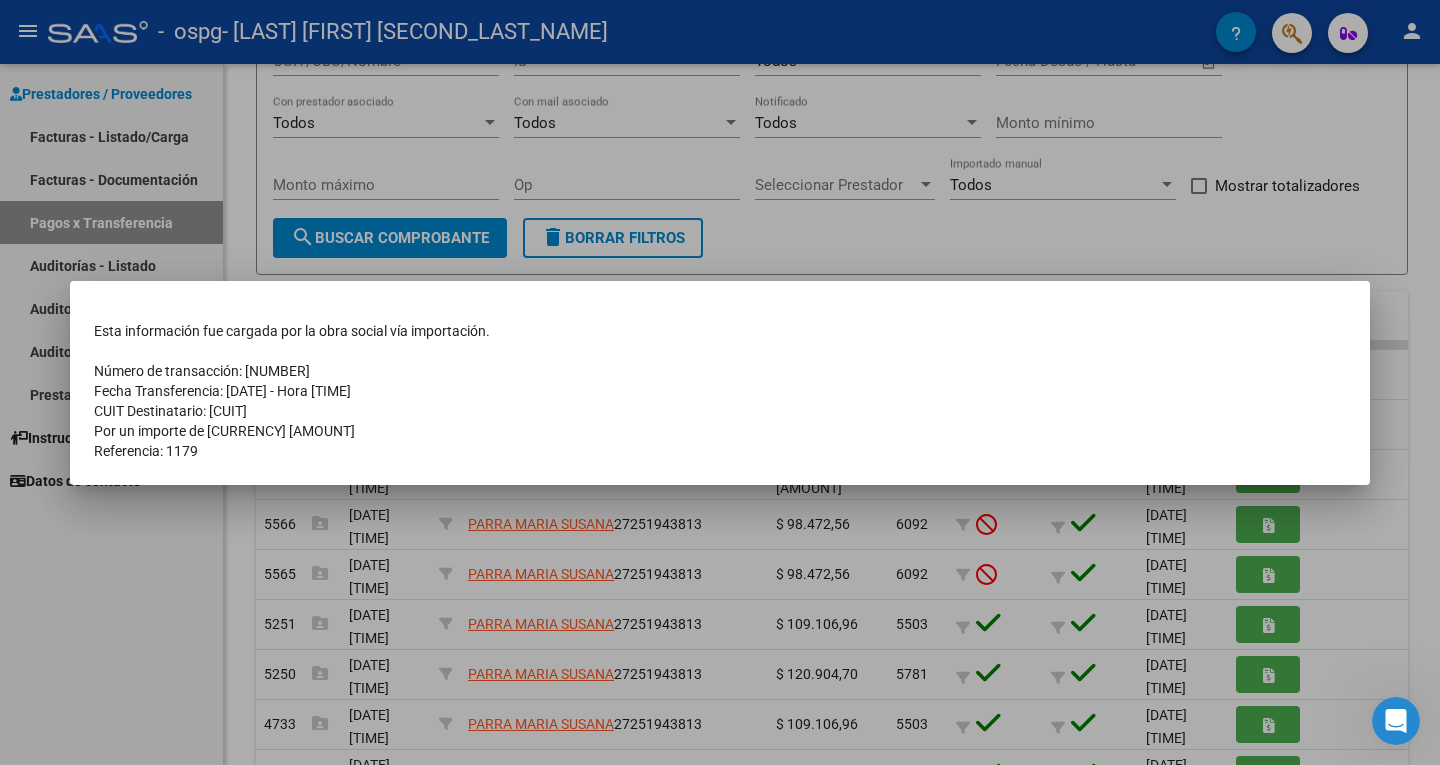 click at bounding box center [720, 382] 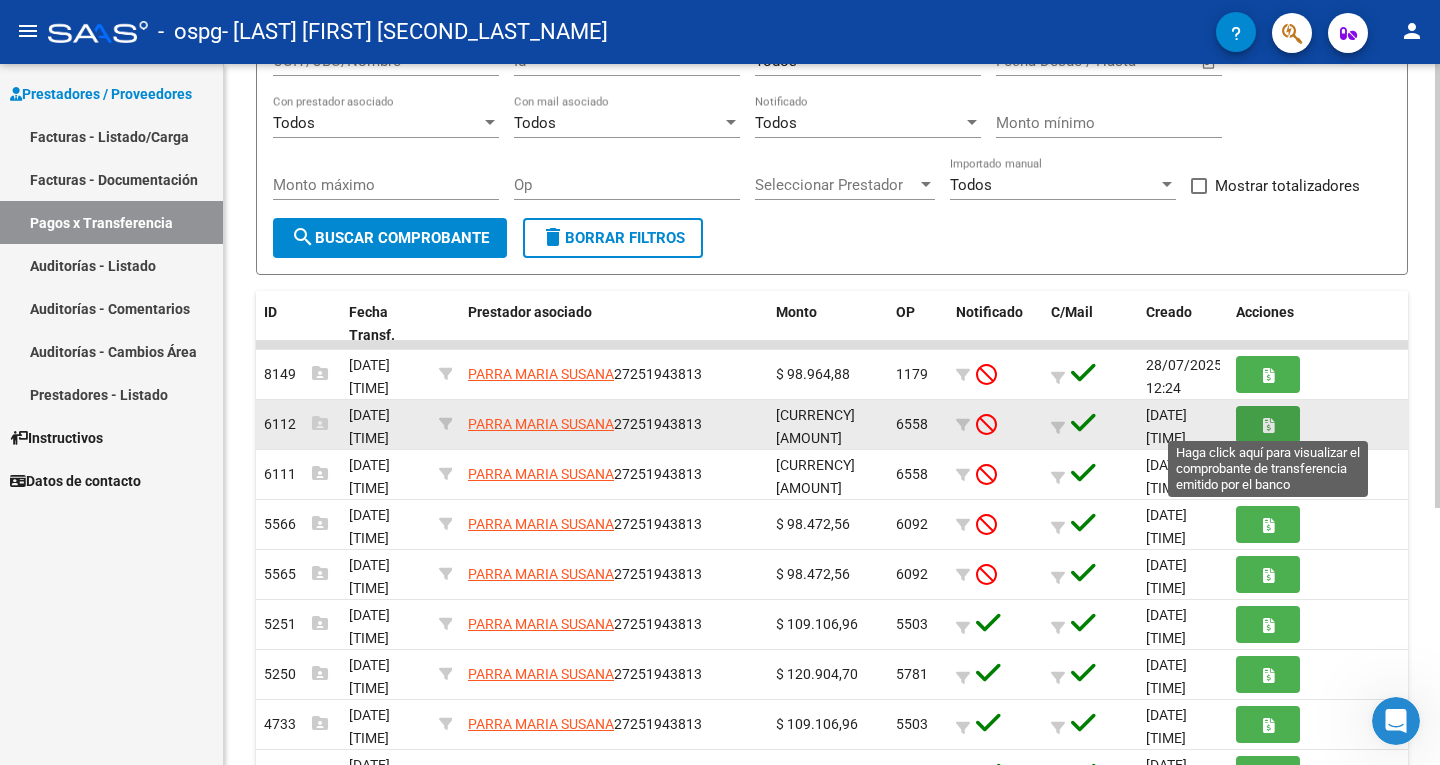 click 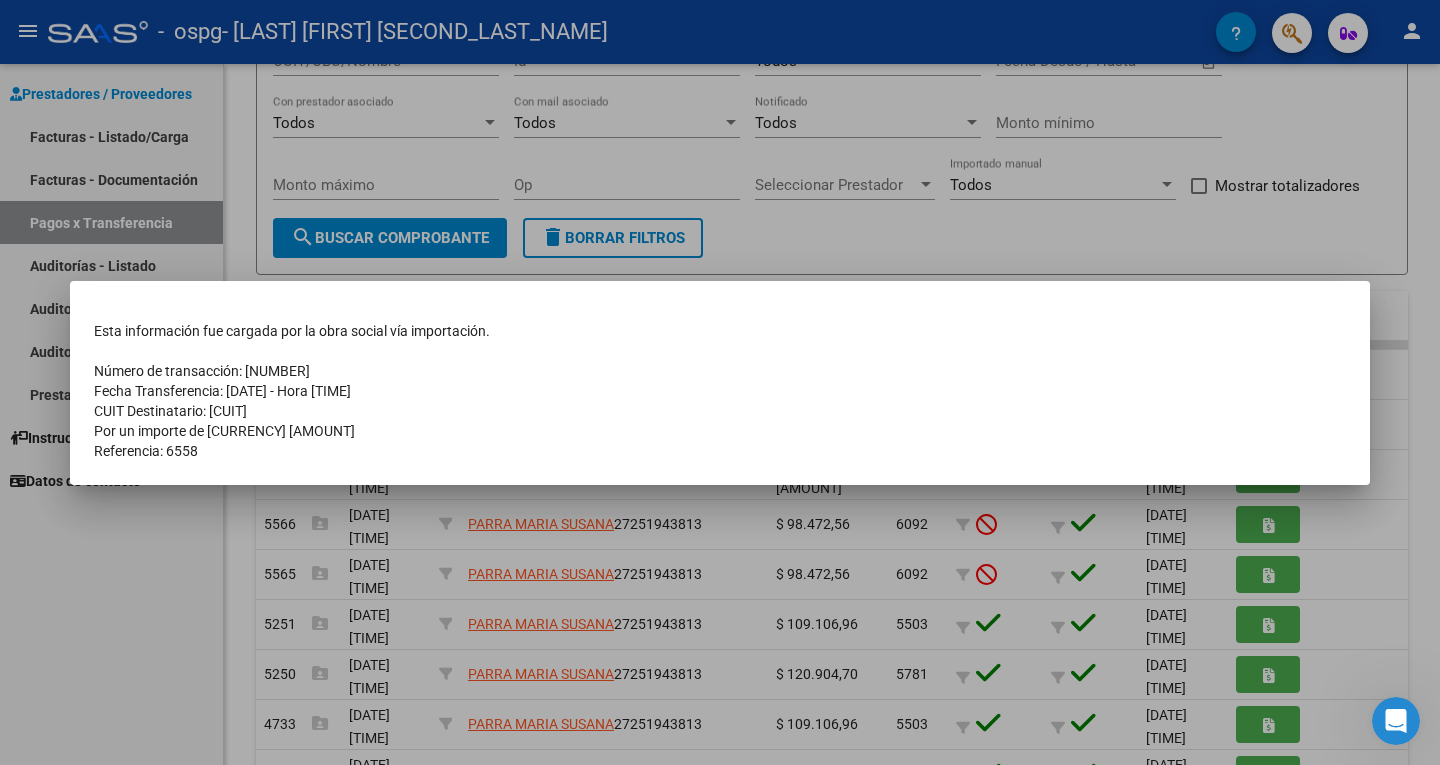 click at bounding box center [720, 382] 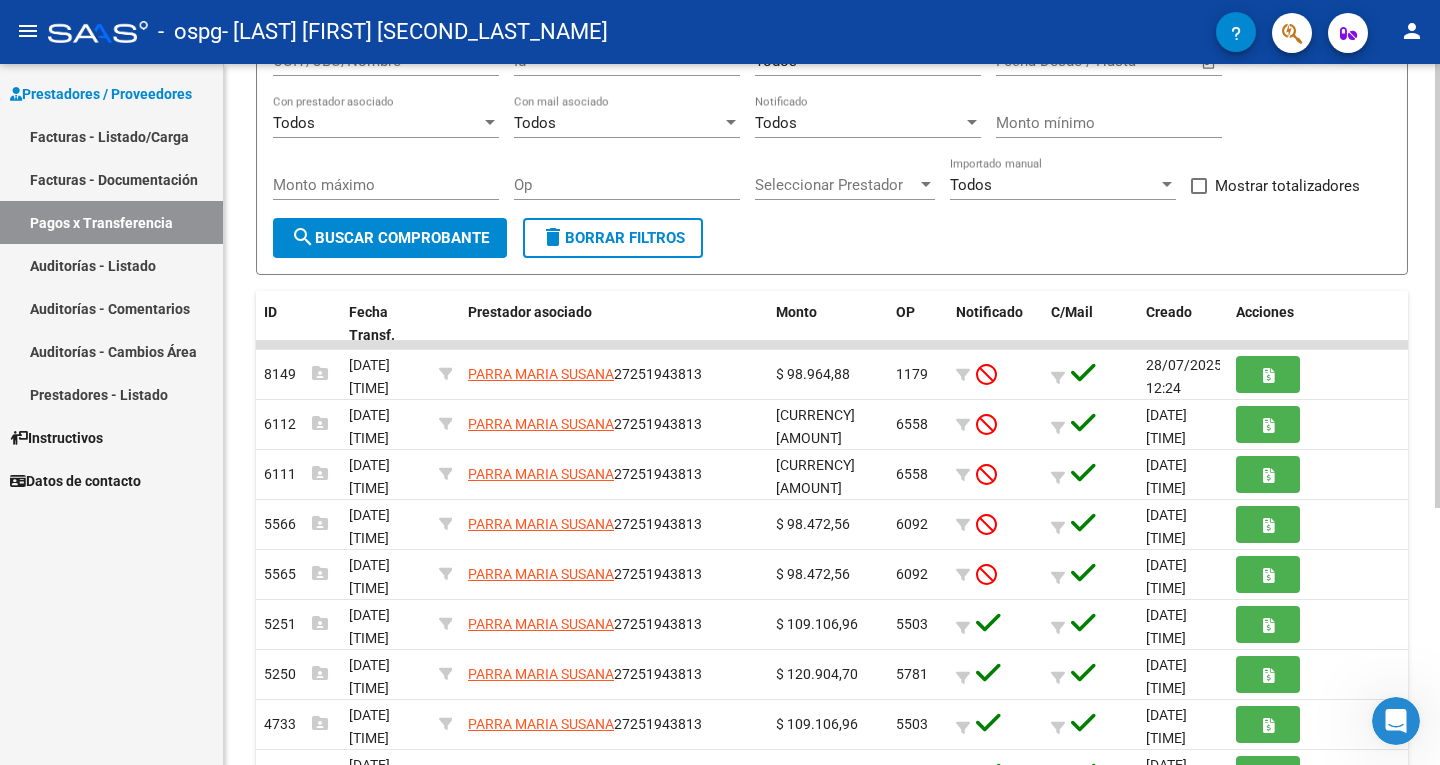 scroll, scrollTop: 0, scrollLeft: 0, axis: both 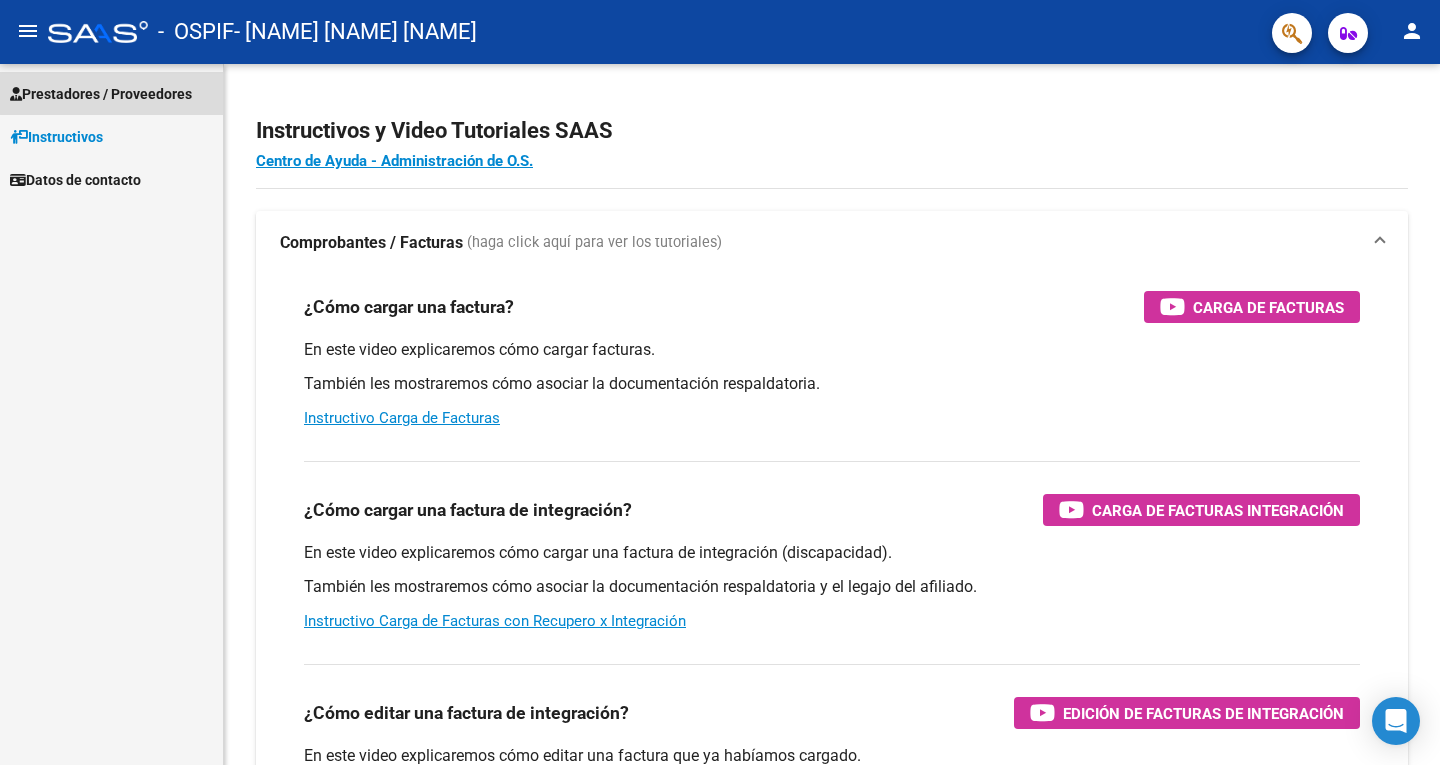 click on "Prestadores / Proveedores" at bounding box center [101, 94] 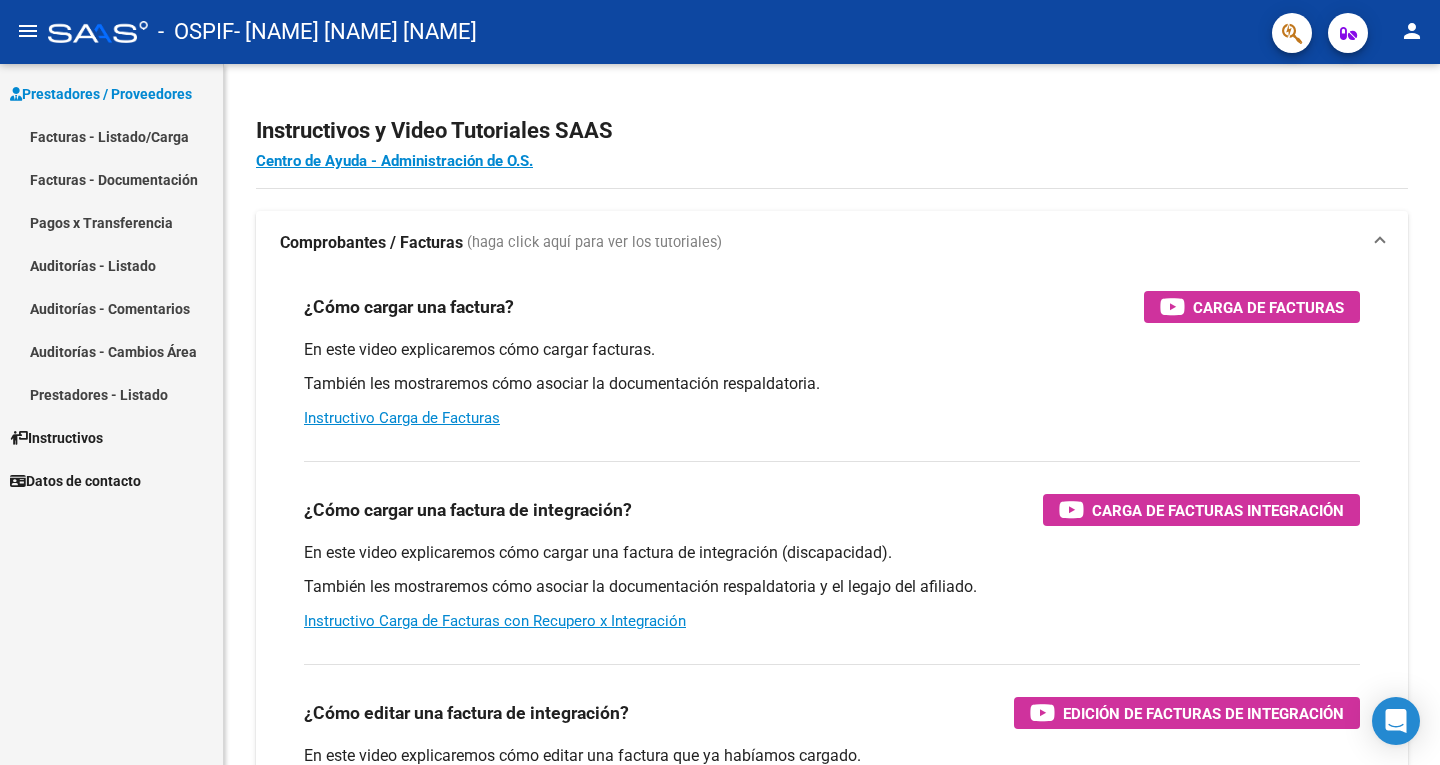 click on "Pagos x Transferencia" at bounding box center (111, 222) 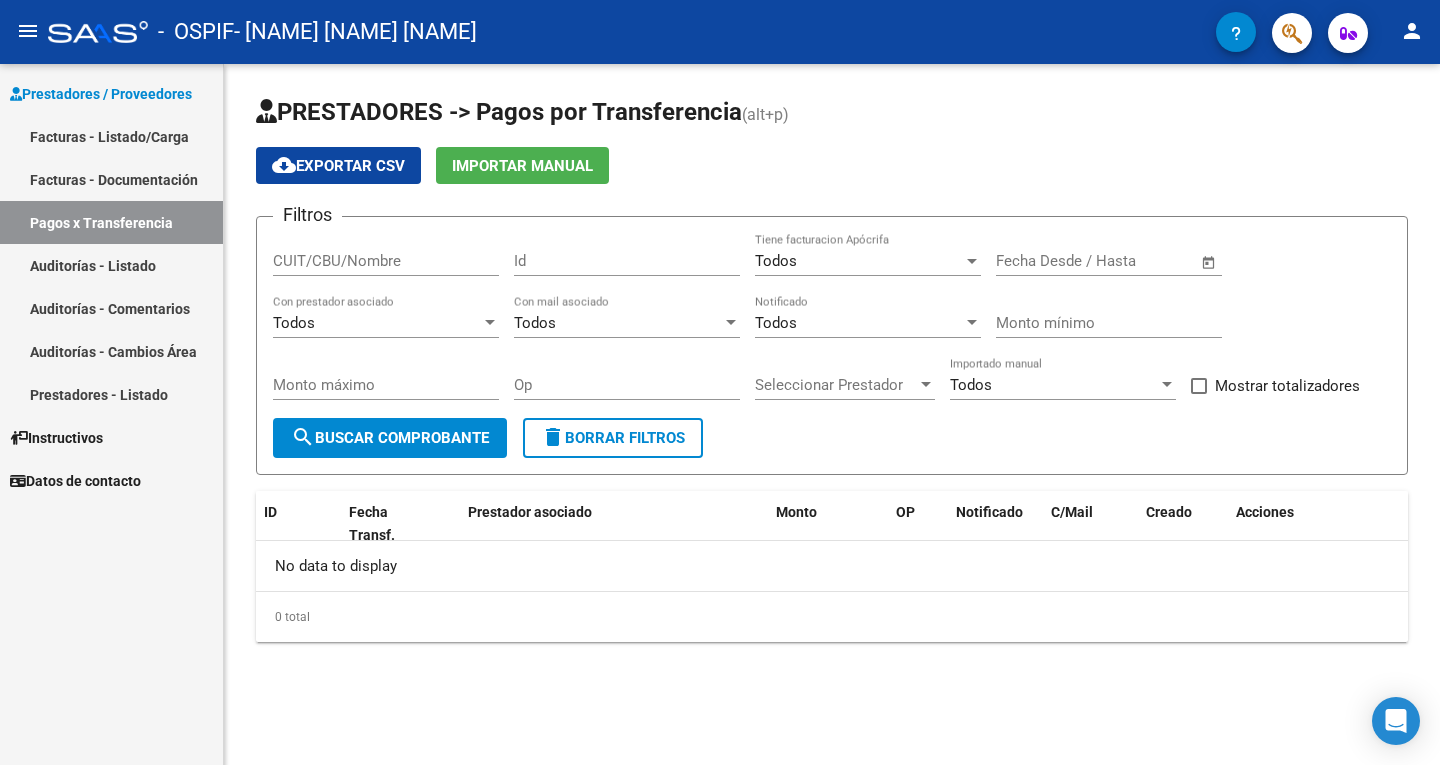click on "Pagos x Transferencia" at bounding box center (111, 222) 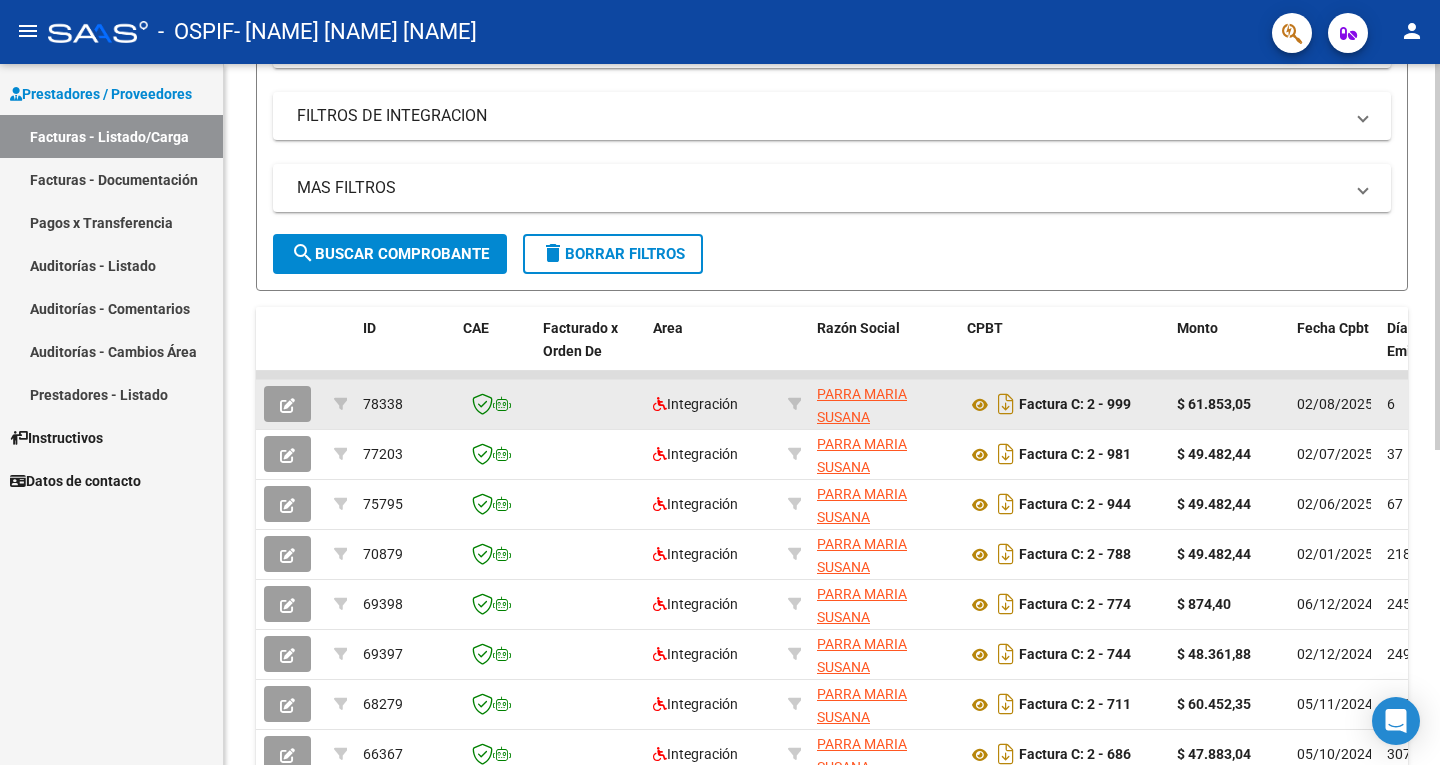 scroll, scrollTop: 400, scrollLeft: 0, axis: vertical 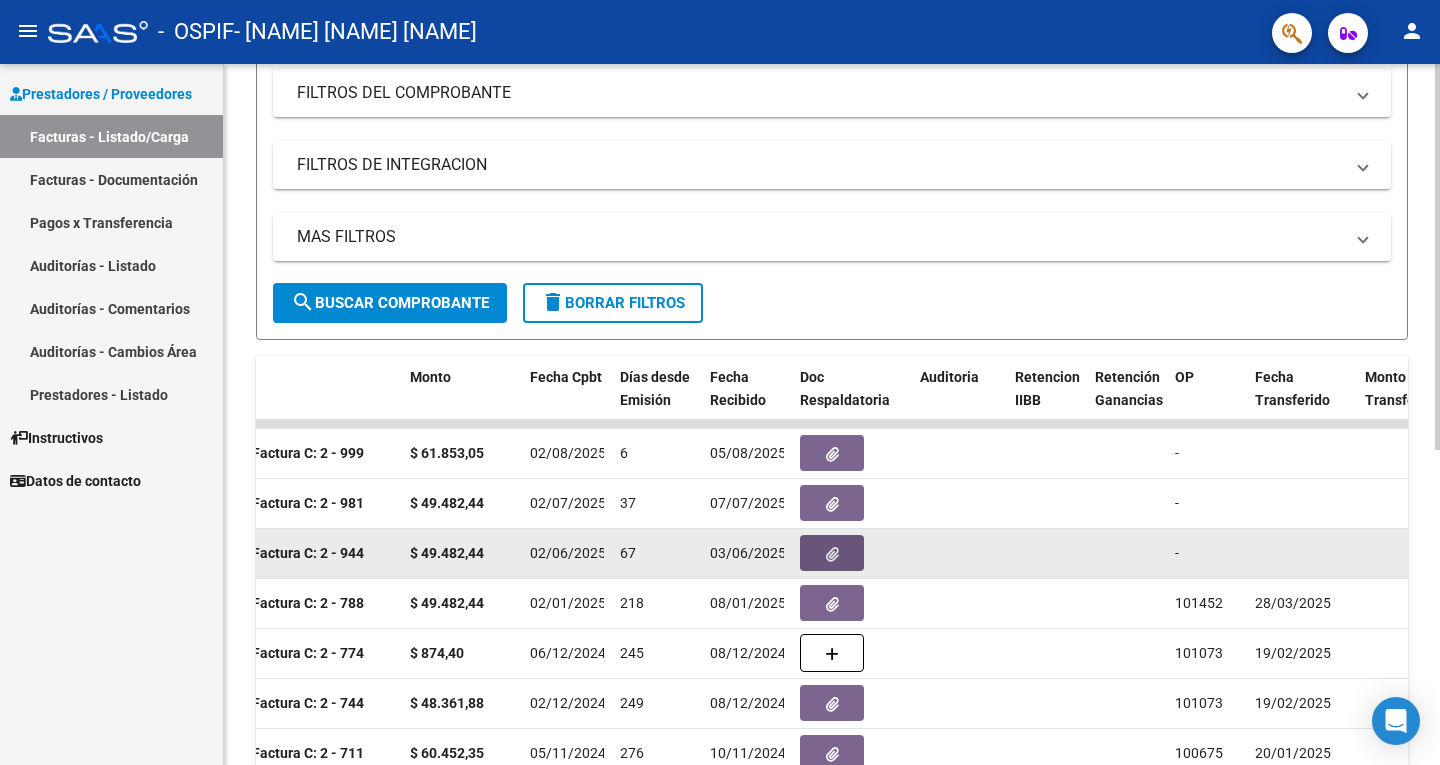 click 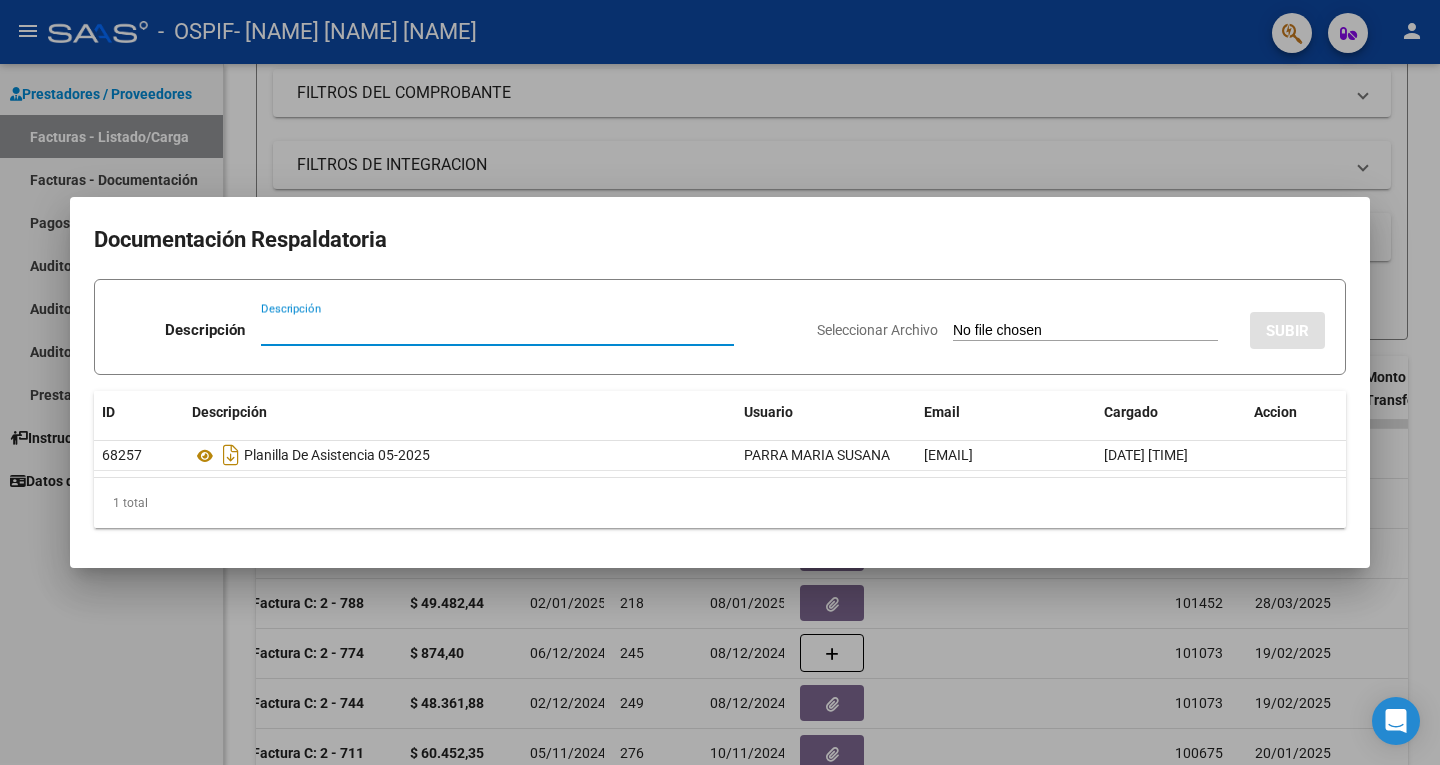 click at bounding box center [720, 382] 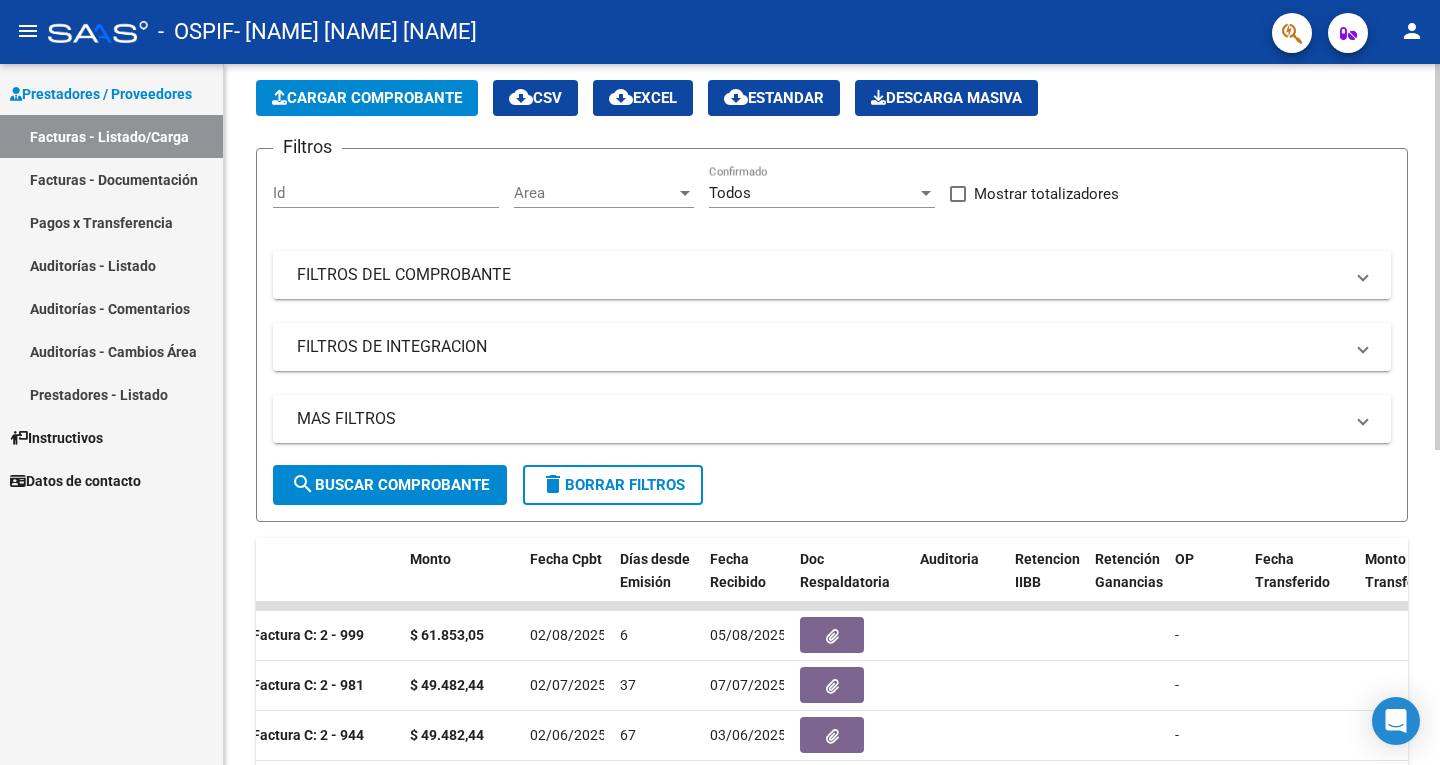 scroll, scrollTop: 0, scrollLeft: 0, axis: both 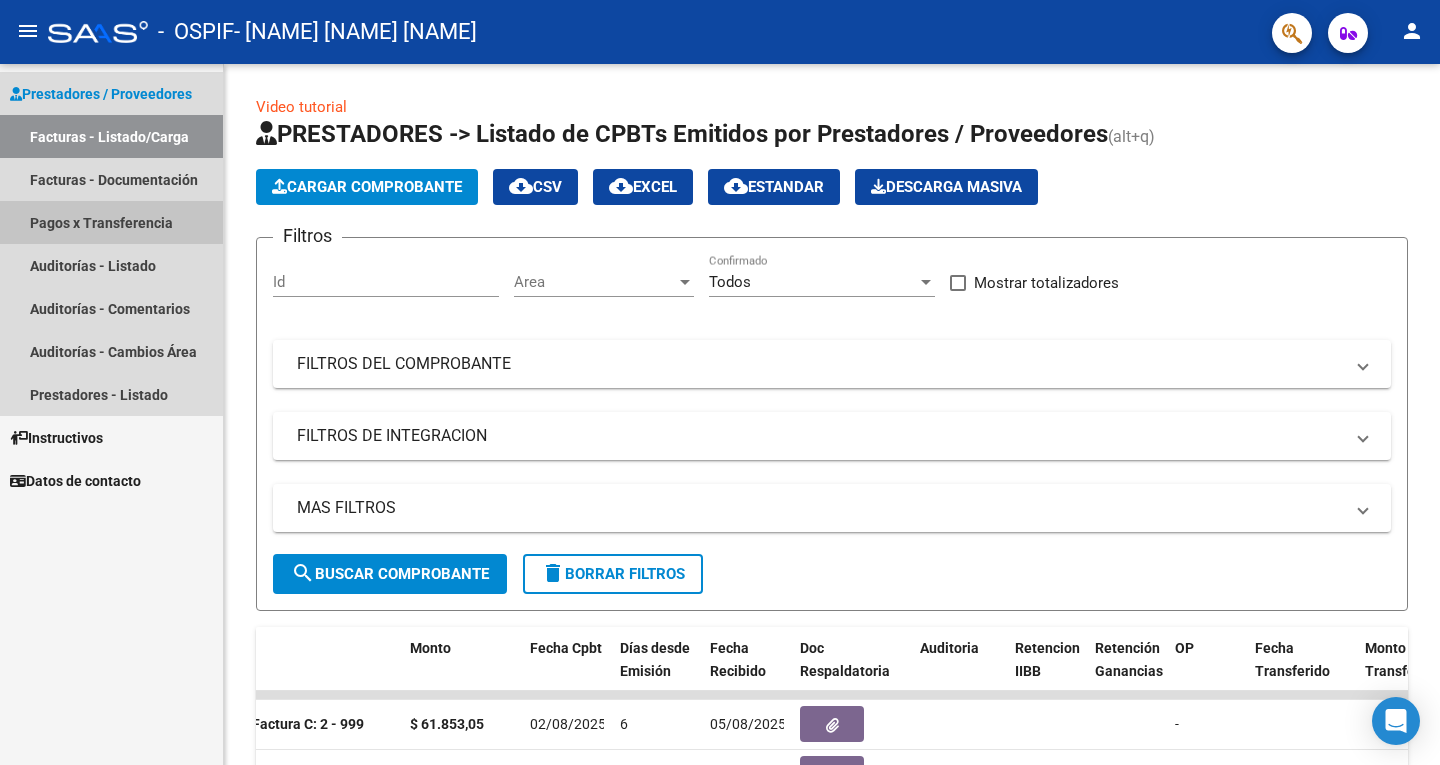 click on "Pagos x Transferencia" at bounding box center [111, 222] 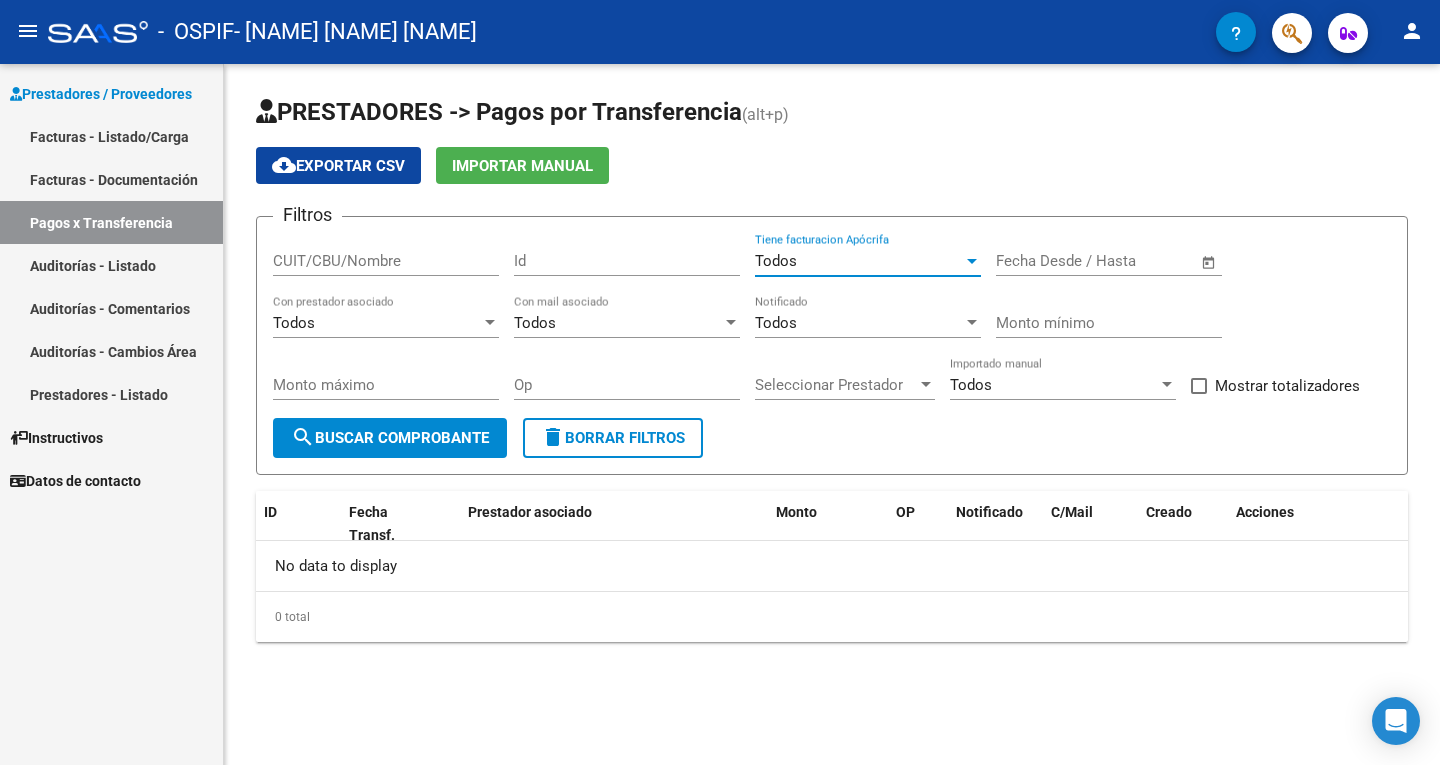 click on "Todos" at bounding box center [859, 261] 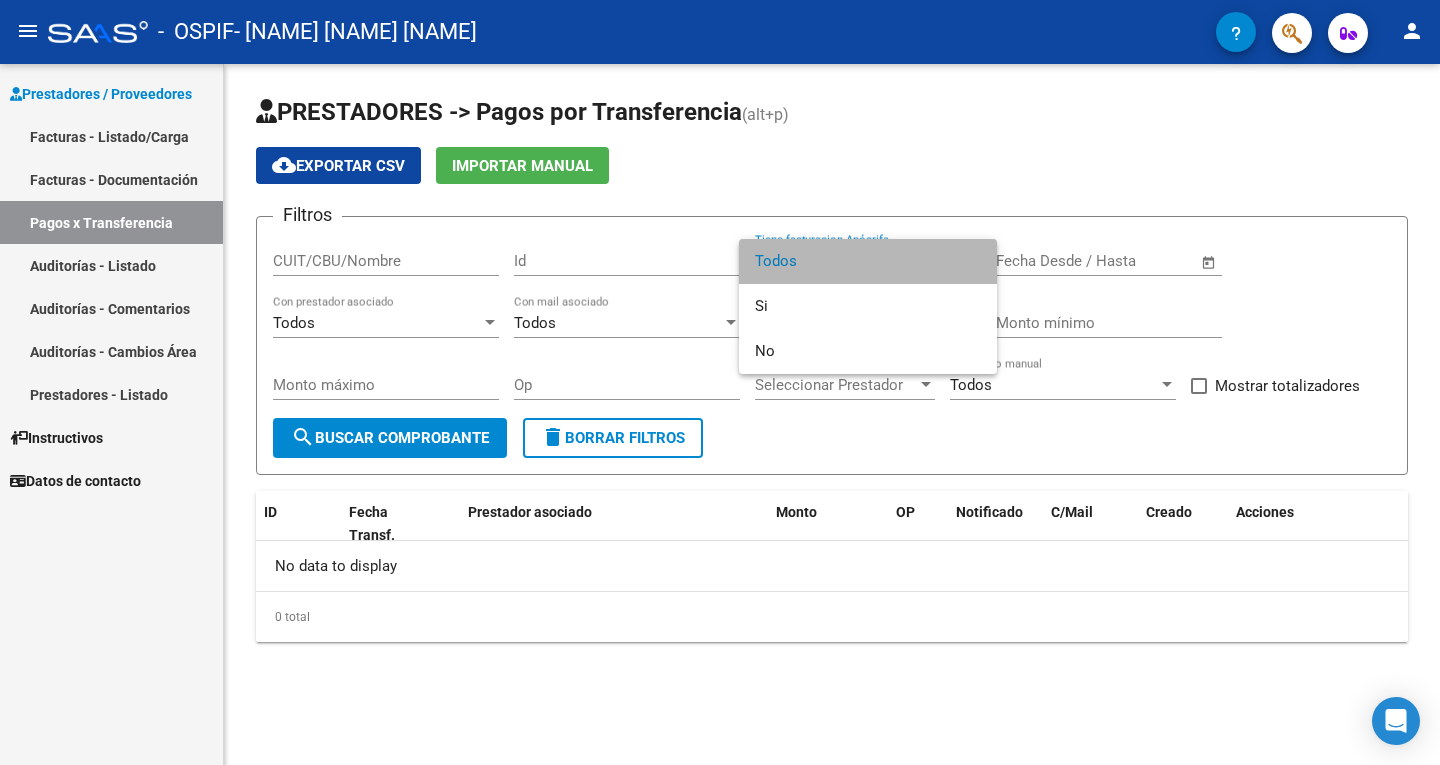 click on "Todos" at bounding box center [868, 261] 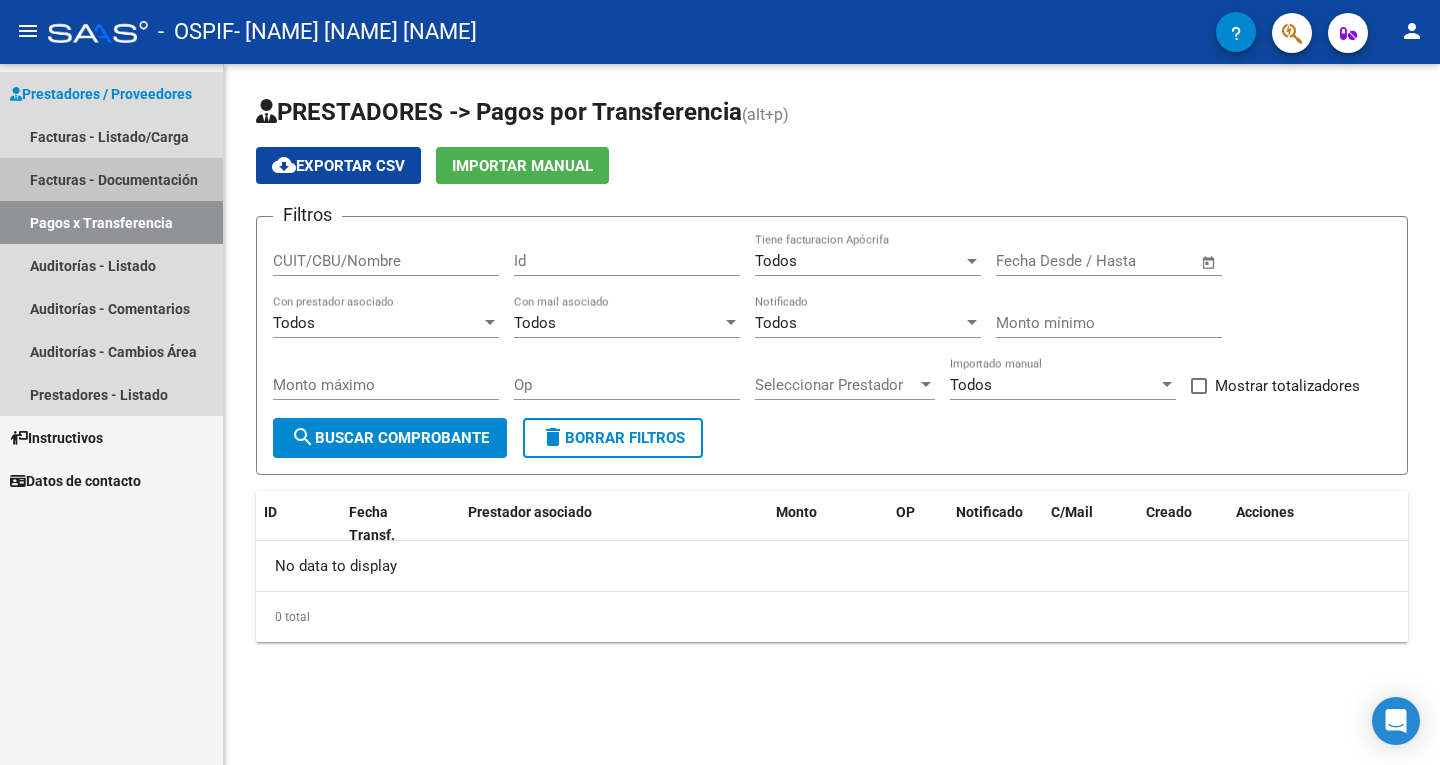 click on "Facturas - Documentación" at bounding box center (111, 179) 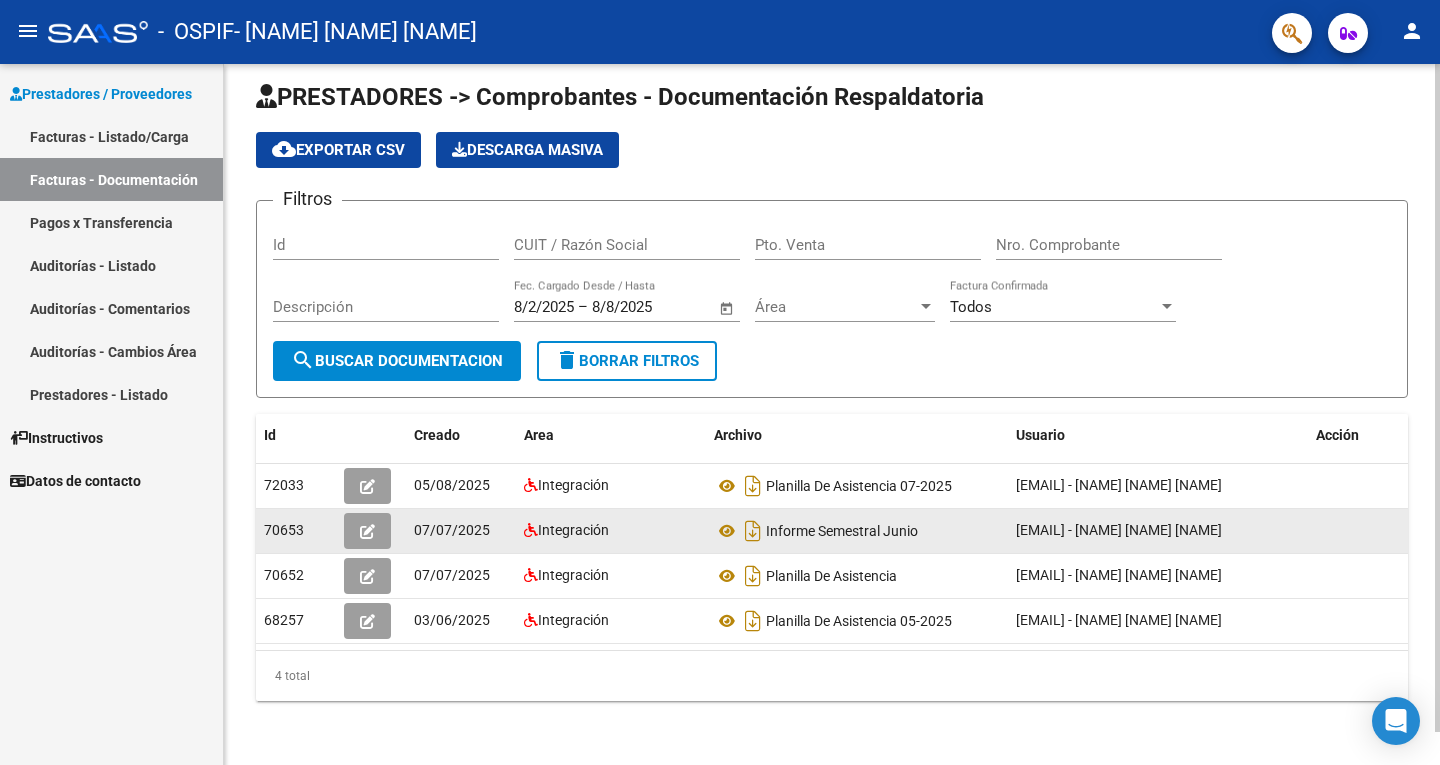 scroll, scrollTop: 0, scrollLeft: 0, axis: both 